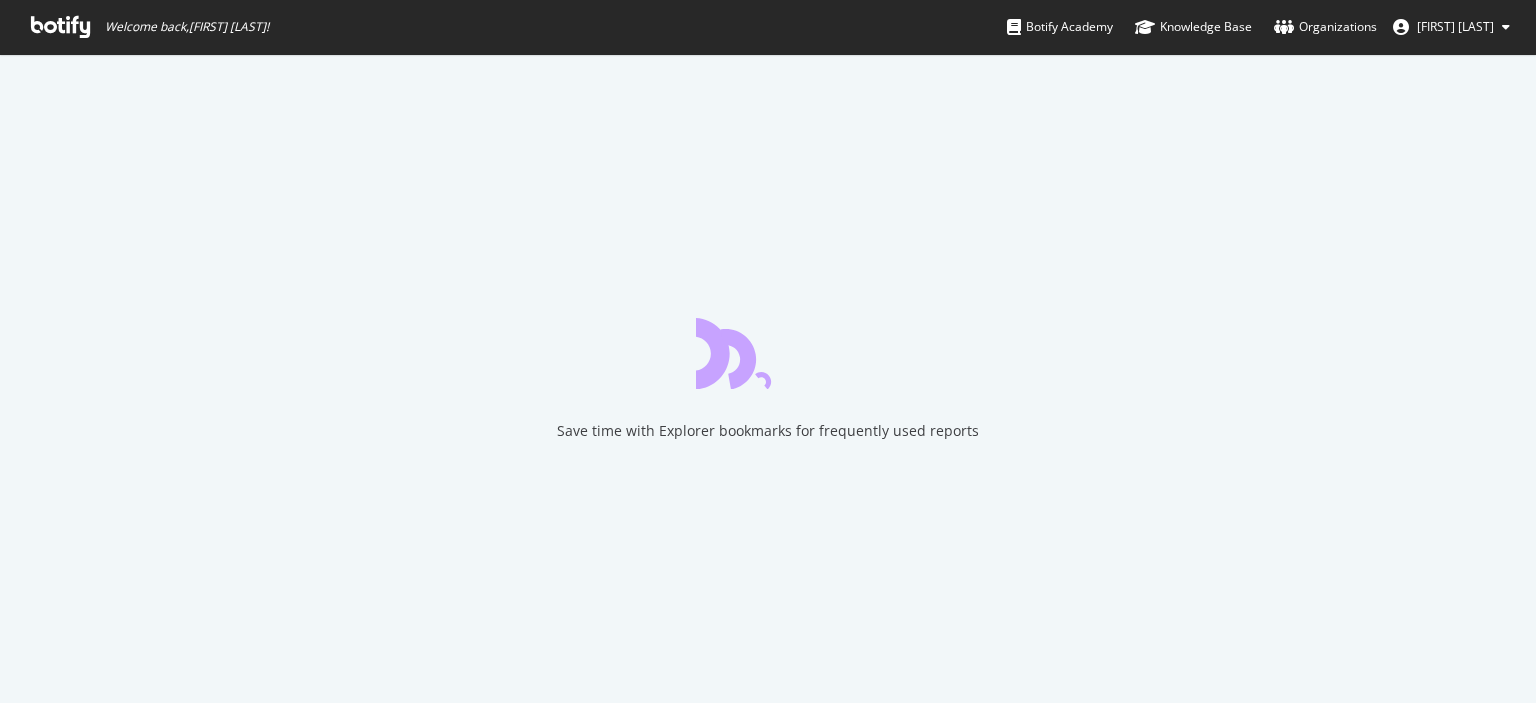 scroll, scrollTop: 0, scrollLeft: 0, axis: both 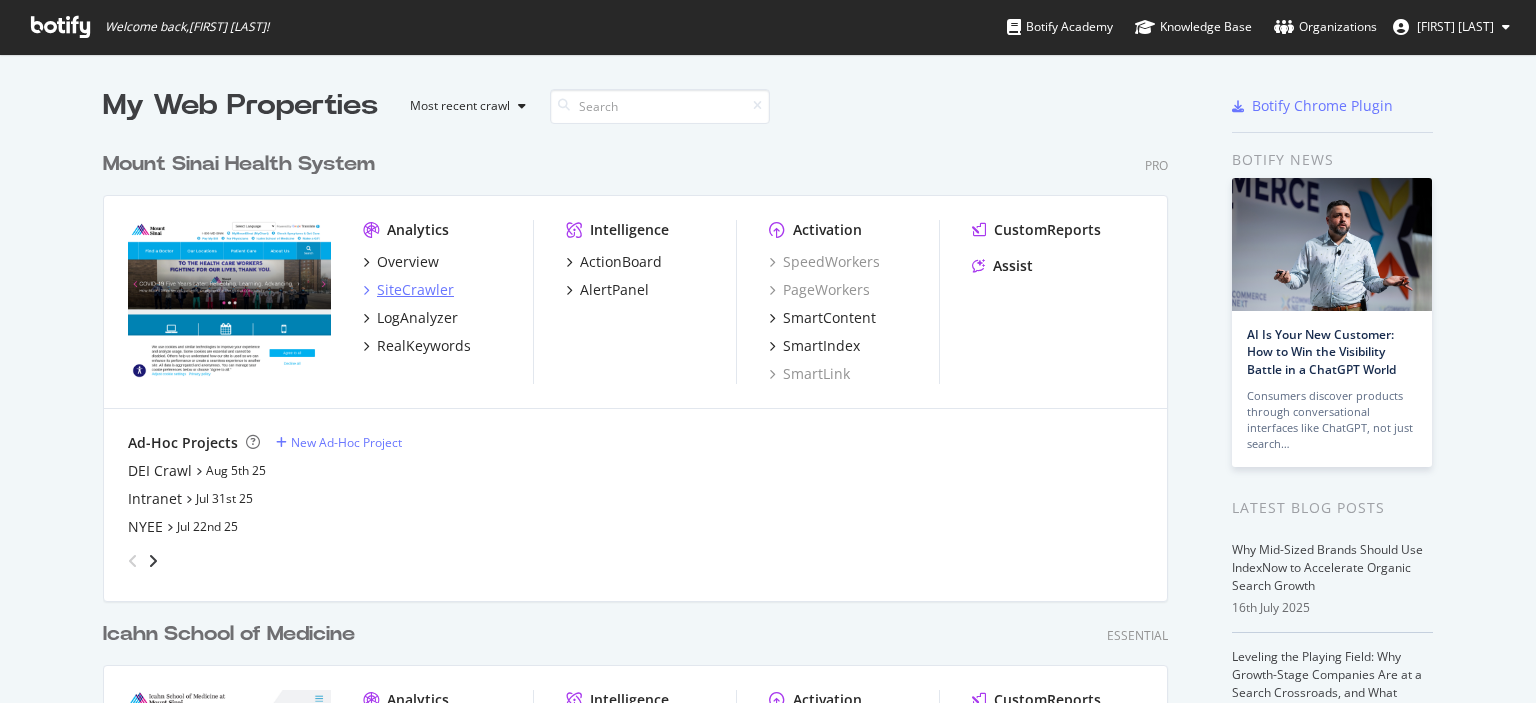click on "SiteCrawler" at bounding box center (415, 290) 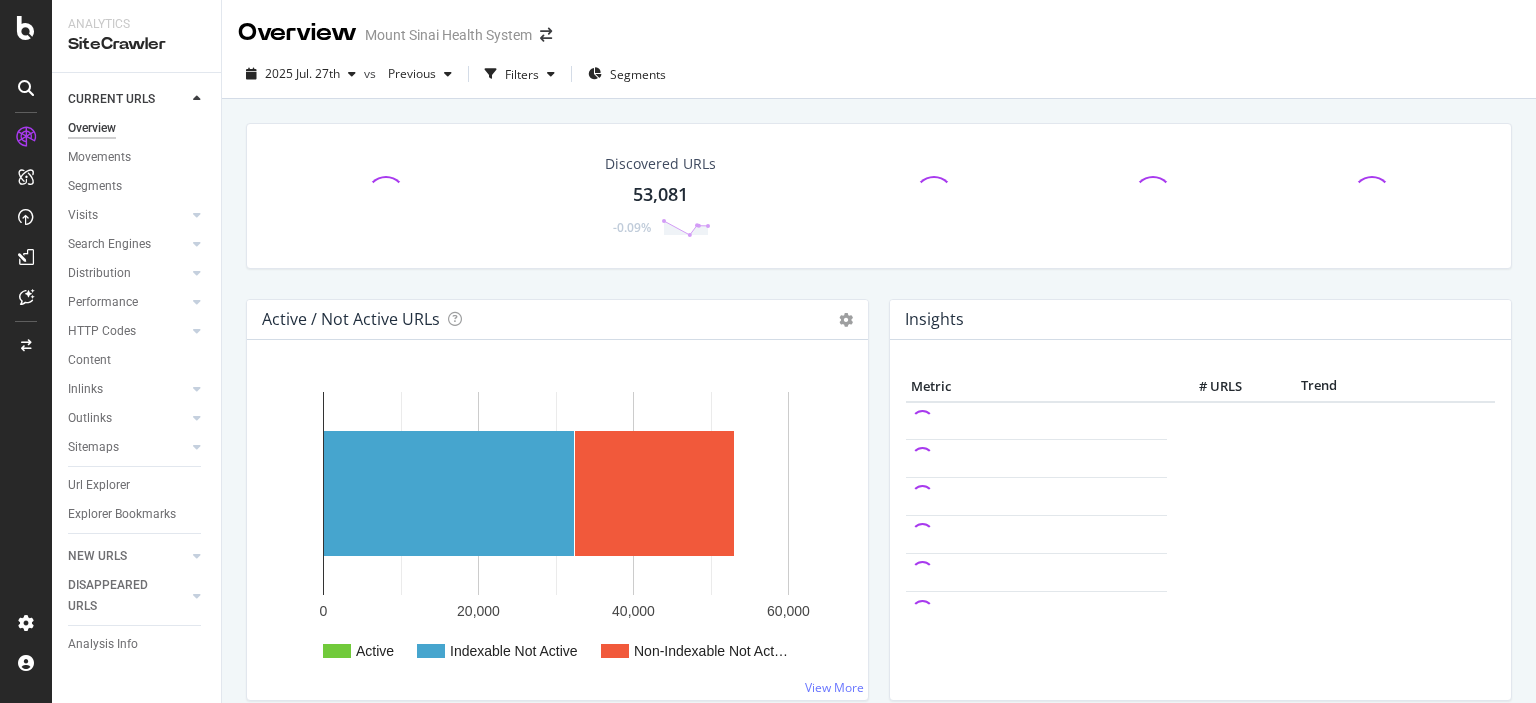 click on "Discovered URLs 53,081 -0.09%
Active / Not Active URLs
Chart (by Value) Chart (by Percentage) Table Expand Export as CSV Export as PNG
×
Distribution of all pages in terms of organic traffic performance: active vs inactive pages, with indexable status for inactive pages. An active page is a page which generated at least one visit over the period imported from Google Analytics (by default: the last 30 days).   Read more about the Active Pages indicator.
See the    video about the Visits section of the report  in Botify Academy.
Active Indexable Not Active Non-Indexable Not Act… 0 20,000 40,000 60,000 Active Indexable Not Active Non-Indexable Not Active 9 32,420 20,539 Non-Indexable Not Acti…
View More
Insights" at bounding box center (879, 1504) 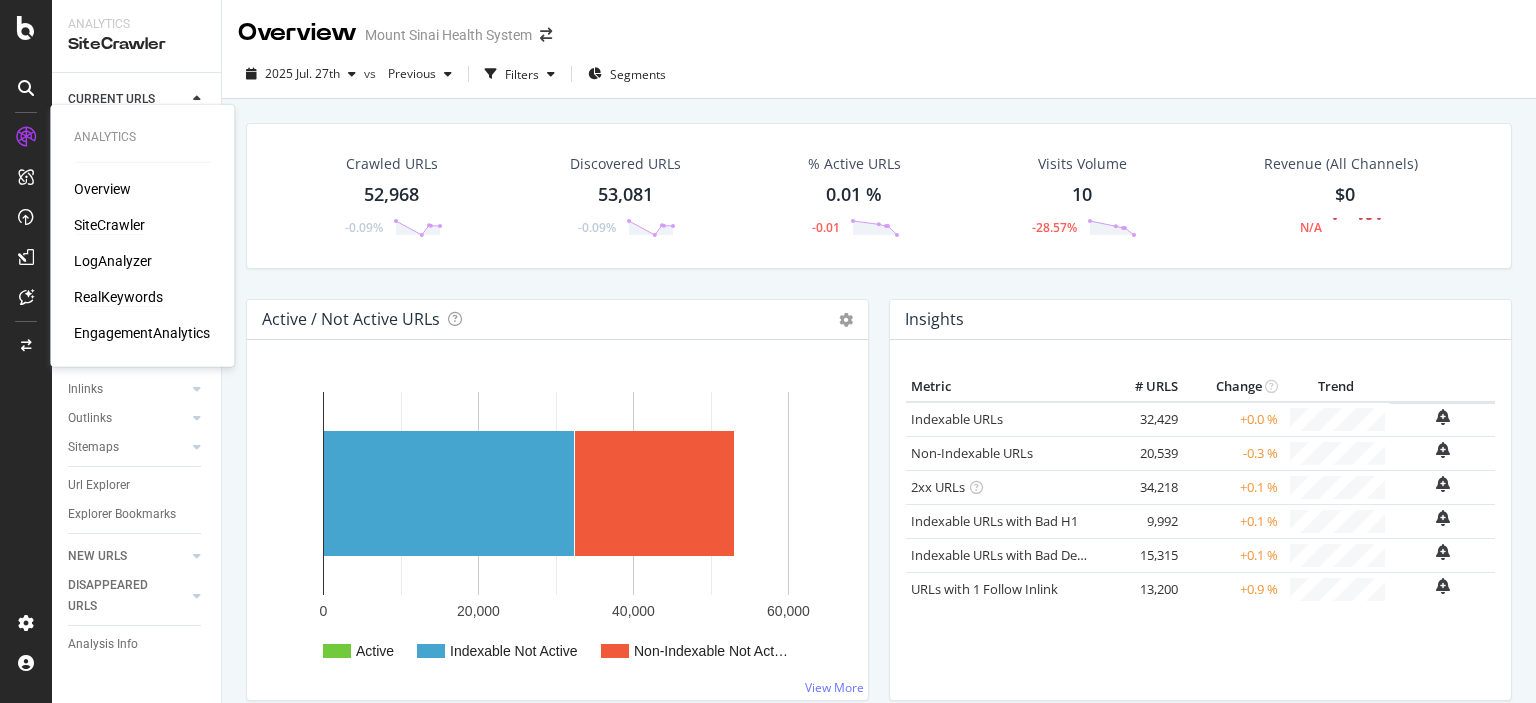 click on "RealKeywords" at bounding box center (118, 297) 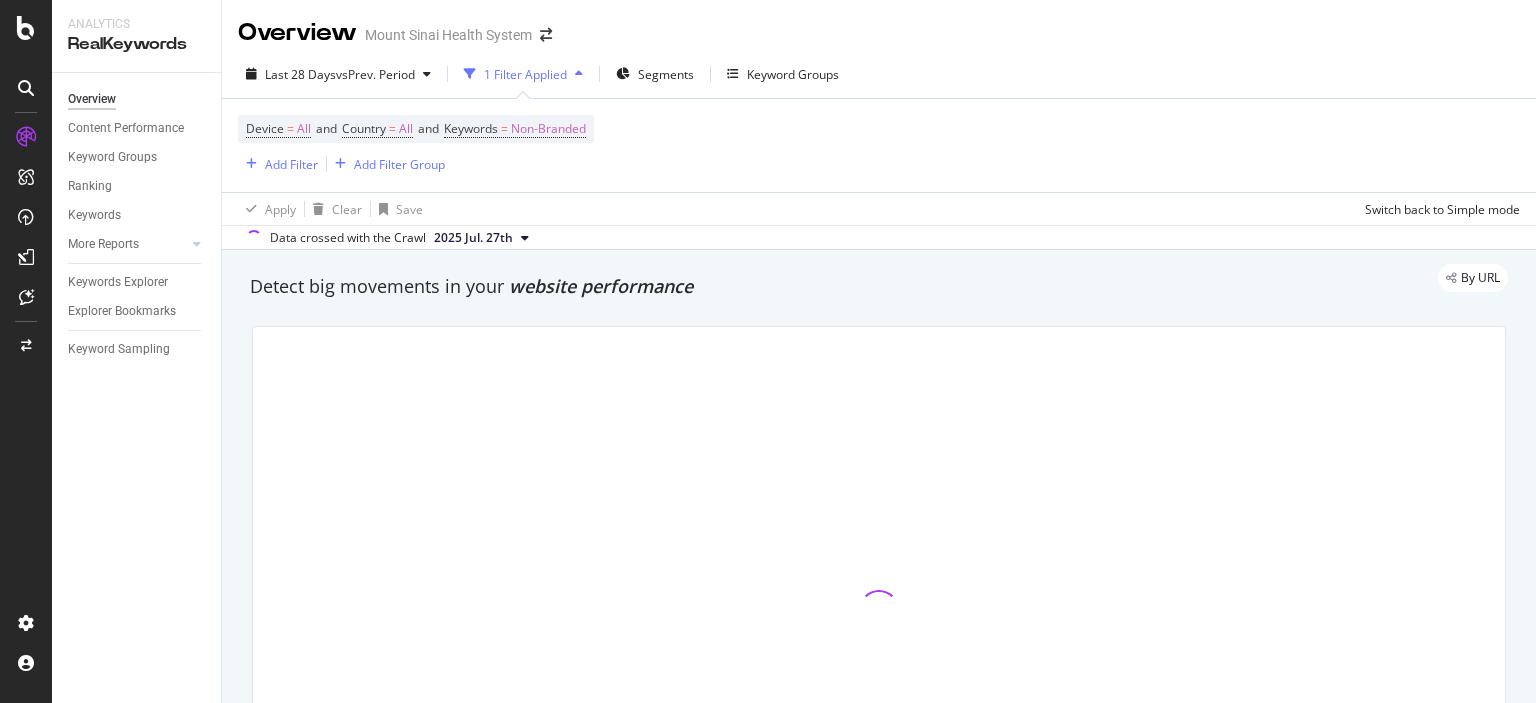 click on "Explorer Bookmarks" at bounding box center [144, 311] 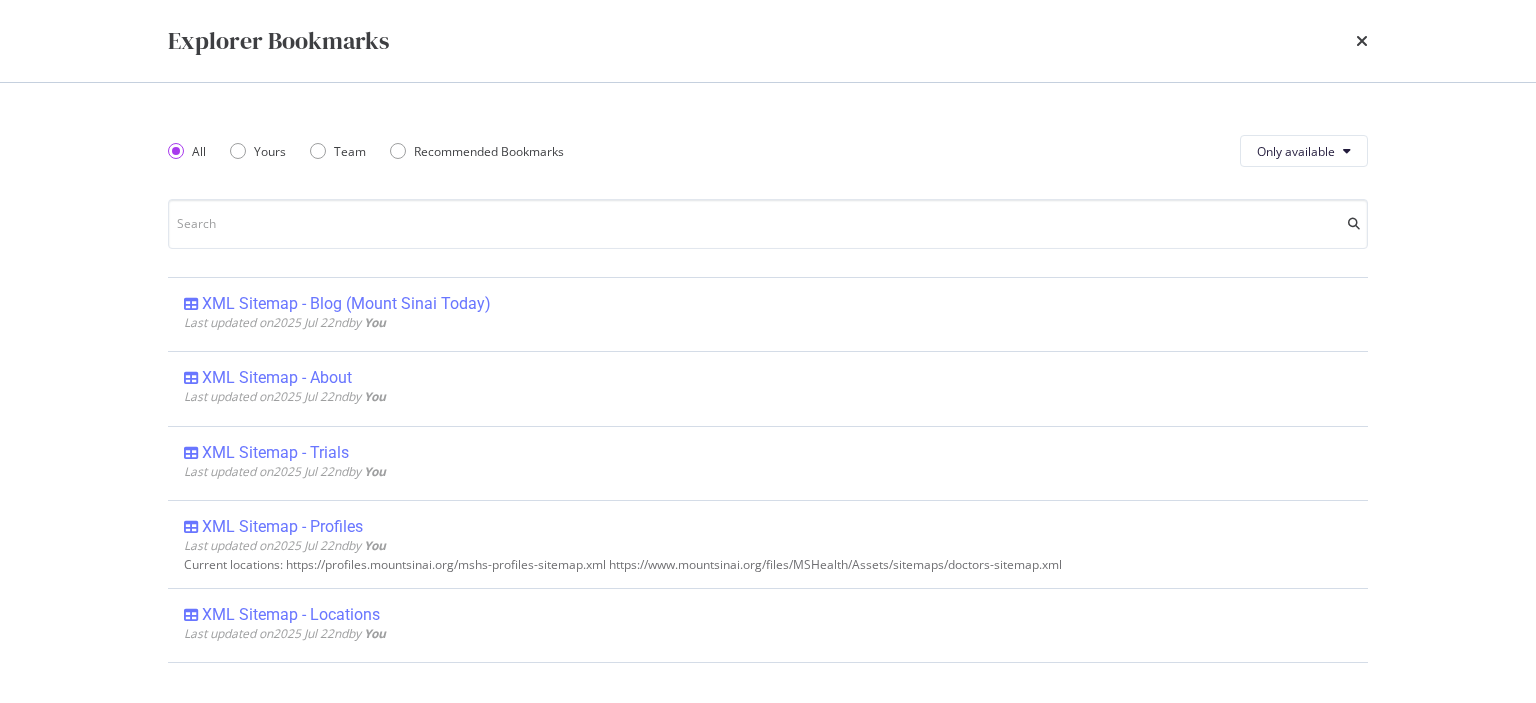 click on "All Yours Team Recommended Bookmarks Only available XML Sitemap - Blog (Mount Sinai Today) Last updated on [YEAR] [MONTH] [DAY]th by You Edit Delete XML Sitemap - About Last updated on [YEAR] [MONTH] [DAY]th by You Edit Delete XML Sitemap - Trials Last updated on [YEAR] [MONTH] [DAY]th by You Edit Delete XML Sitemap - Profiles Last updated on [YEAR] [MONTH] [DAY]th by You Edit Delete Current locations:
https://profiles.mountsinai.org/mshs-profiles-sitemap.xml
https://www.mountsinai.org/files/MSHealth/Assets/sitemaps/doctors-sitemap.xml XML Sitemap - Locations Last updated on [YEAR] [MONTH] [DAY]th by You Edit Delete XML Sitemap - Health Library Last updated on [YEAR] [MONTH] [DAY]th by You Edit Delete XML Sitemap - Care Last updated on [YEAR] [MONTH] [DAY]th by You Edit Delete Current locations:
https://www.mountsinai.org/files/MSHealth/Assets/sitemaps/care-sitemap.xml Top Questions for Vol. Growth Last updated on [YEAR] [MONTH] [DAY]th by You Edit Delete Editorial Meeting: Top Questions (Vol. Growth) Created on [YEAR] [MONTH] [DAY]th by You Edit Delete" at bounding box center (768, 393) 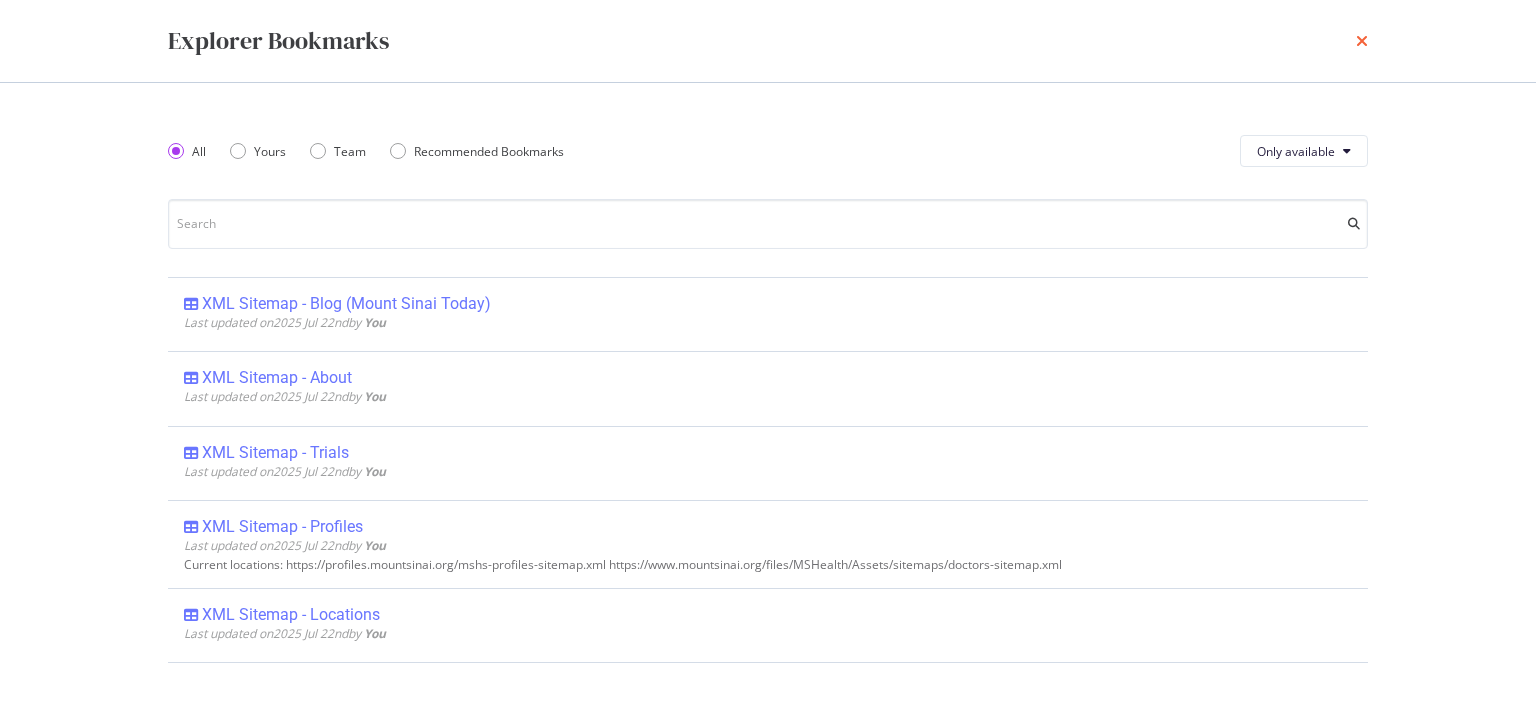 click at bounding box center [1362, 41] 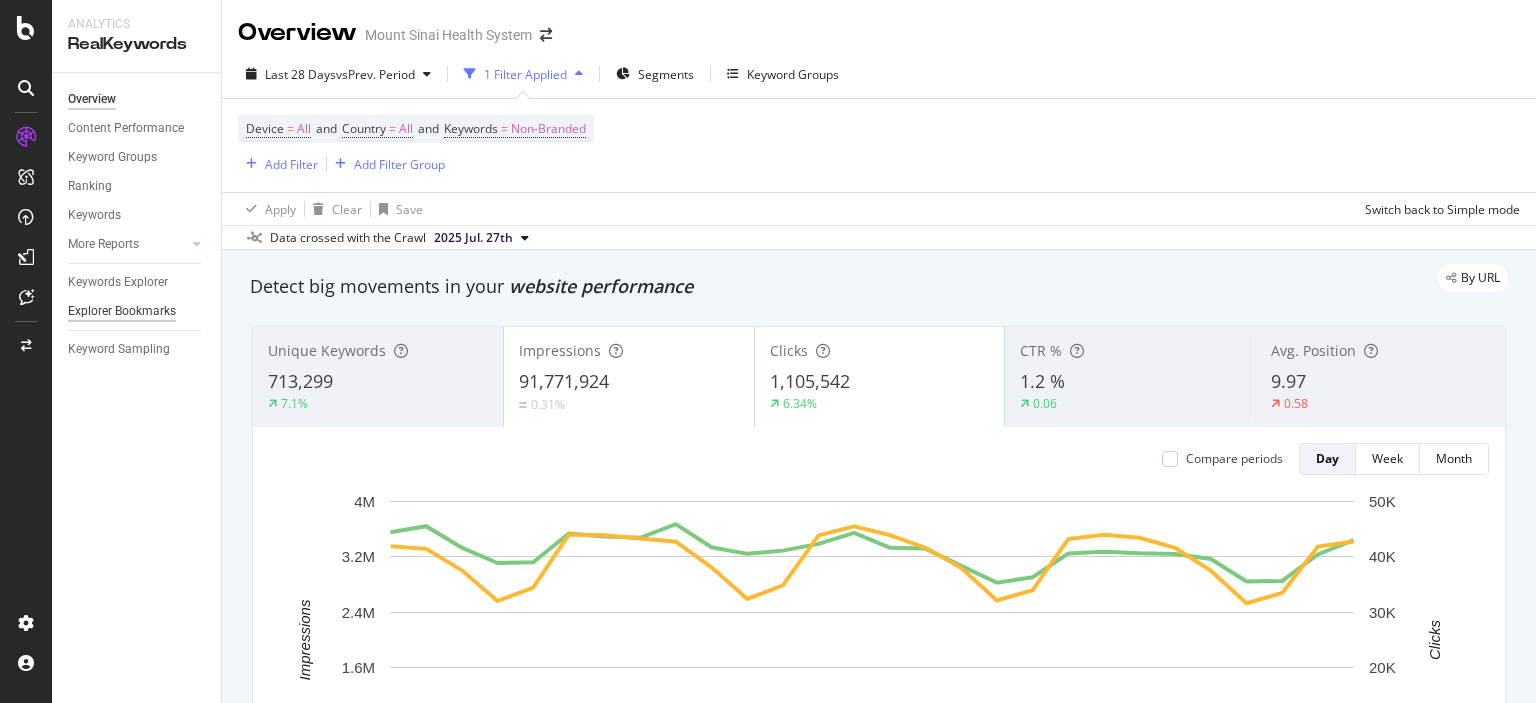 click on "Explorer Bookmarks" at bounding box center [122, 311] 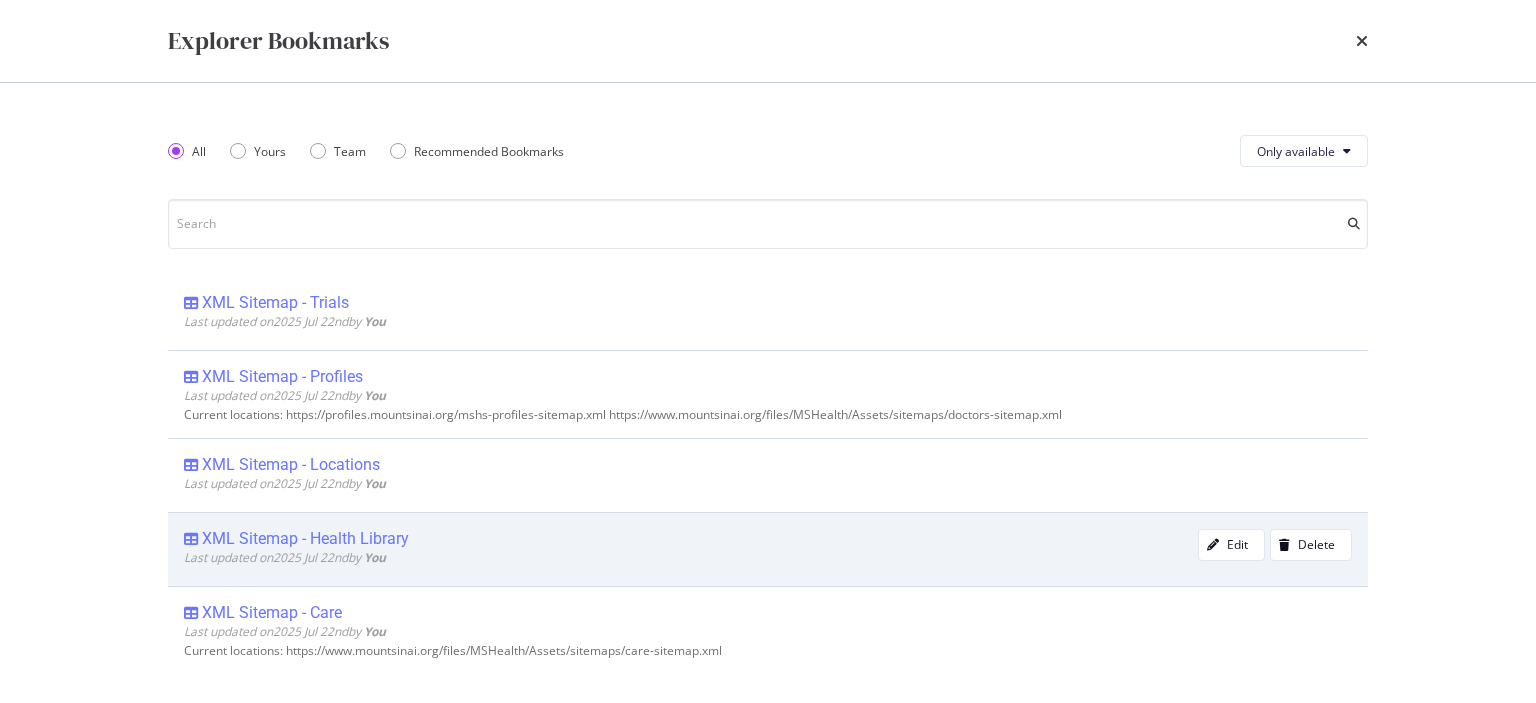 scroll, scrollTop: 160, scrollLeft: 0, axis: vertical 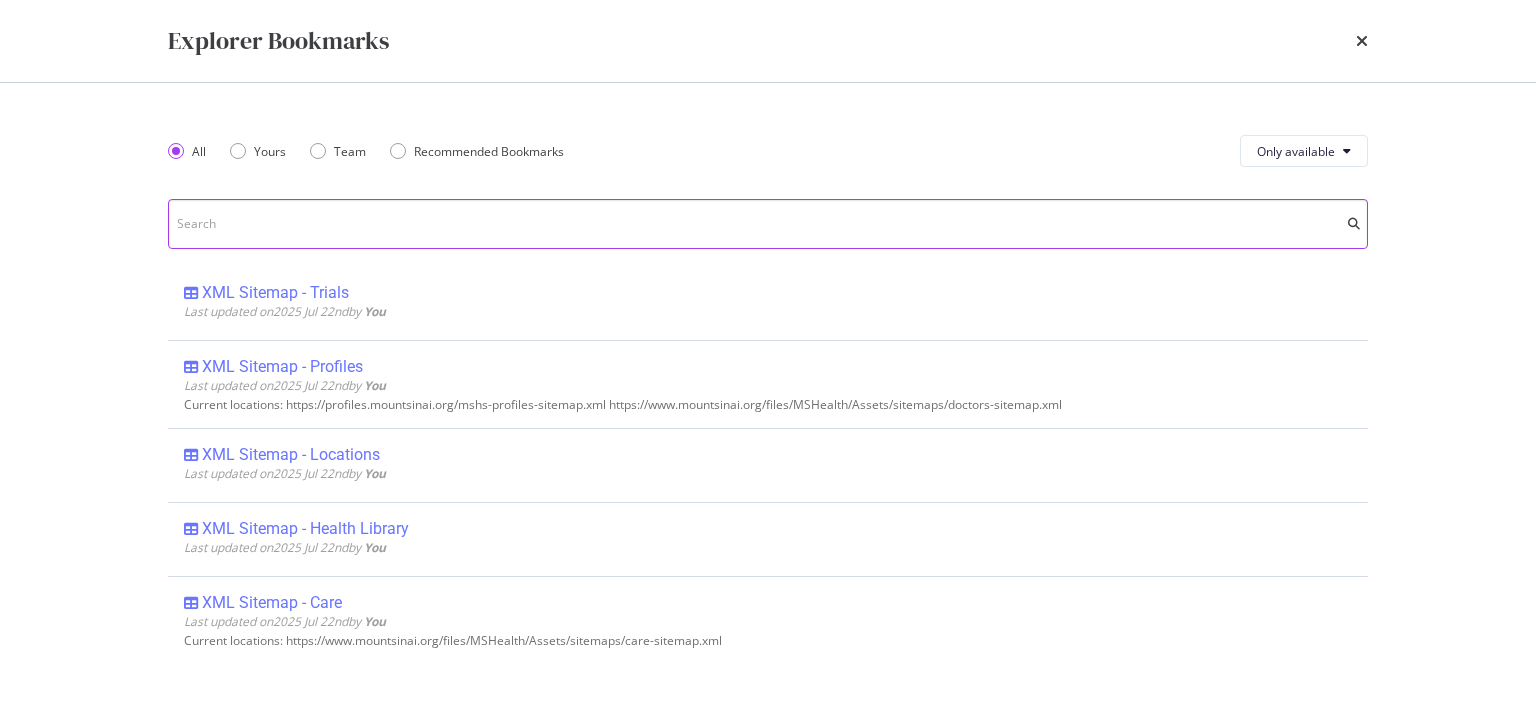 click at bounding box center [768, 224] 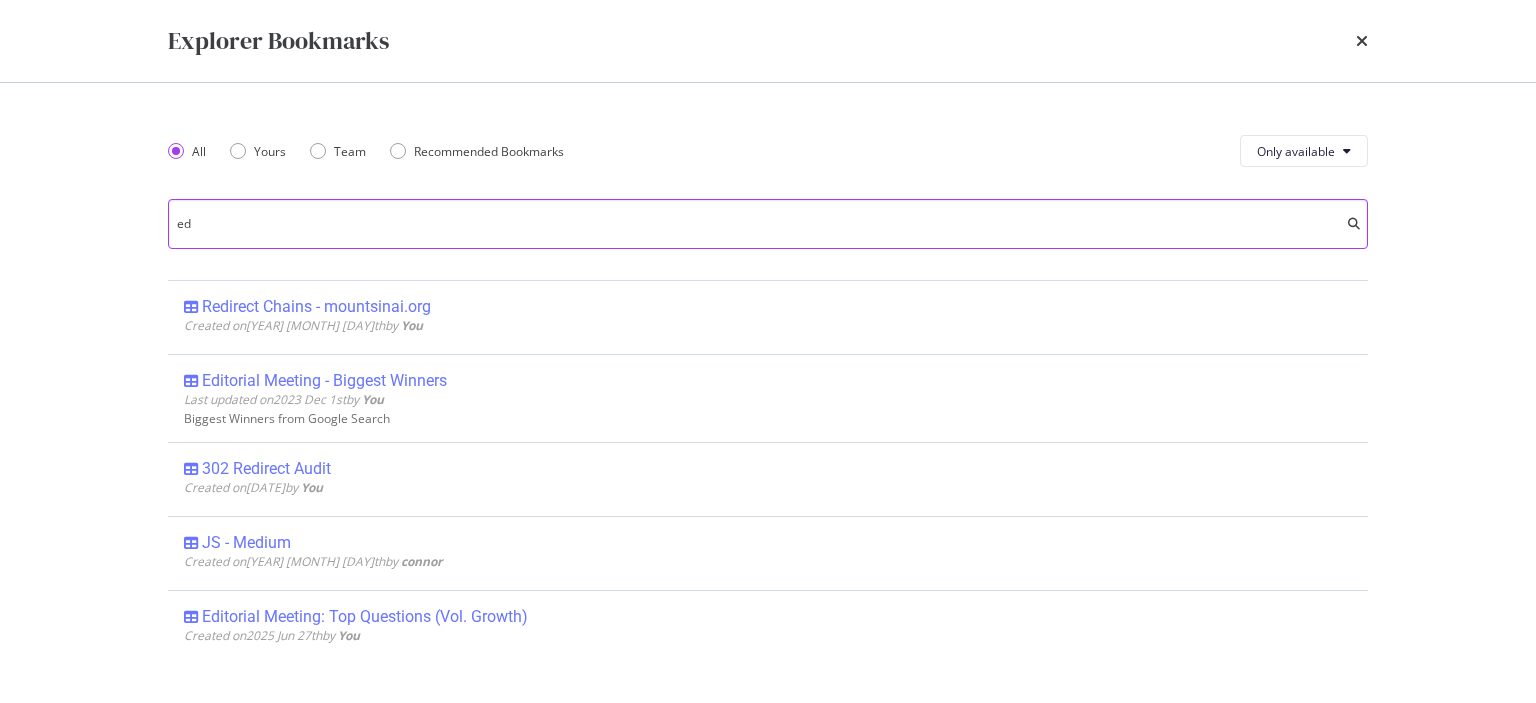 scroll, scrollTop: 0, scrollLeft: 0, axis: both 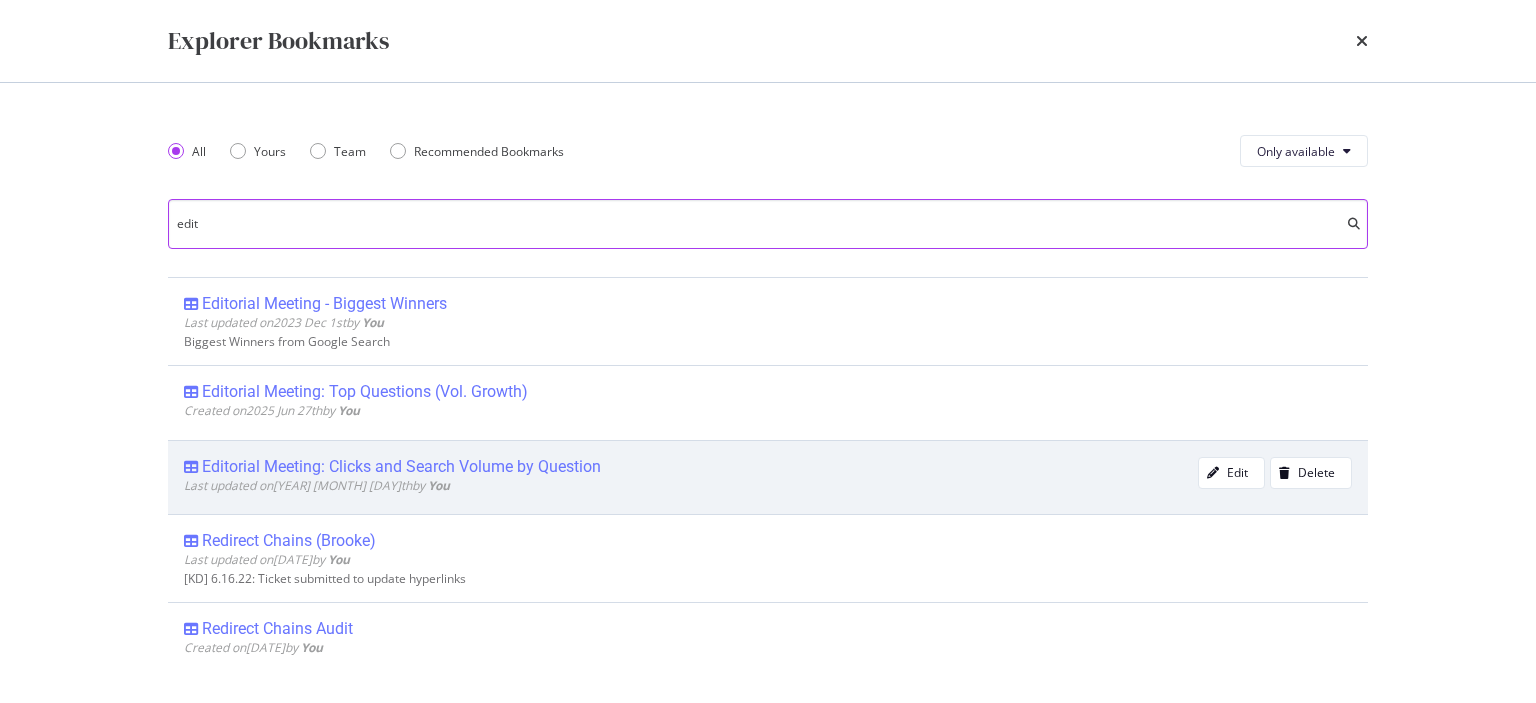 type on "edit" 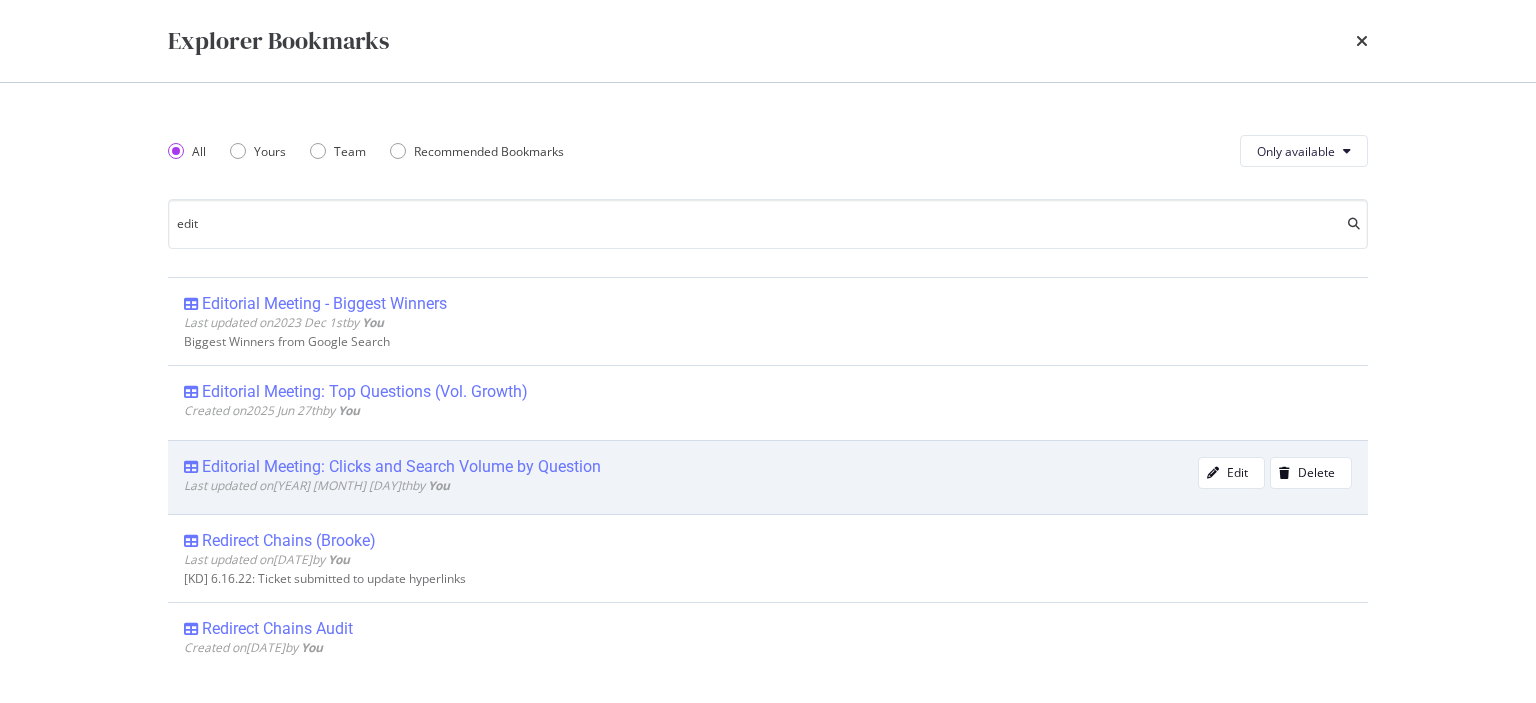 click on "Editorial Meeting: Clicks and Search Volume by Question" at bounding box center [401, 467] 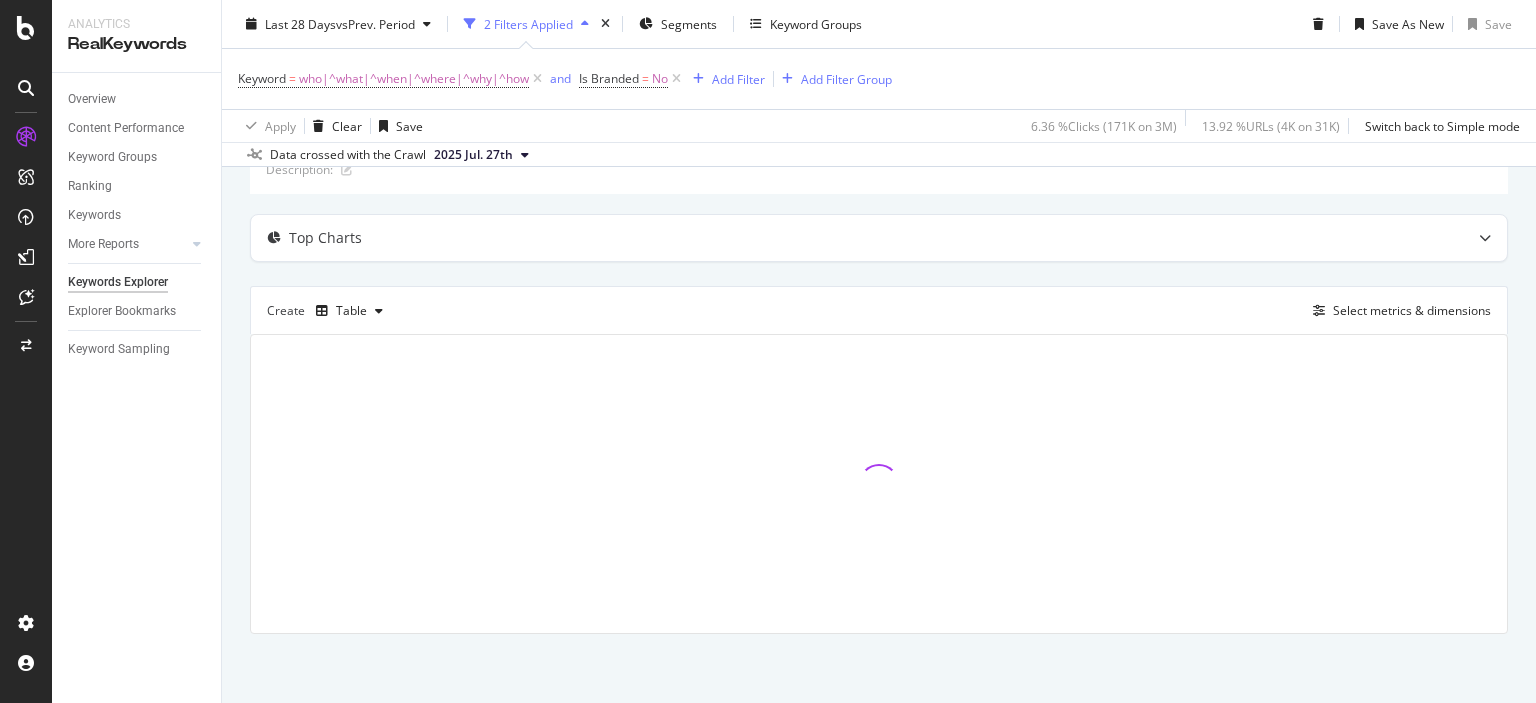scroll, scrollTop: 0, scrollLeft: 0, axis: both 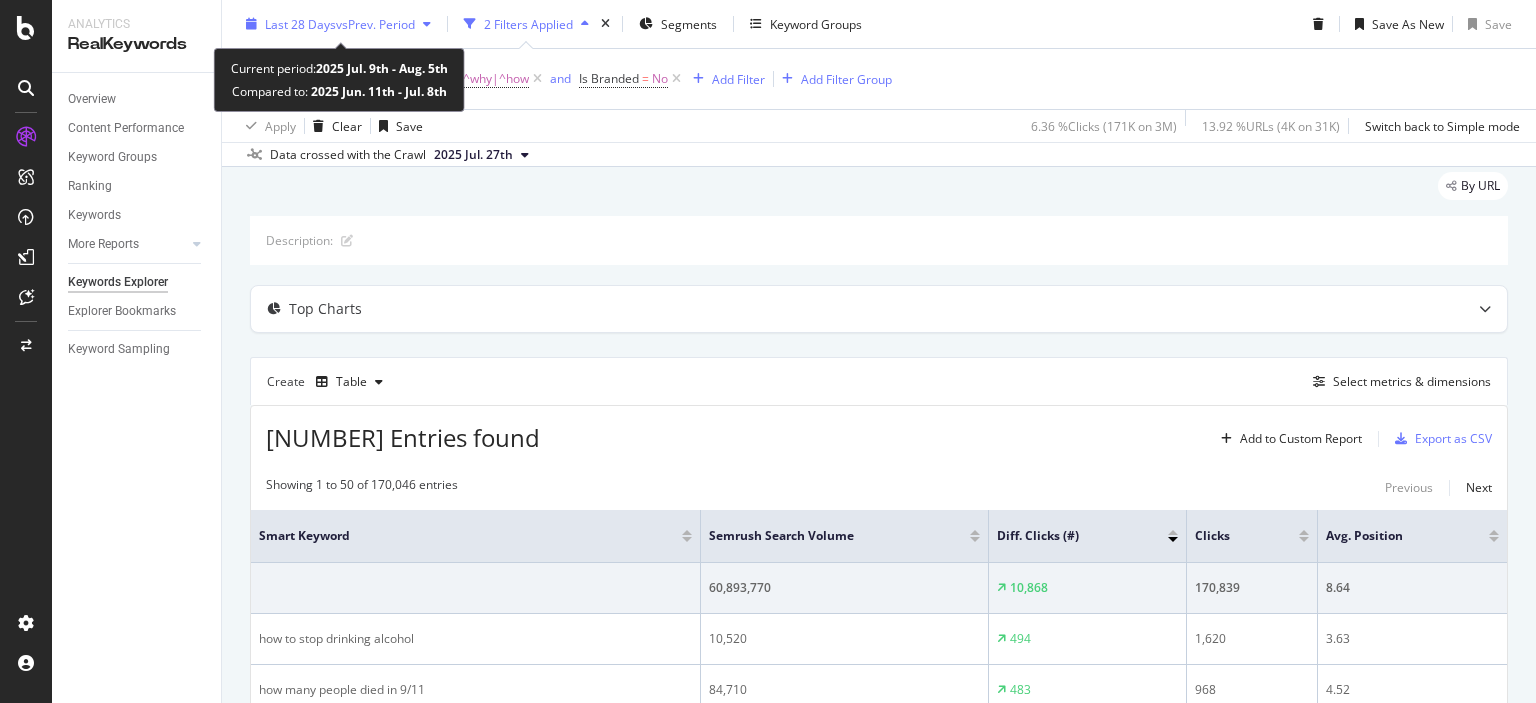 click on "vs  Prev. Period" at bounding box center (375, 23) 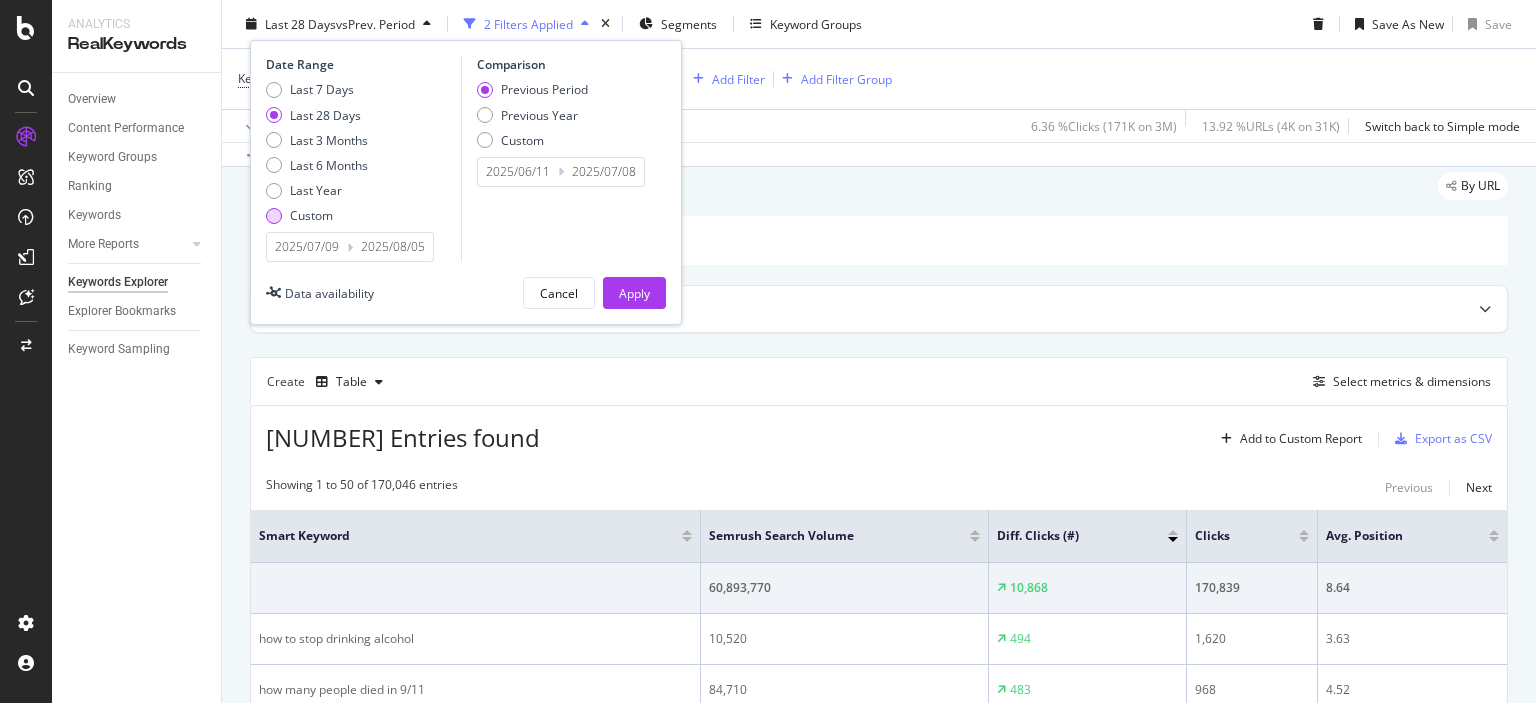 click at bounding box center [274, 215] 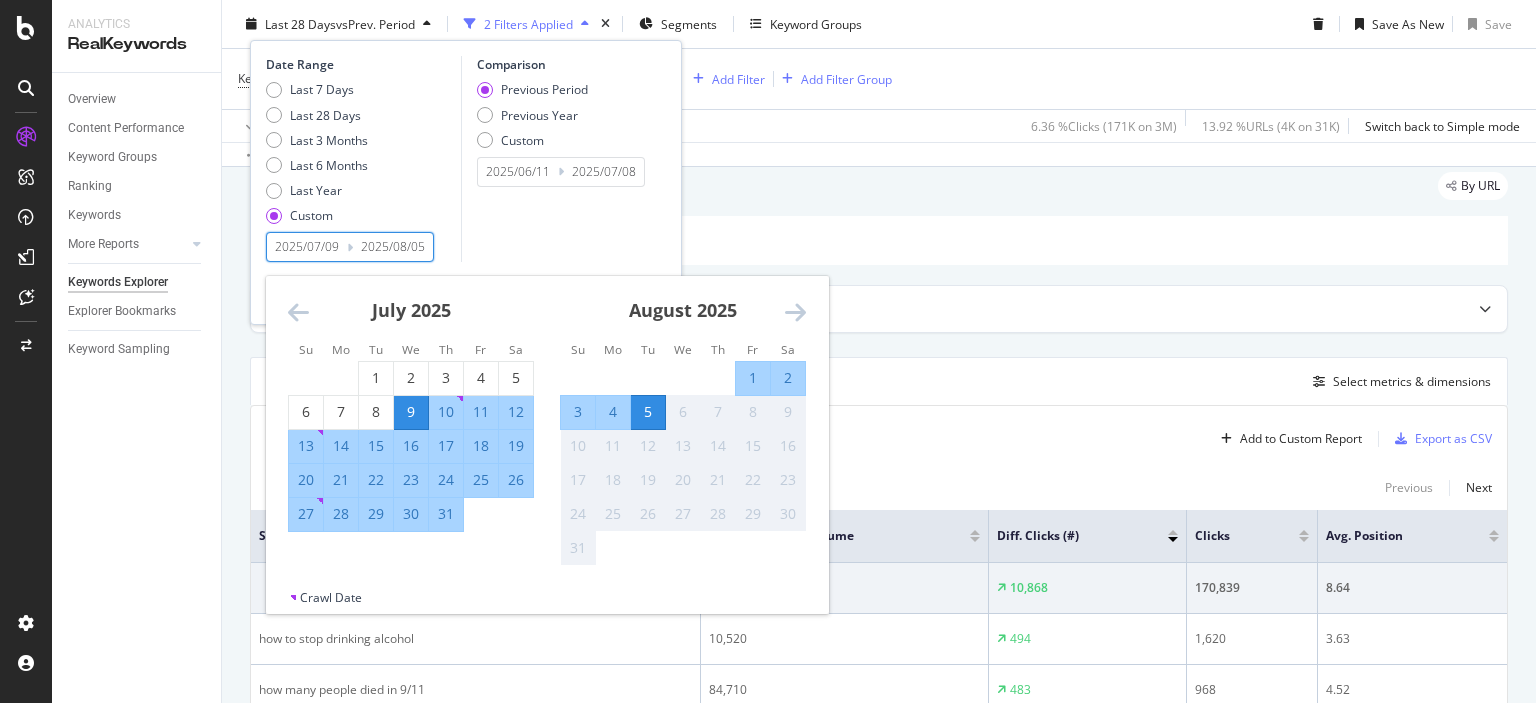 click on "2025/07/09" at bounding box center (307, 247) 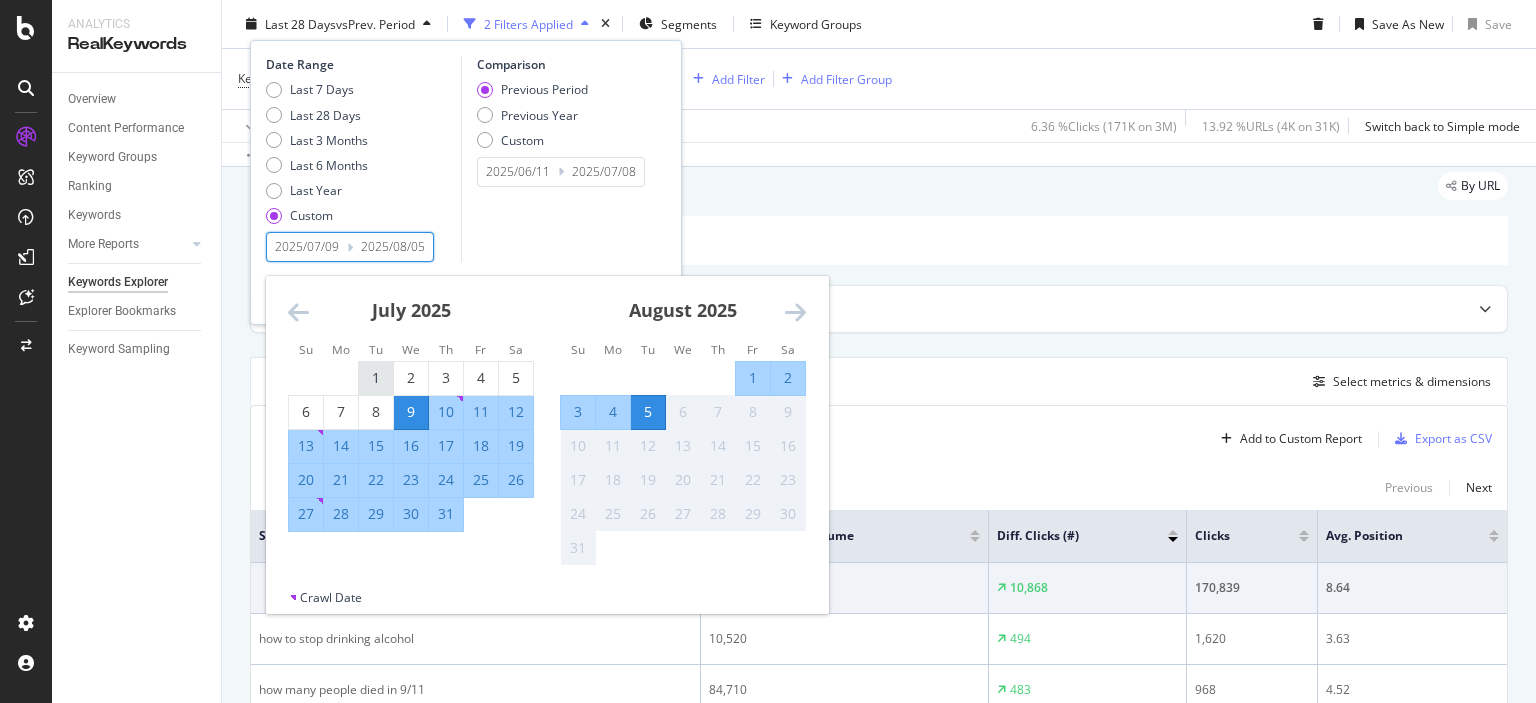 click on "1" at bounding box center (376, 378) 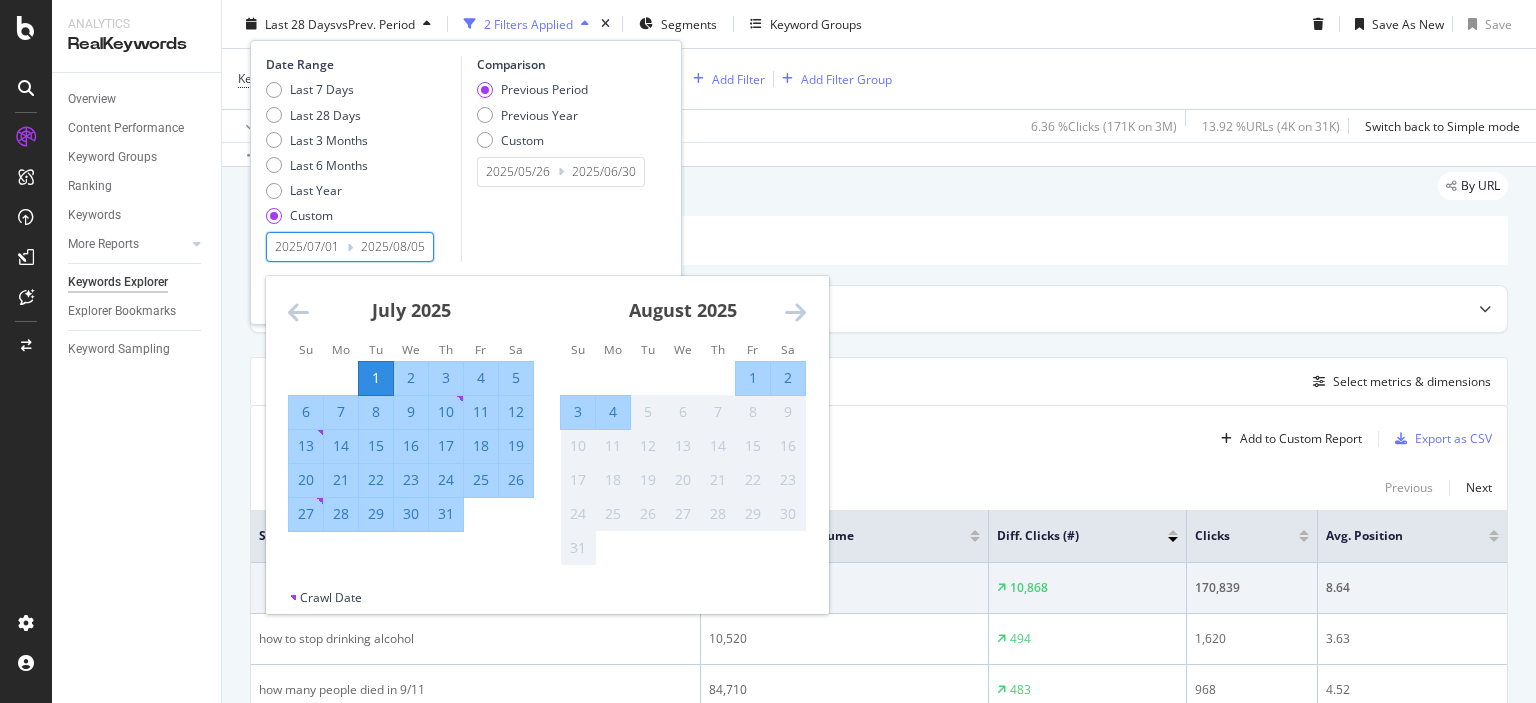 click on "31" at bounding box center (446, 514) 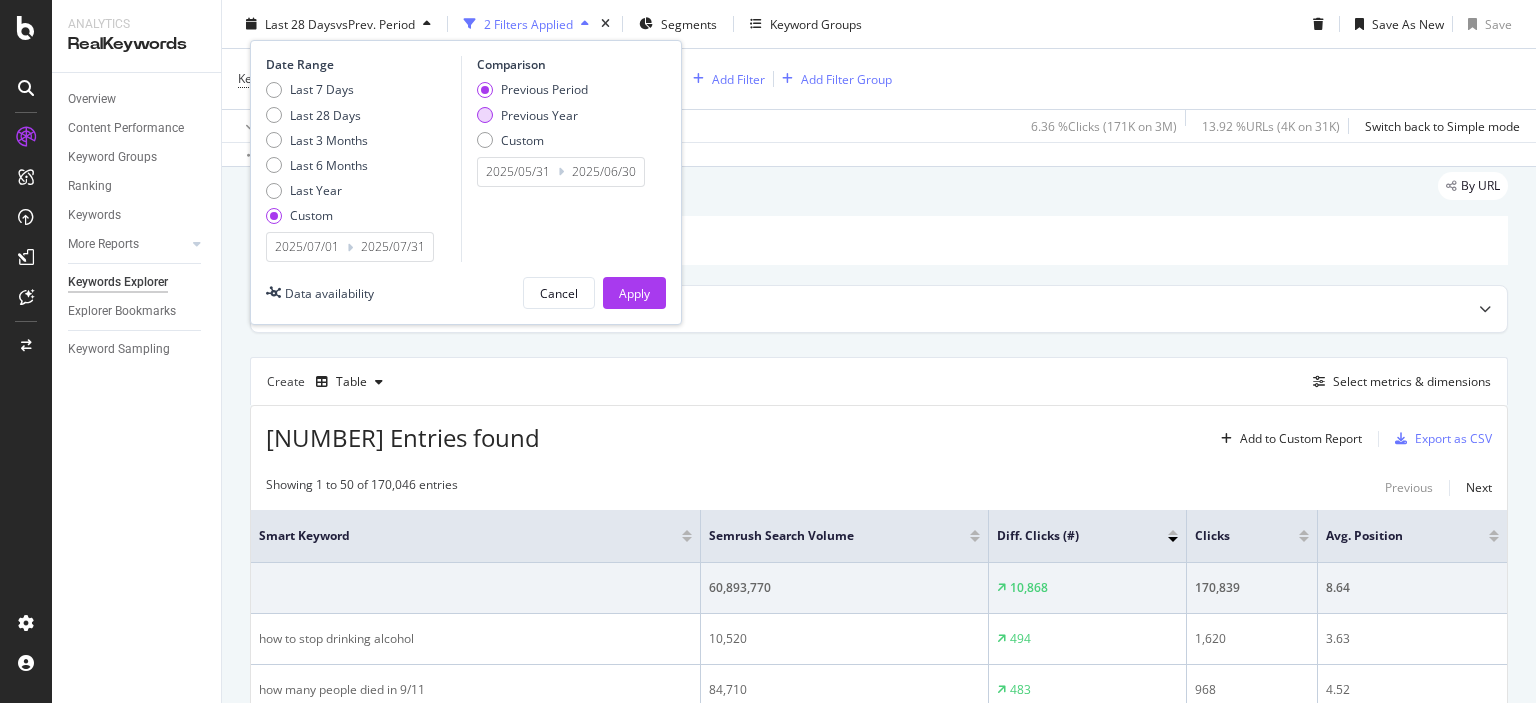 click at bounding box center (485, 115) 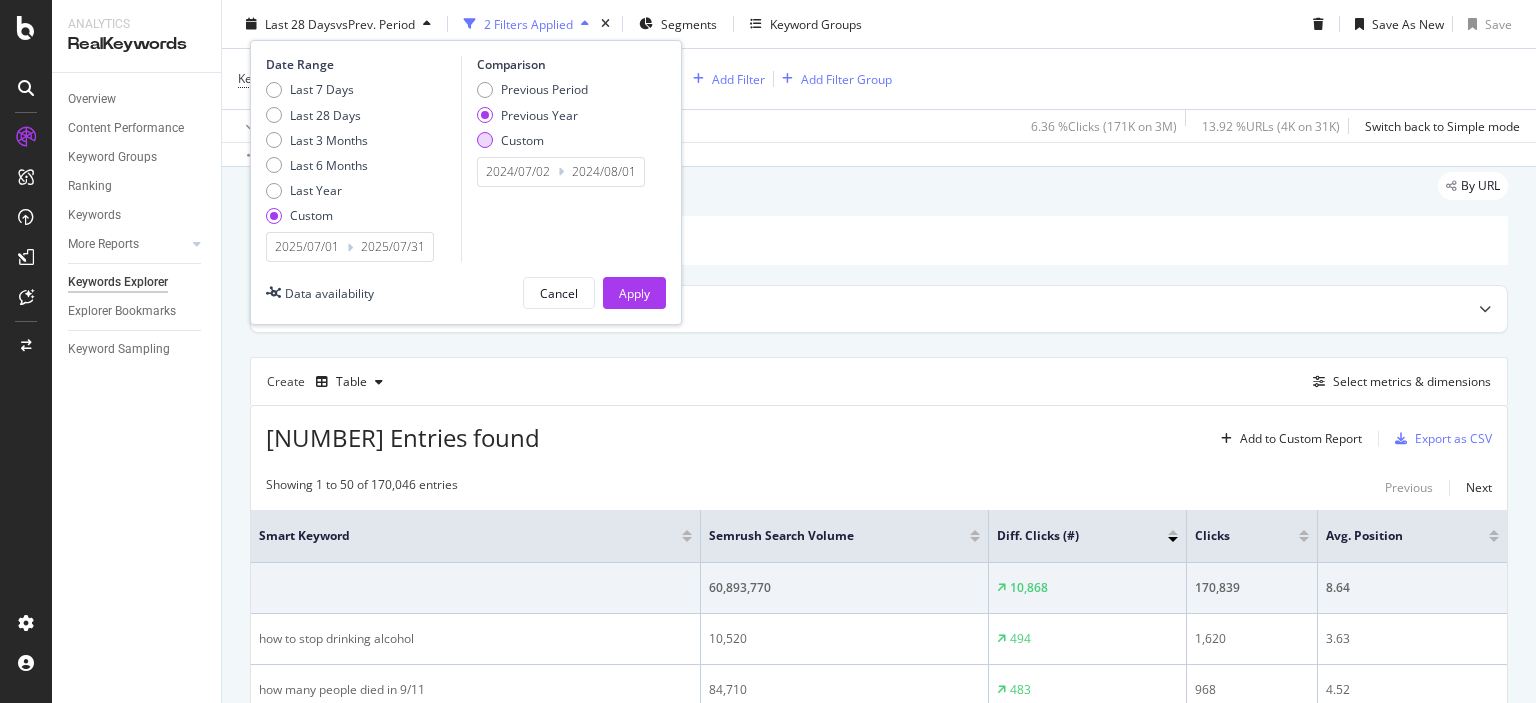 click at bounding box center (485, 140) 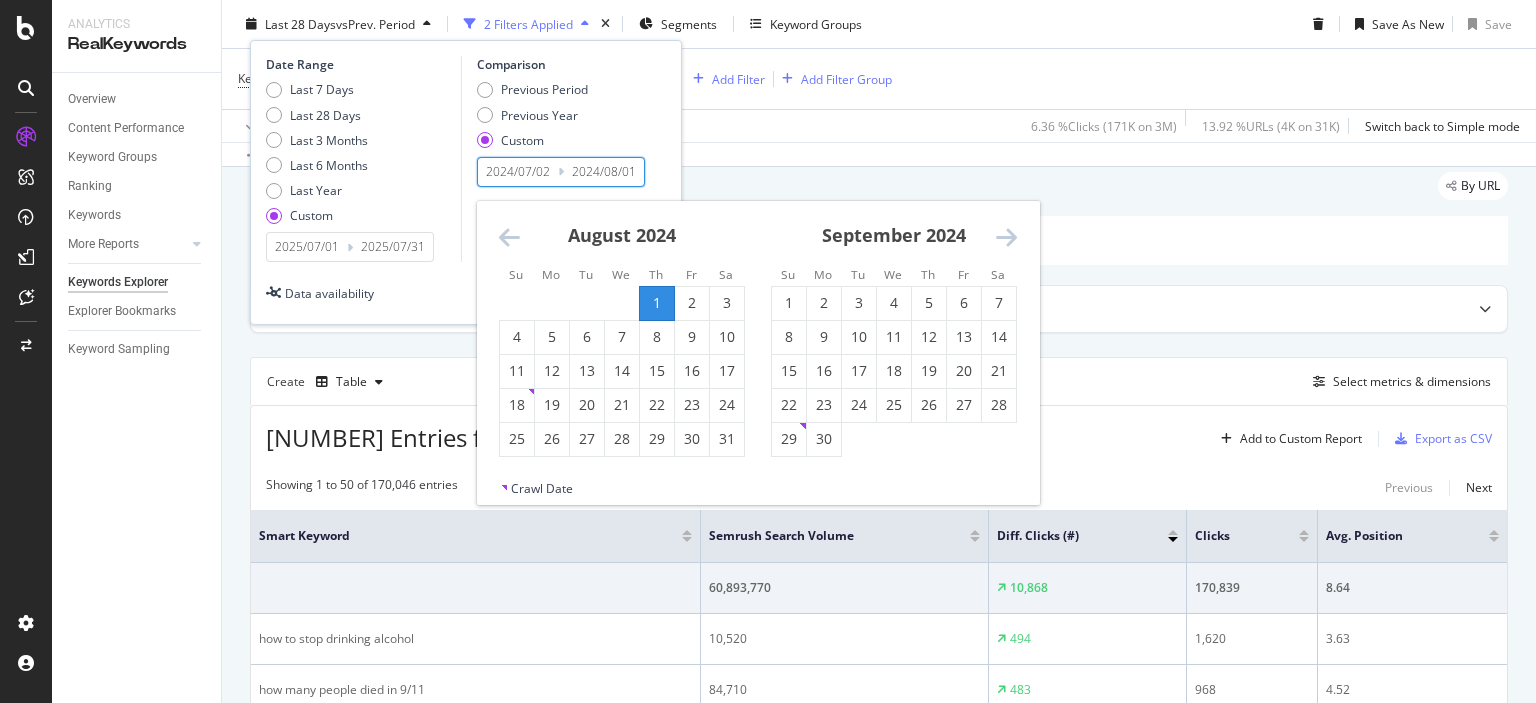 click on "2024/07/02" at bounding box center (518, 172) 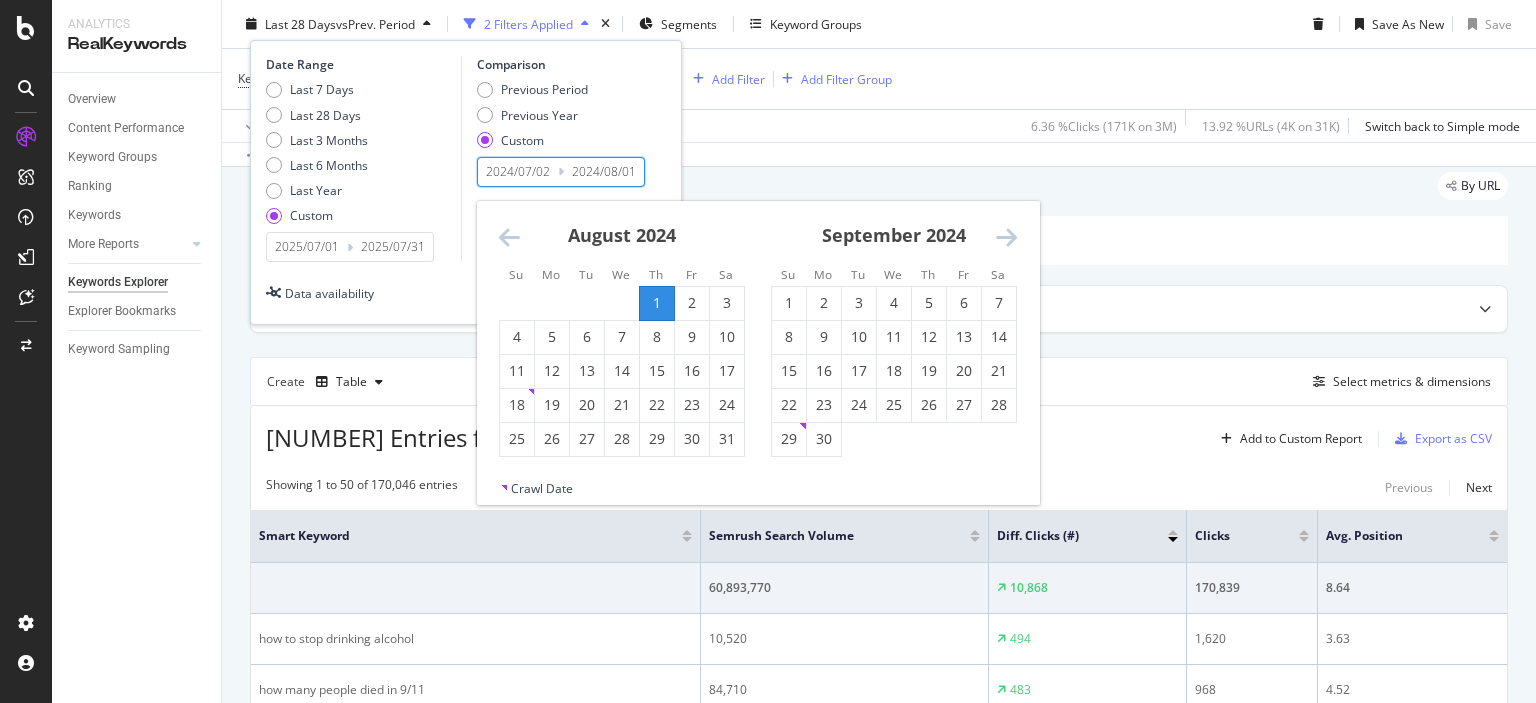 click at bounding box center (509, 237) 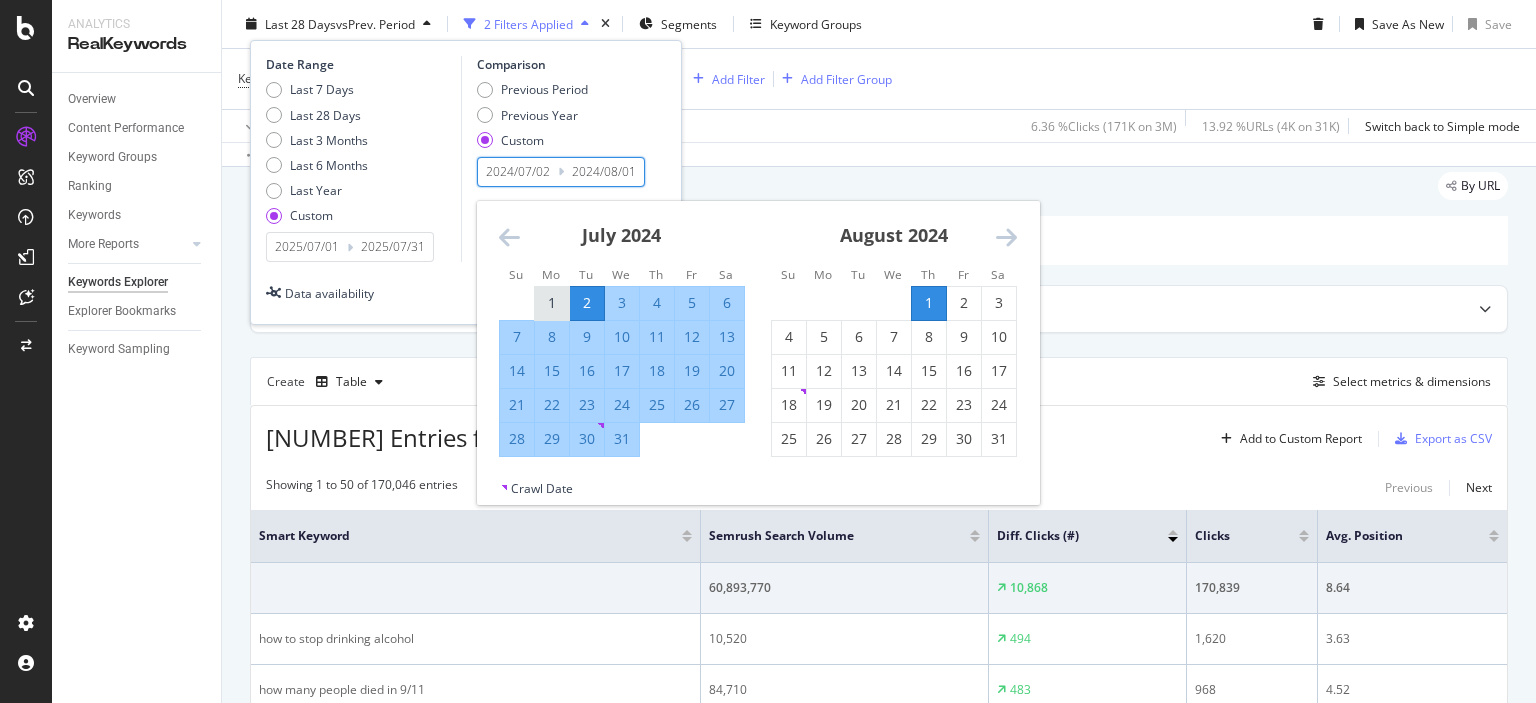 click on "1" at bounding box center [552, 302] 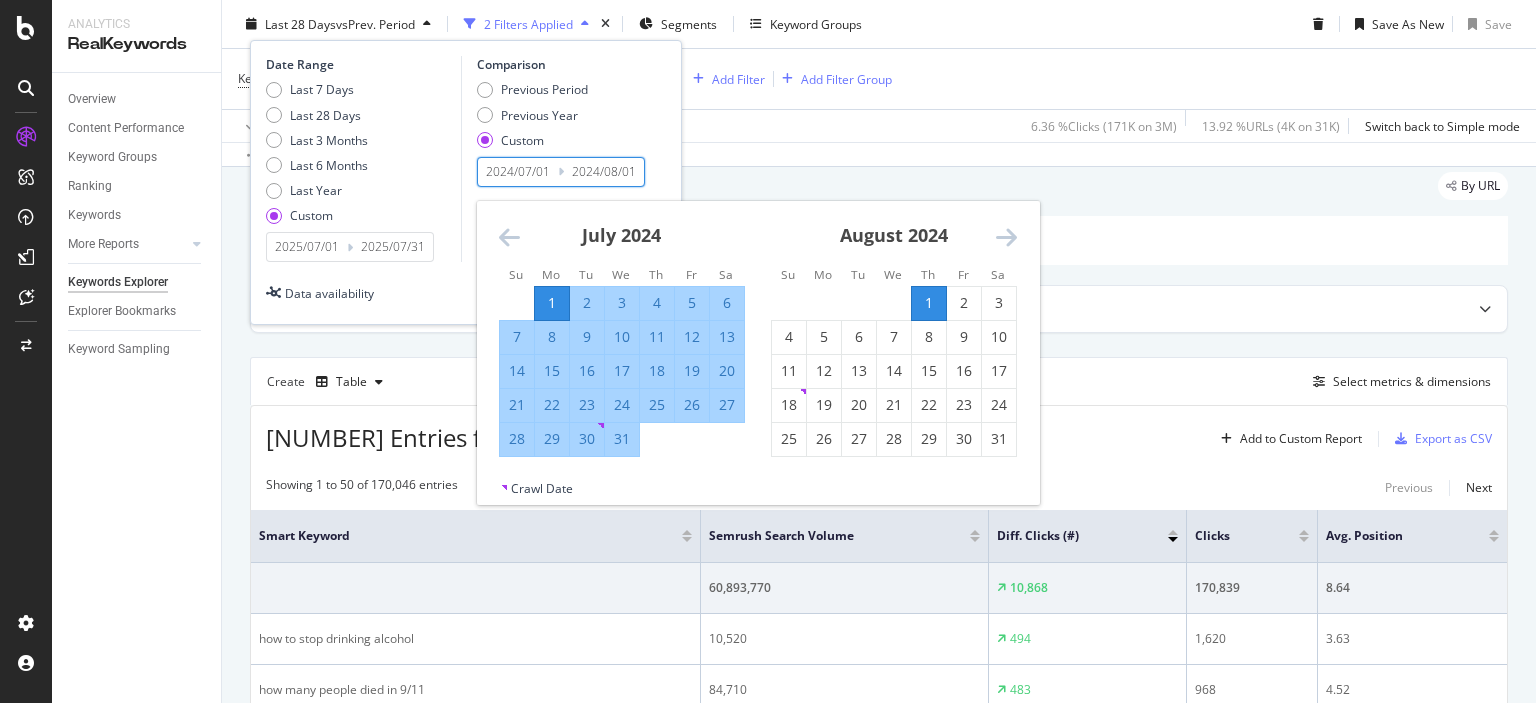 click on "31" at bounding box center [622, 439] 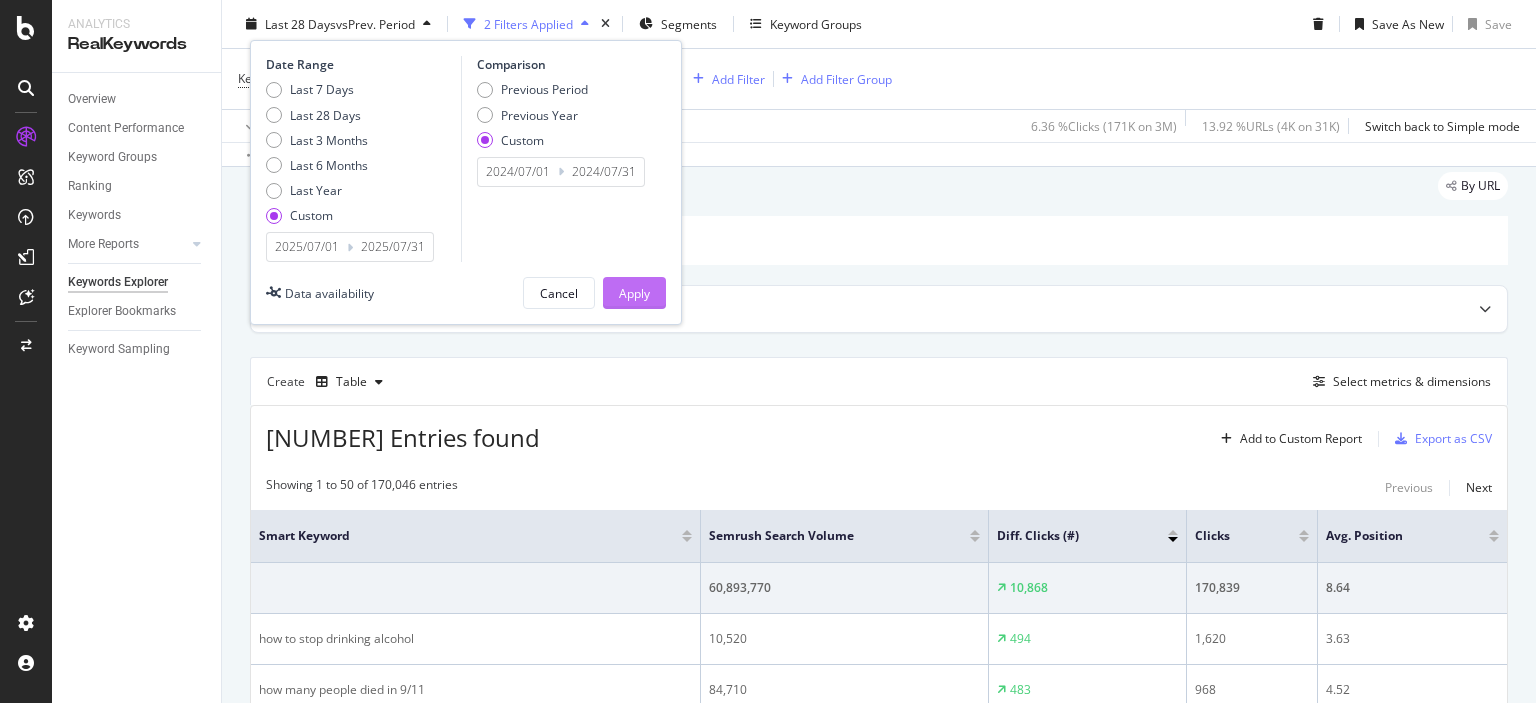 click on "Apply" at bounding box center (634, 293) 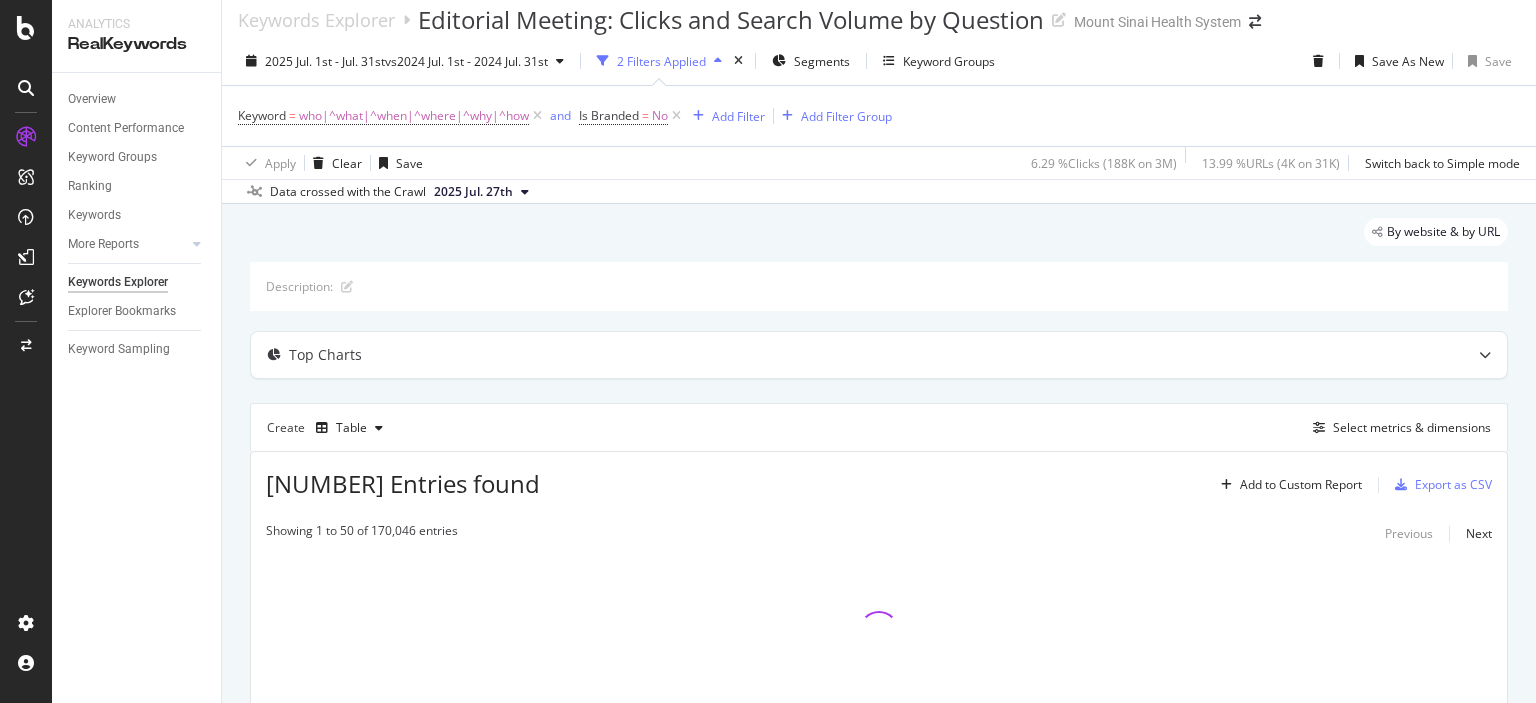 scroll, scrollTop: 0, scrollLeft: 0, axis: both 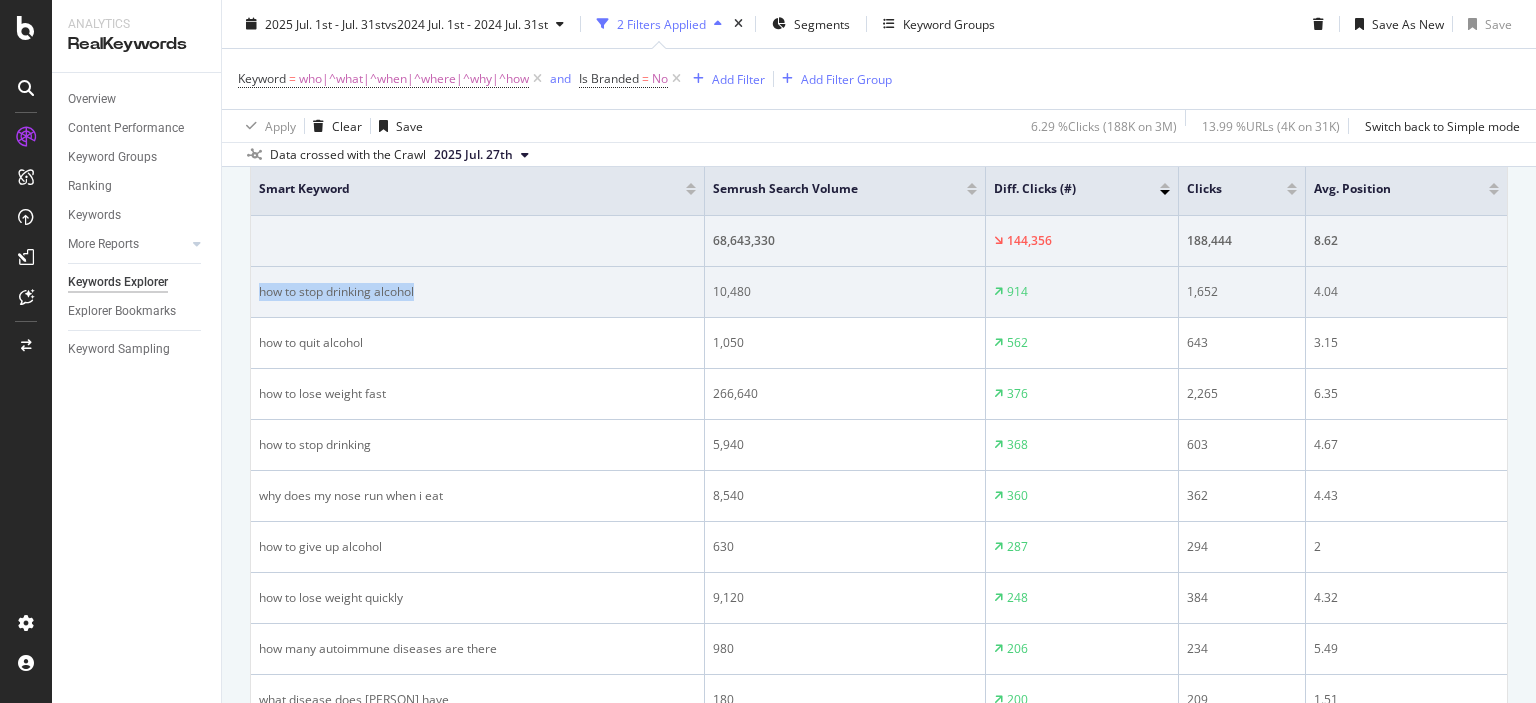drag, startPoint x: 426, startPoint y: 292, endPoint x: 262, endPoint y: 280, distance: 164.43843 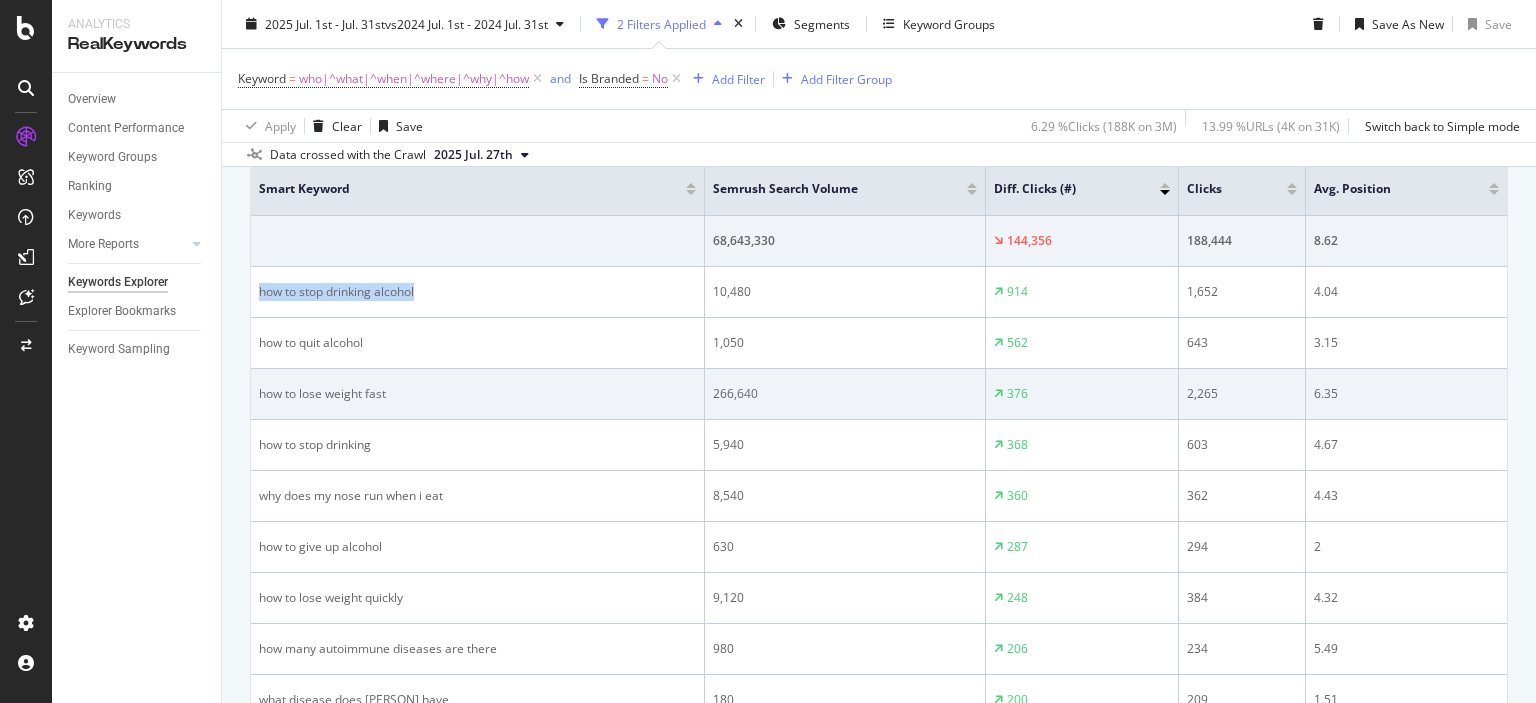 copy on "how to stop drinking alcohol" 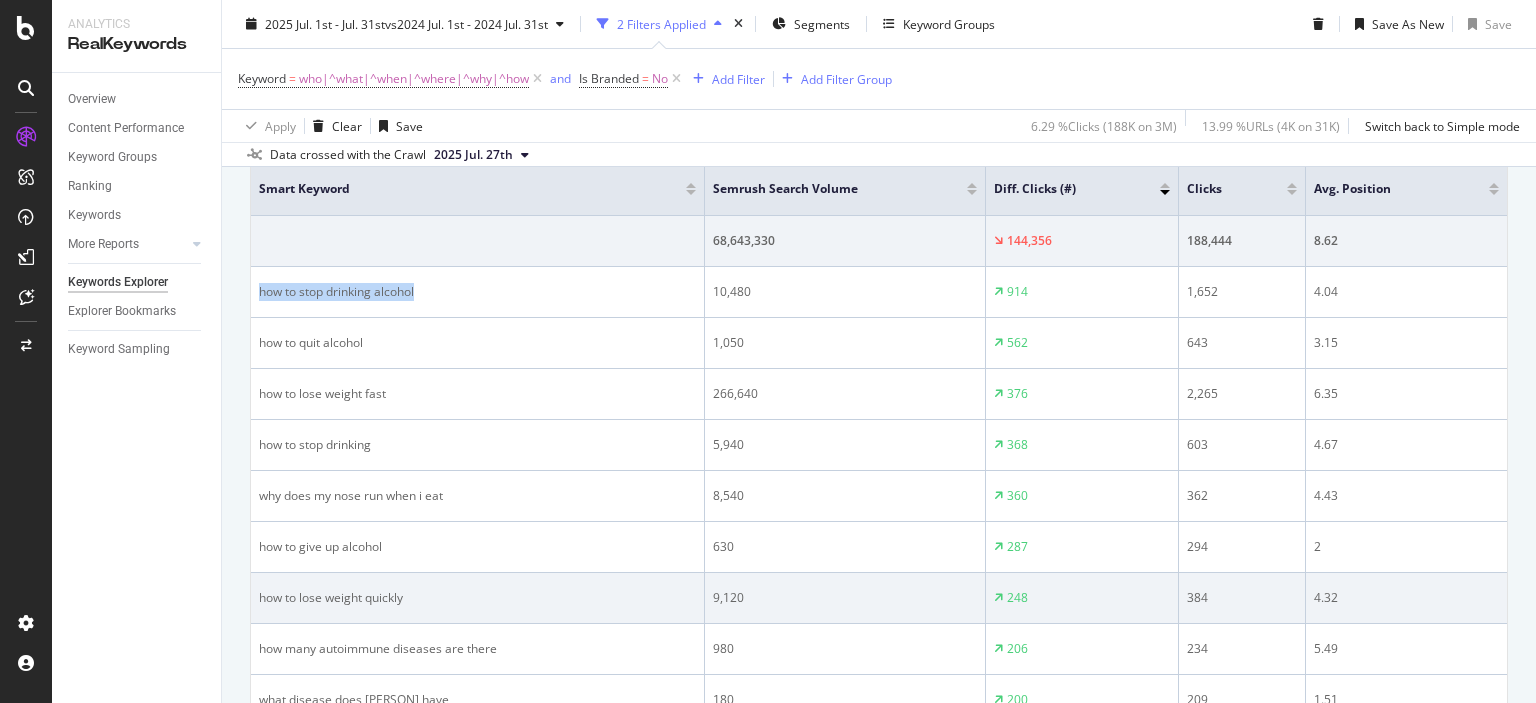 copy on "how to stop drinking alcohol" 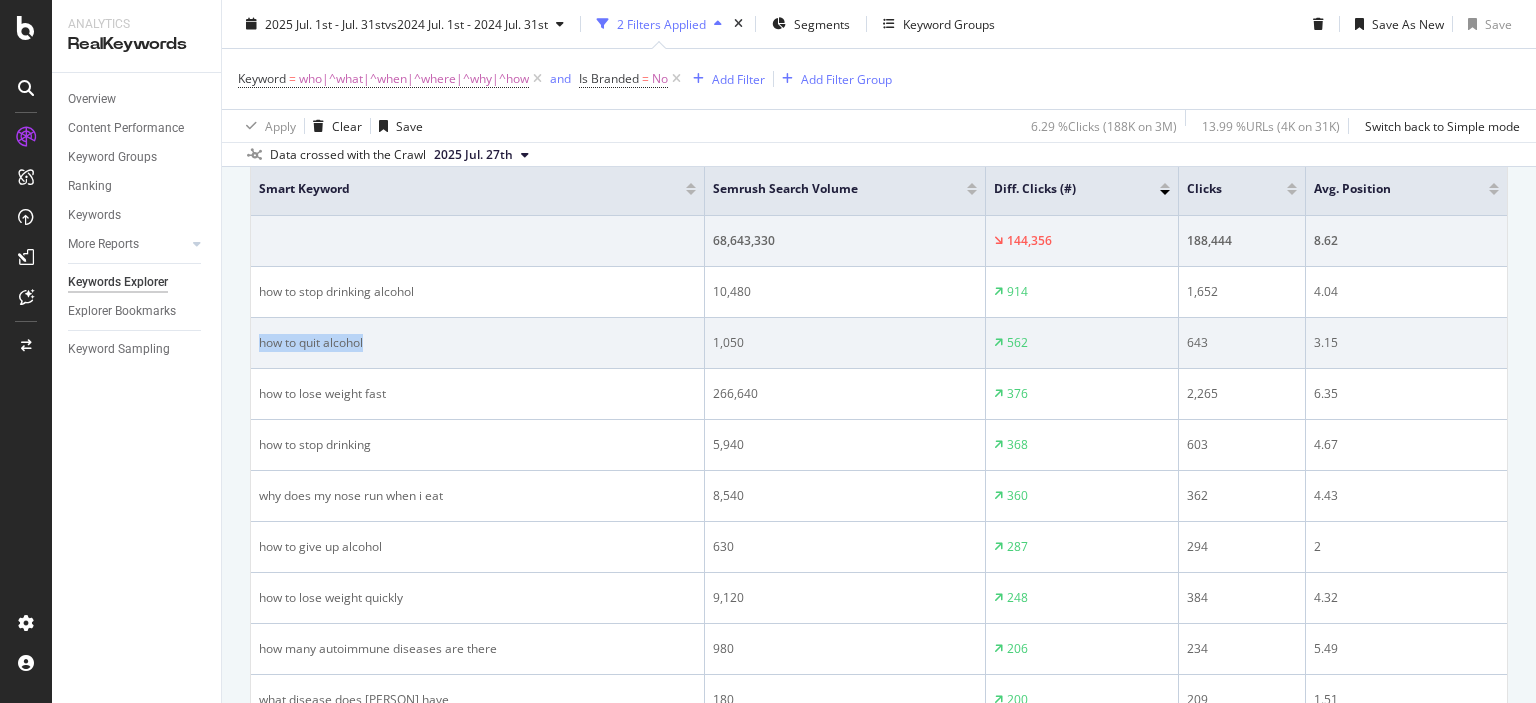 drag, startPoint x: 384, startPoint y: 339, endPoint x: 258, endPoint y: 347, distance: 126.253716 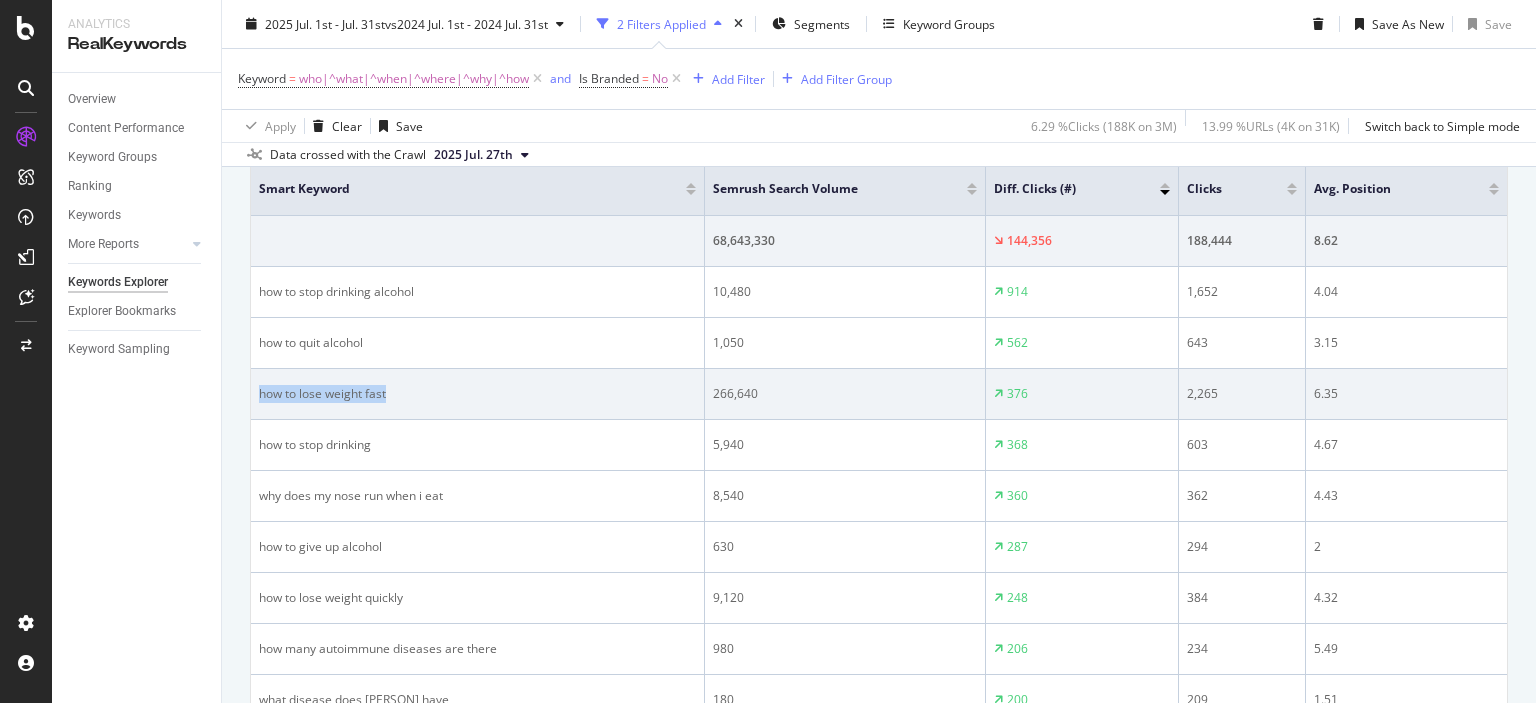 drag, startPoint x: 419, startPoint y: 398, endPoint x: 259, endPoint y: 388, distance: 160.3122 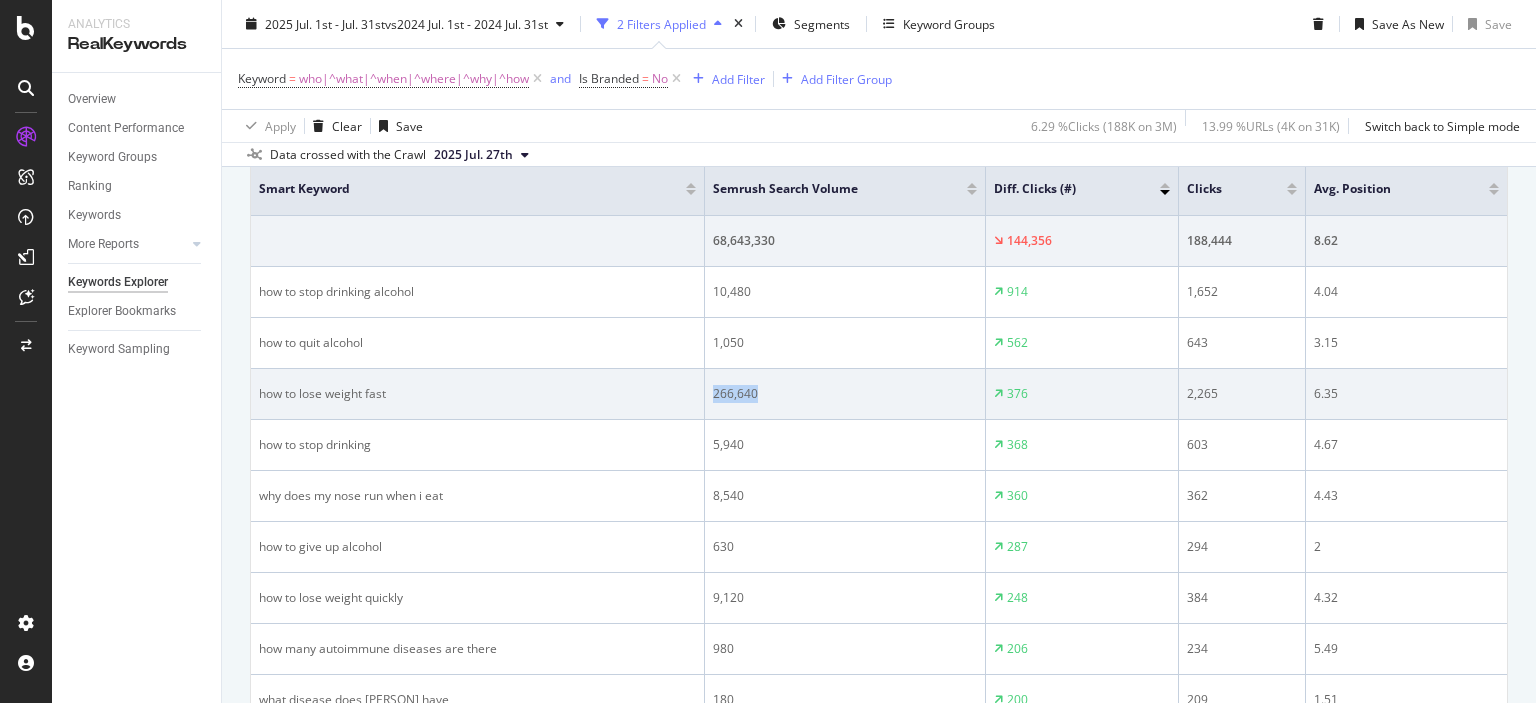 drag, startPoint x: 761, startPoint y: 394, endPoint x: 716, endPoint y: 391, distance: 45.099888 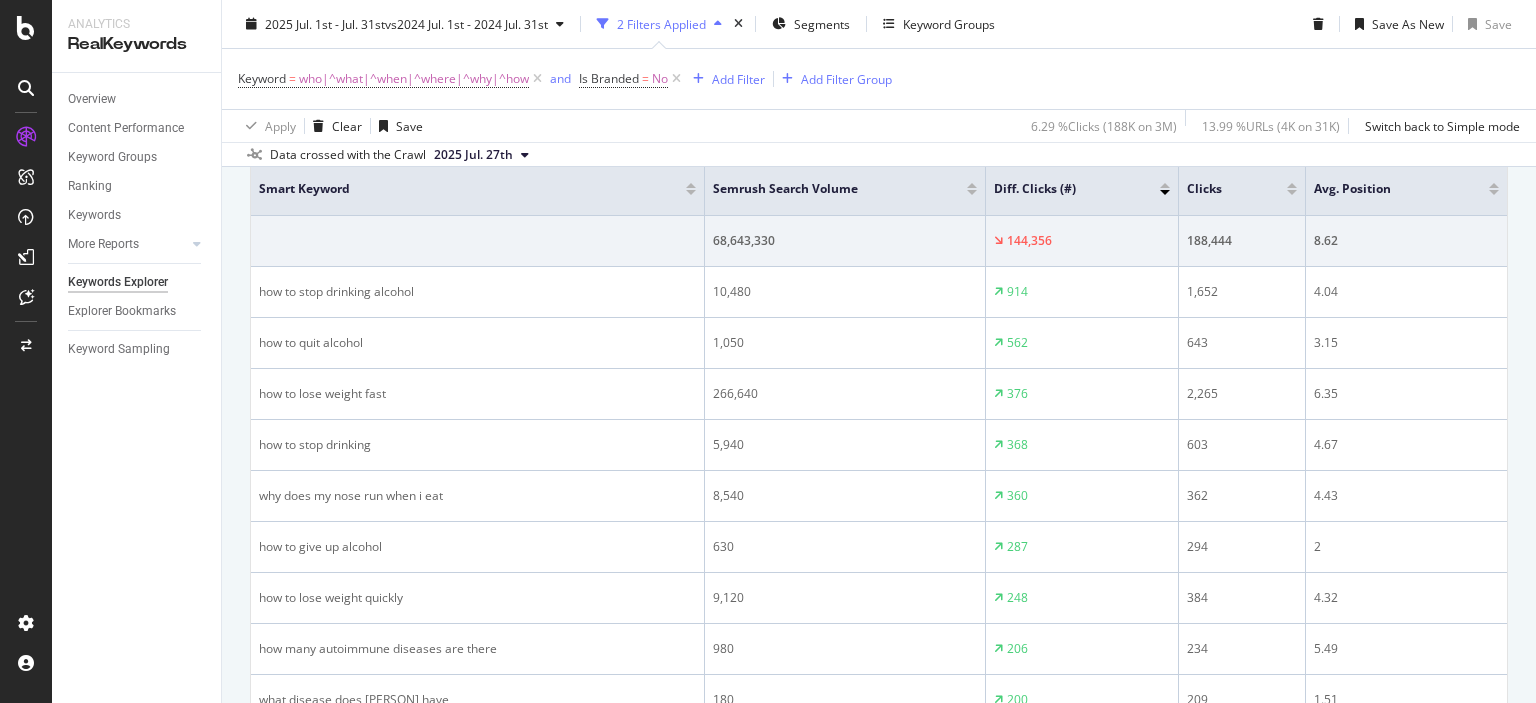 click on "Keywords Explorer" at bounding box center (144, 282) 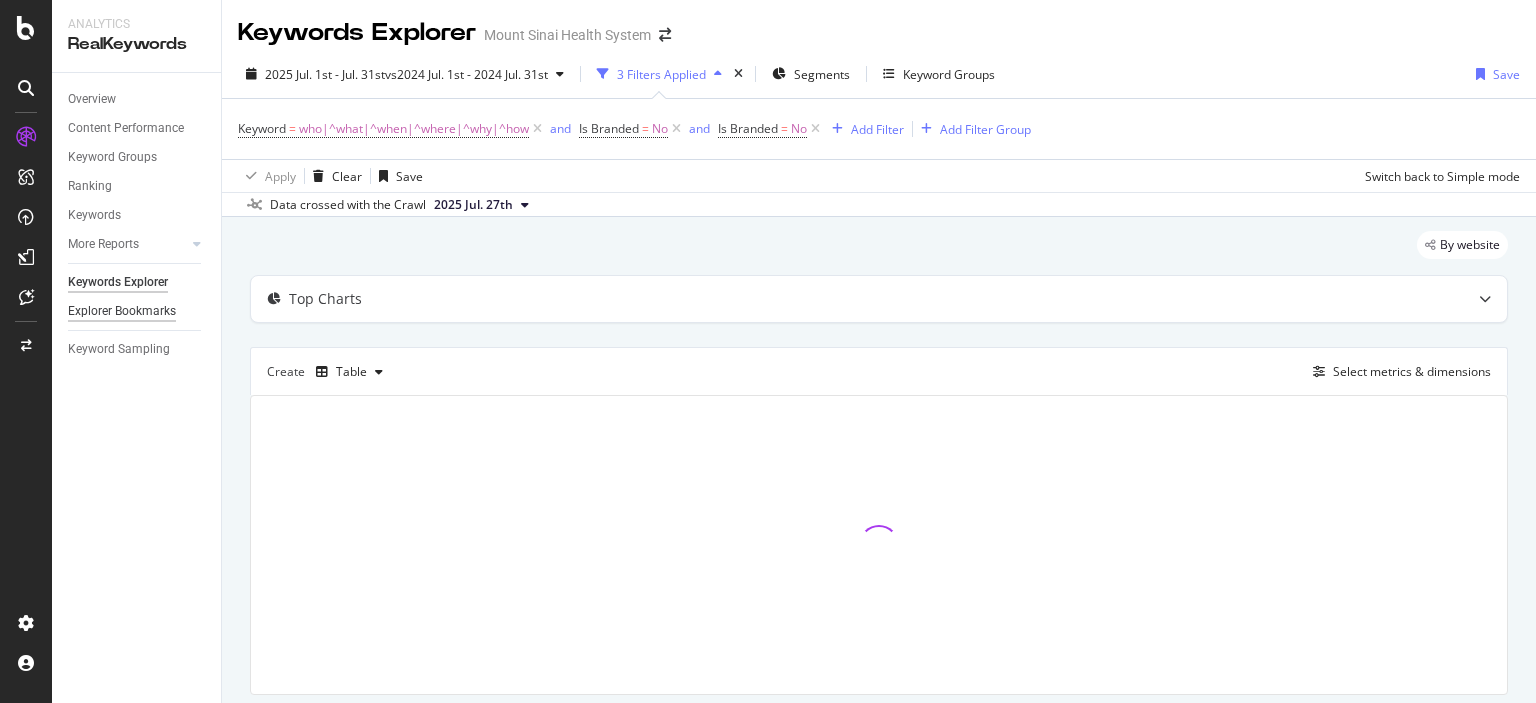 click on "Explorer Bookmarks" at bounding box center (122, 311) 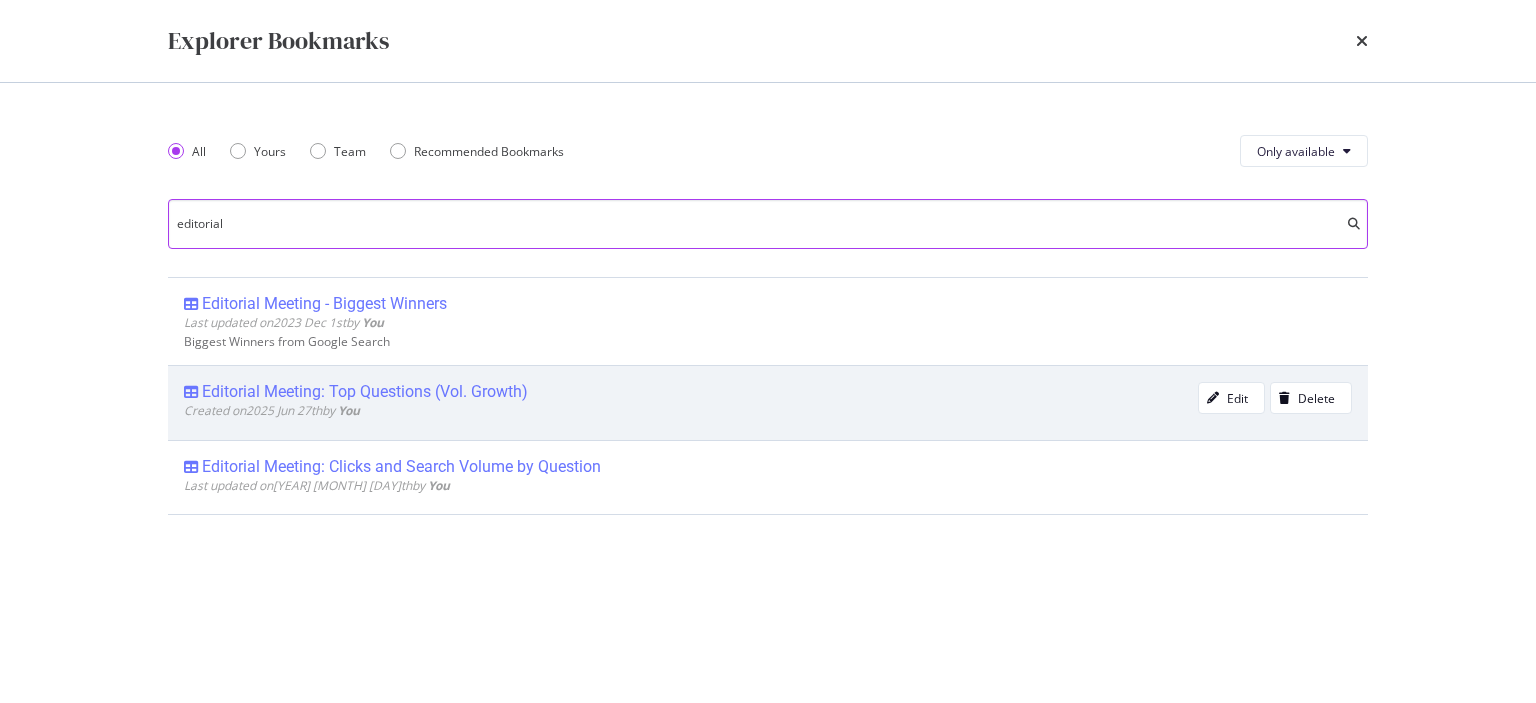 type on "editorial" 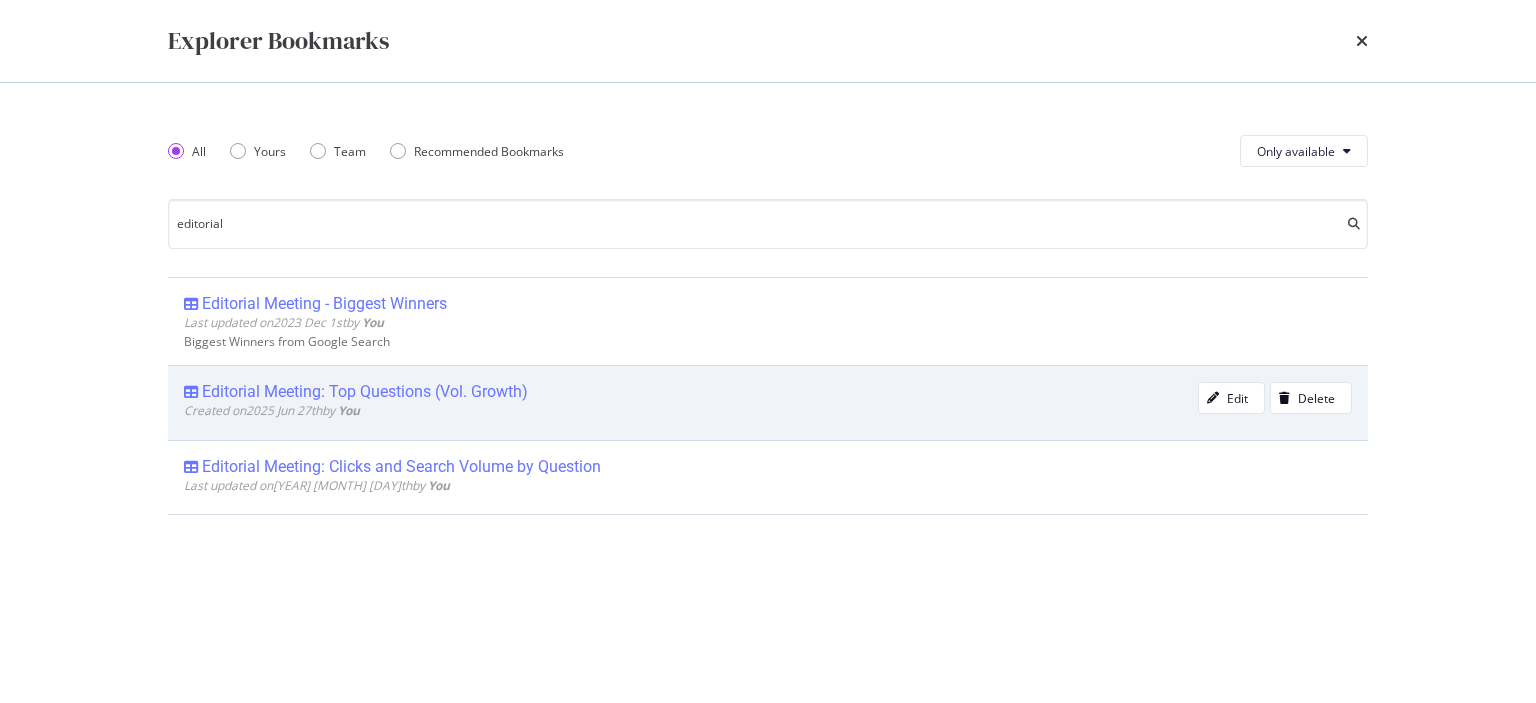click on "Editorial Meeting: Top Questions (Vol. Growth)" at bounding box center (365, 392) 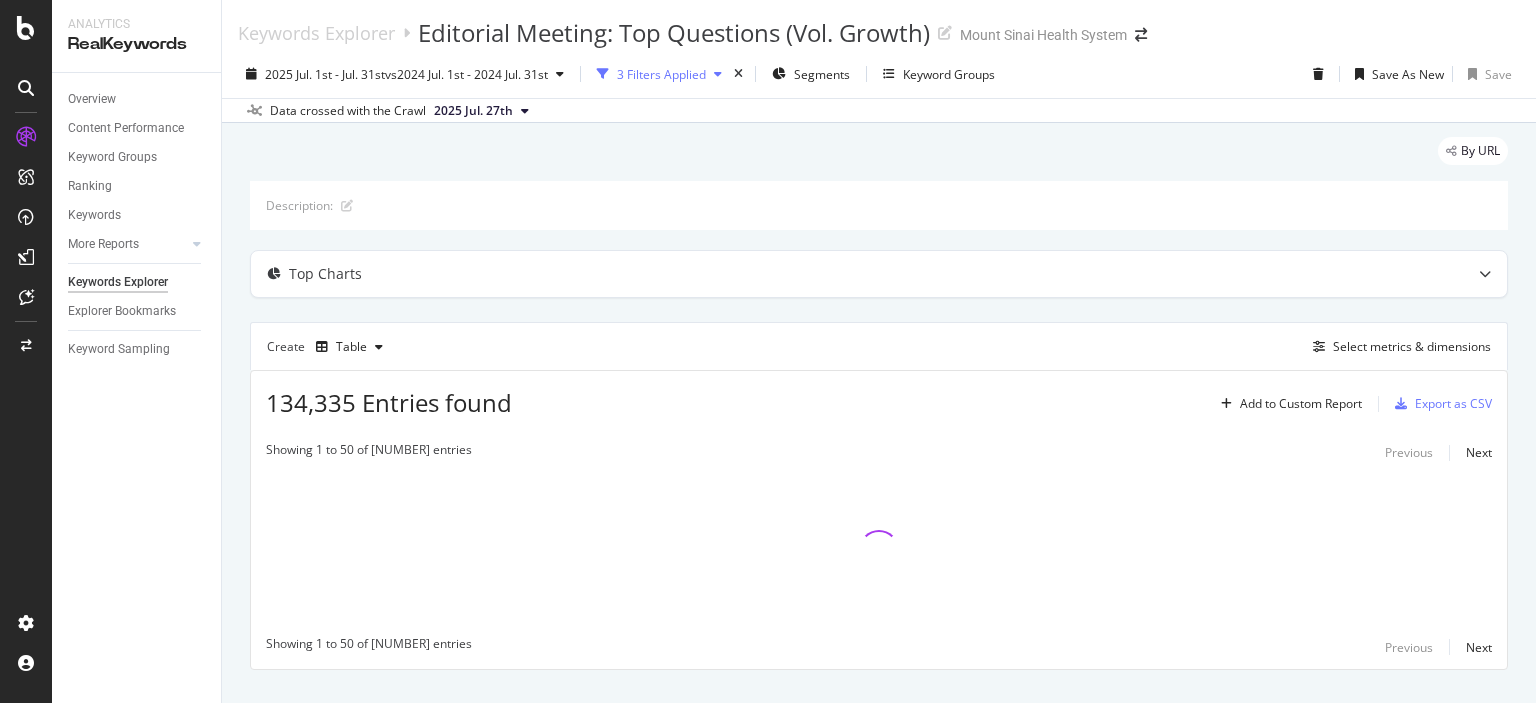 click on "3 Filters Applied" at bounding box center [661, 74] 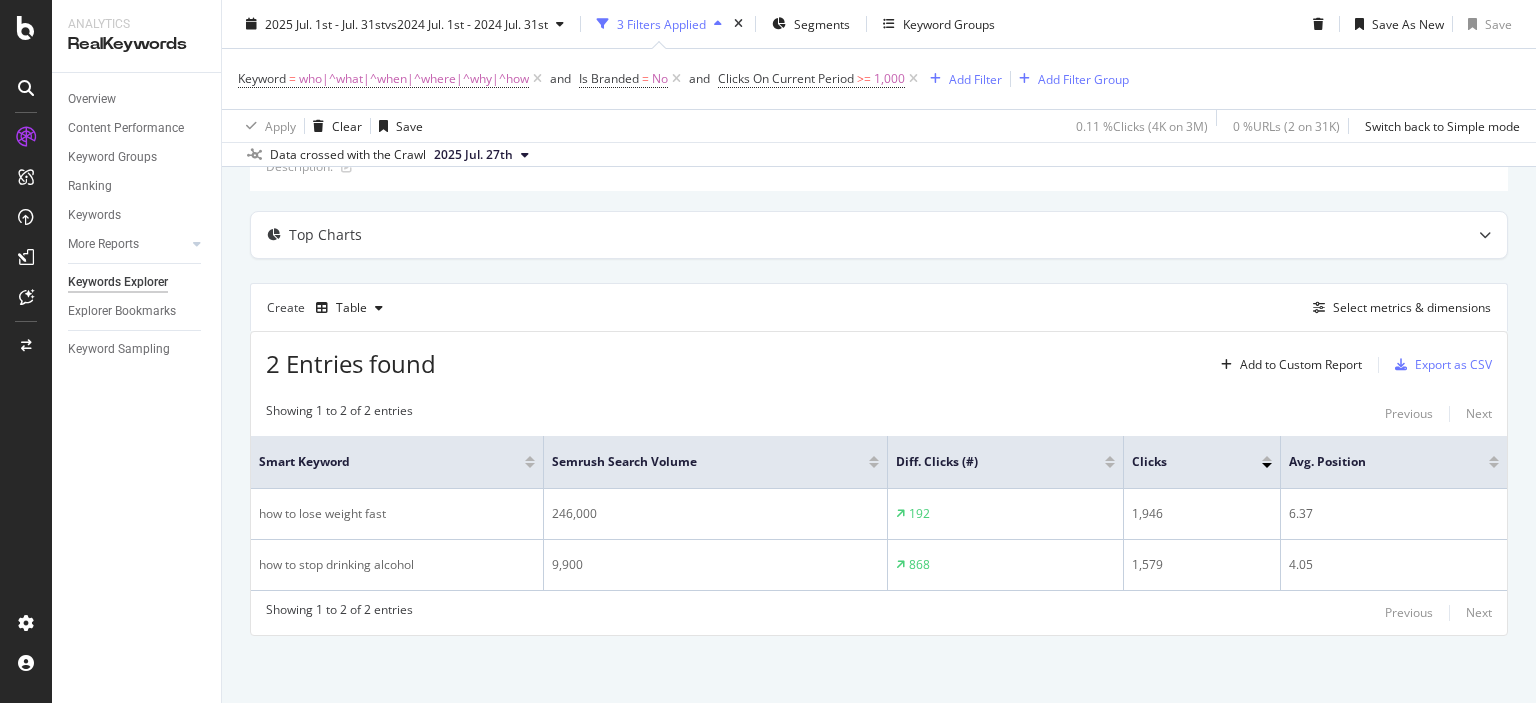 scroll, scrollTop: 0, scrollLeft: 0, axis: both 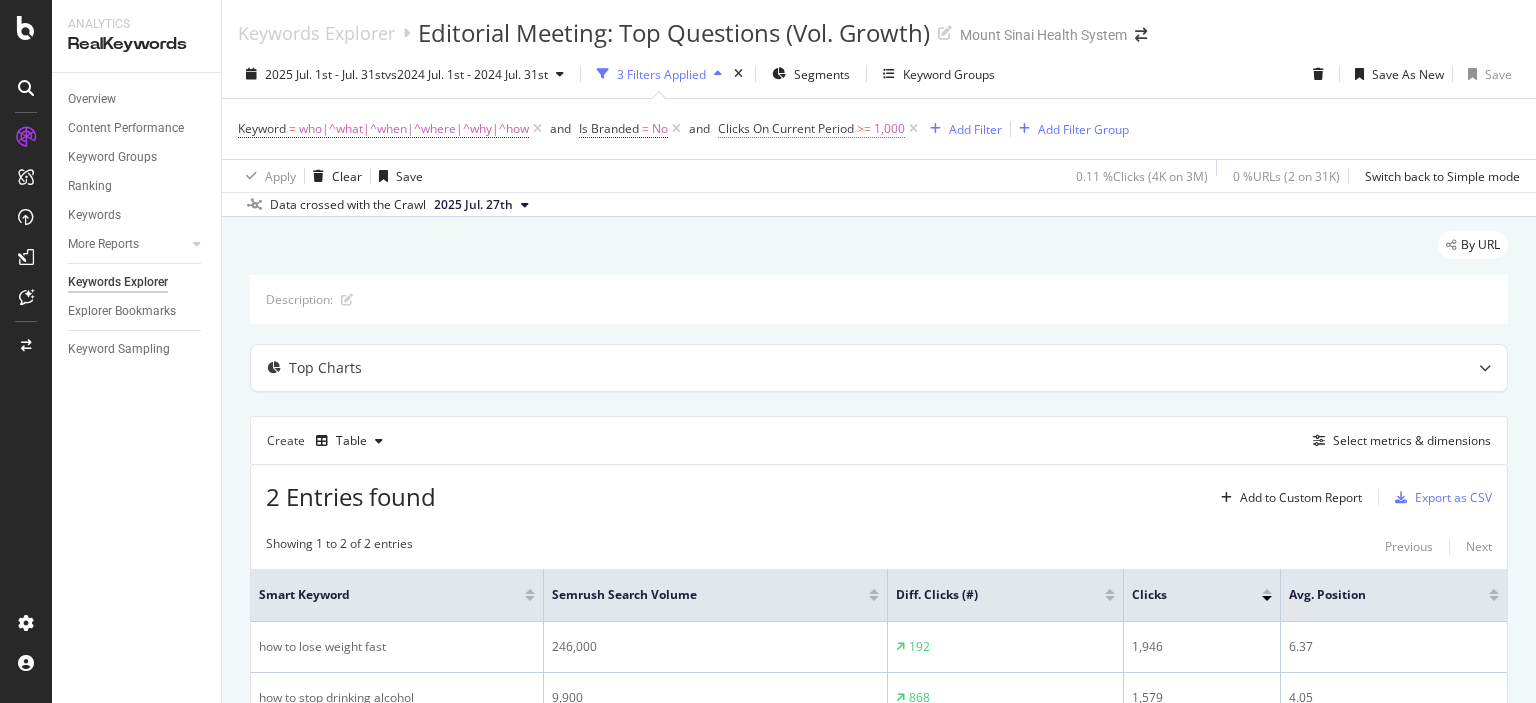 click on "Clicks On Current Period   >=     1,000" at bounding box center [811, 129] 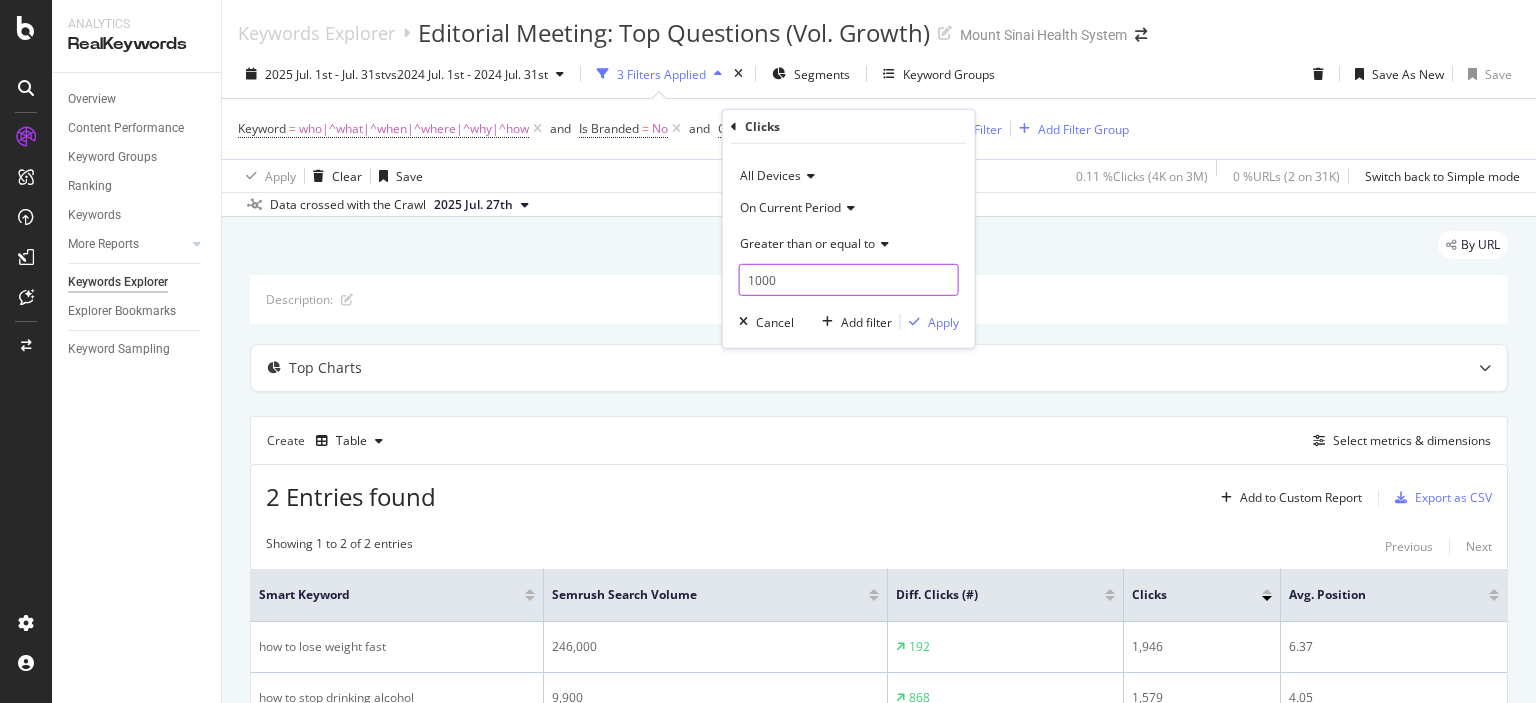 click on "1000" at bounding box center [849, 280] 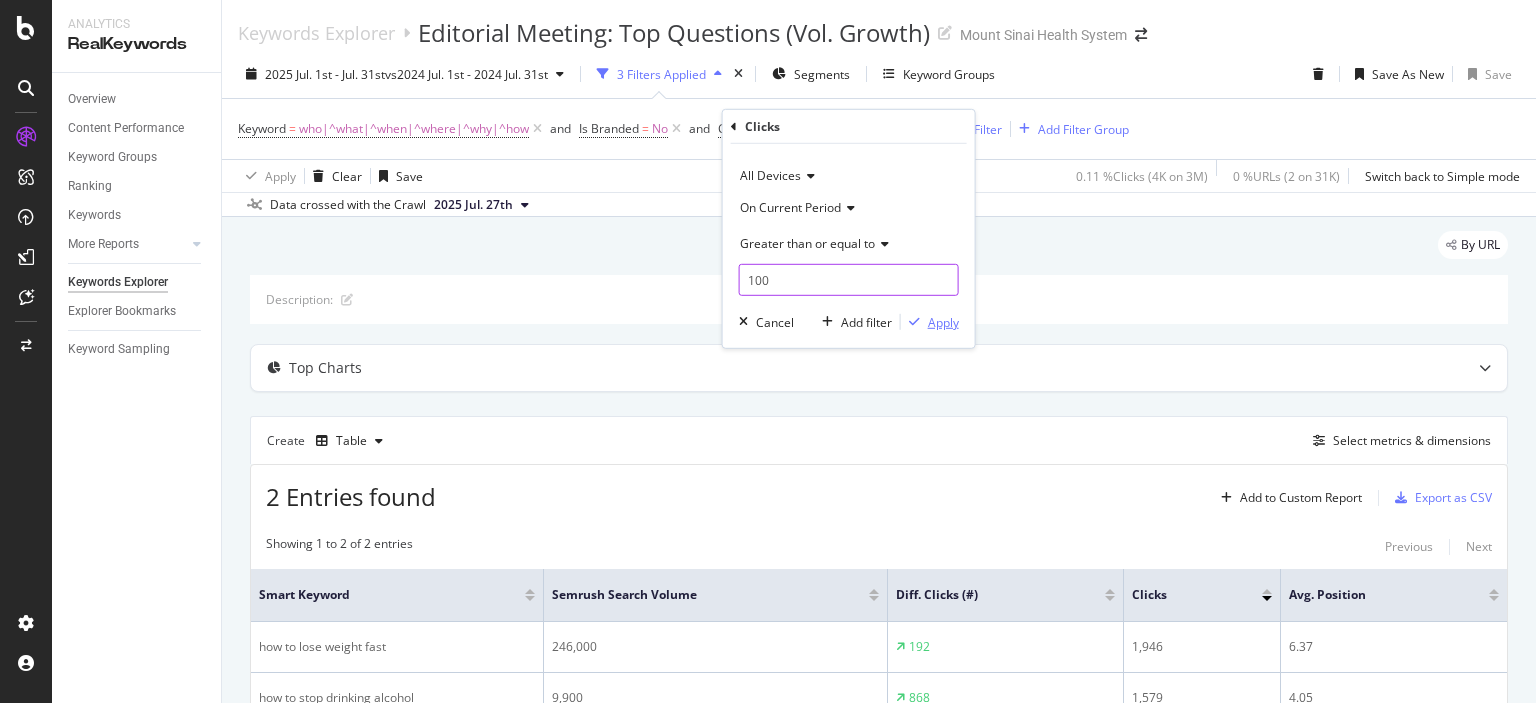 type on "100" 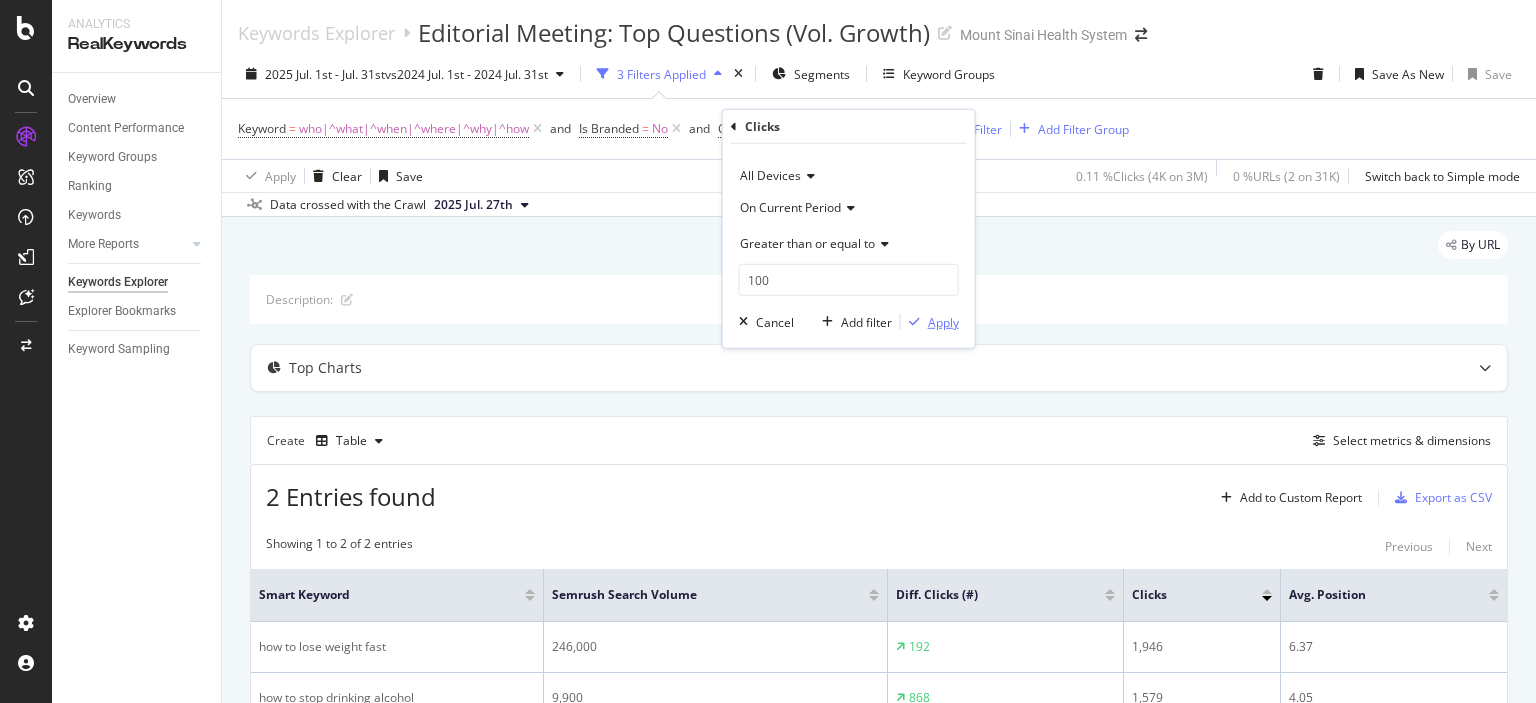 click on "Apply" at bounding box center (943, 321) 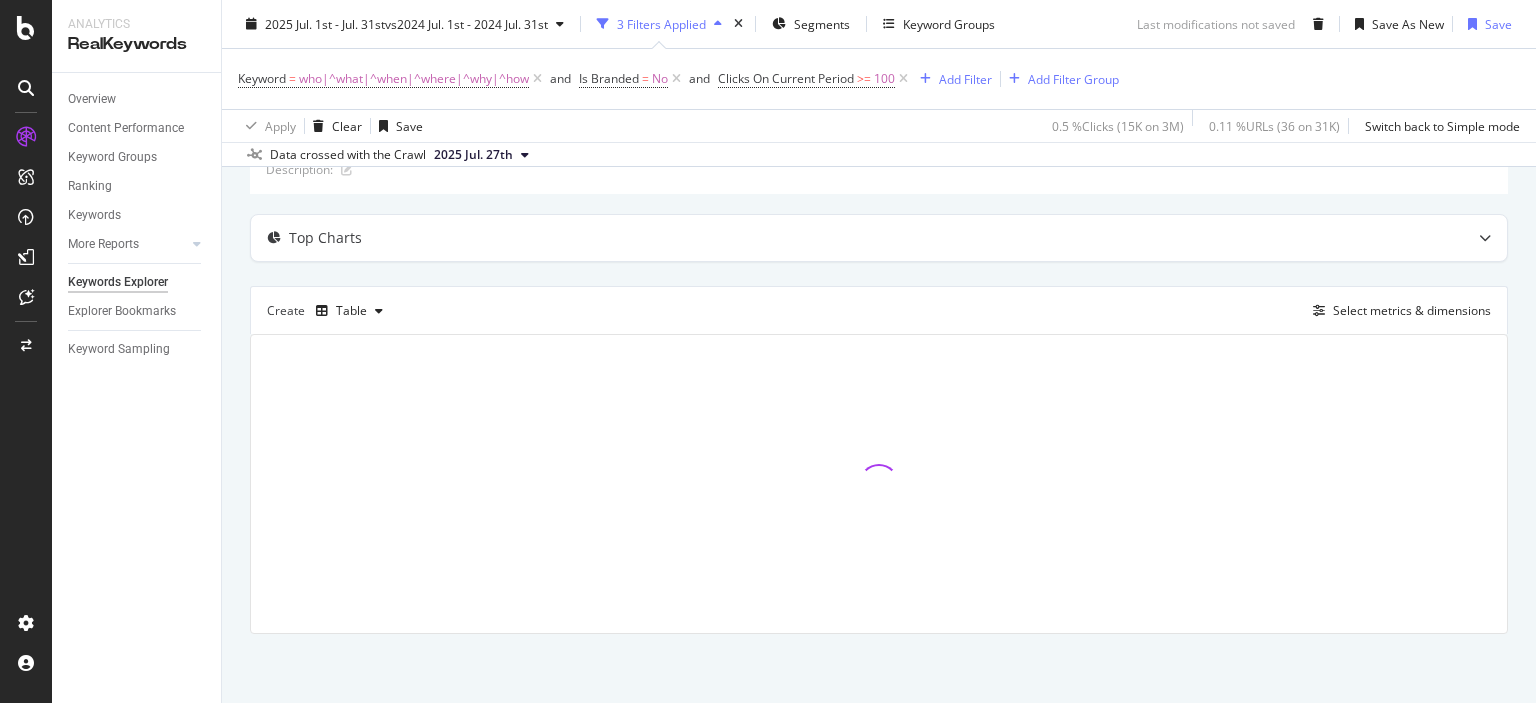 scroll, scrollTop: 0, scrollLeft: 0, axis: both 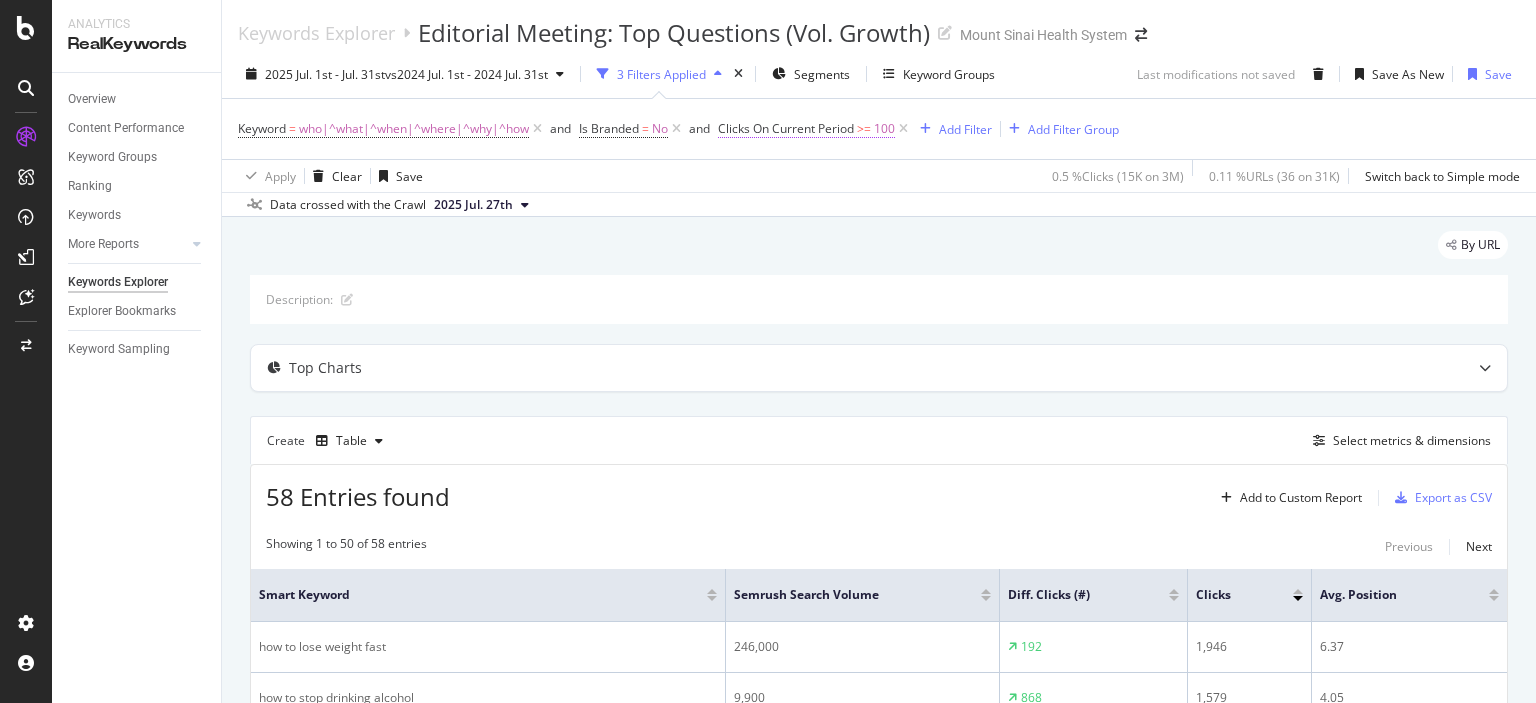 click on ">=" at bounding box center (864, 128) 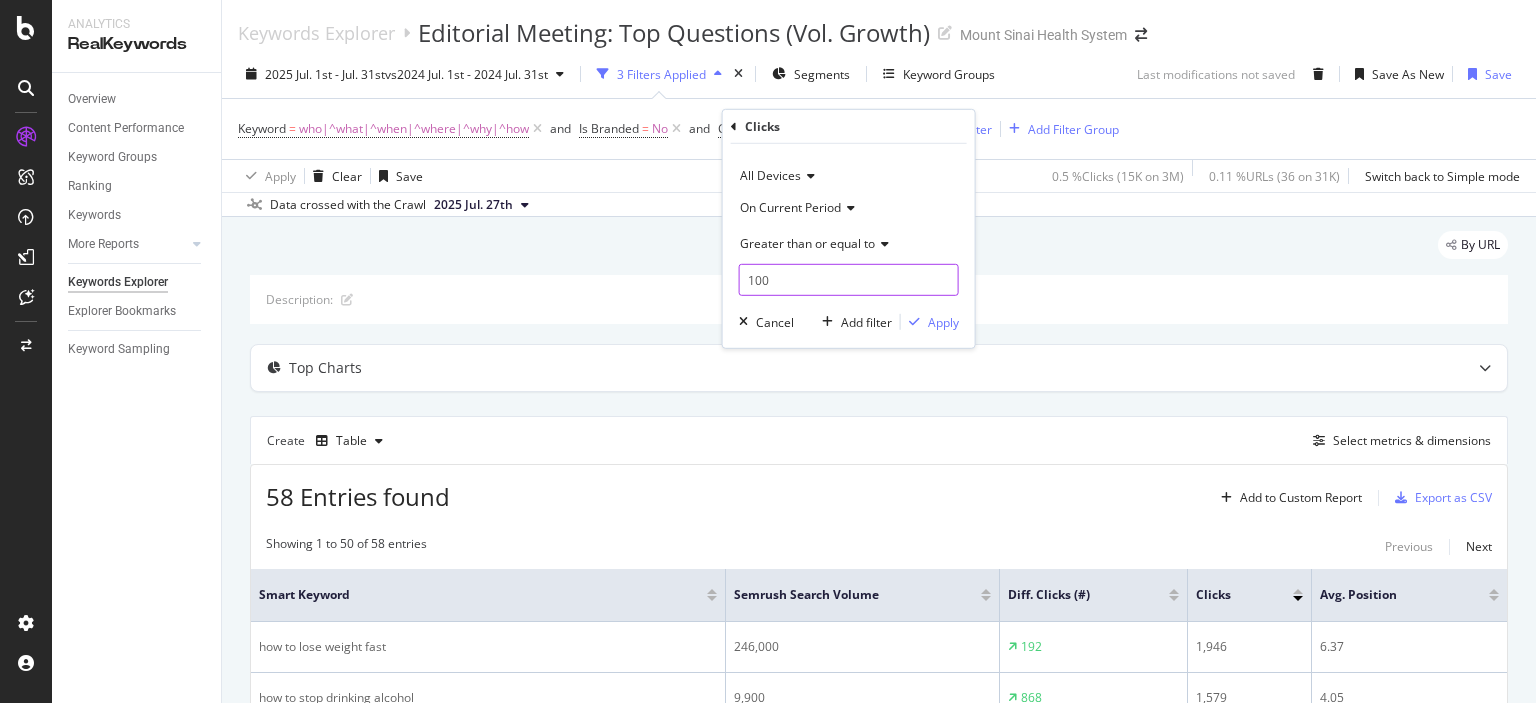click on "100" at bounding box center (849, 280) 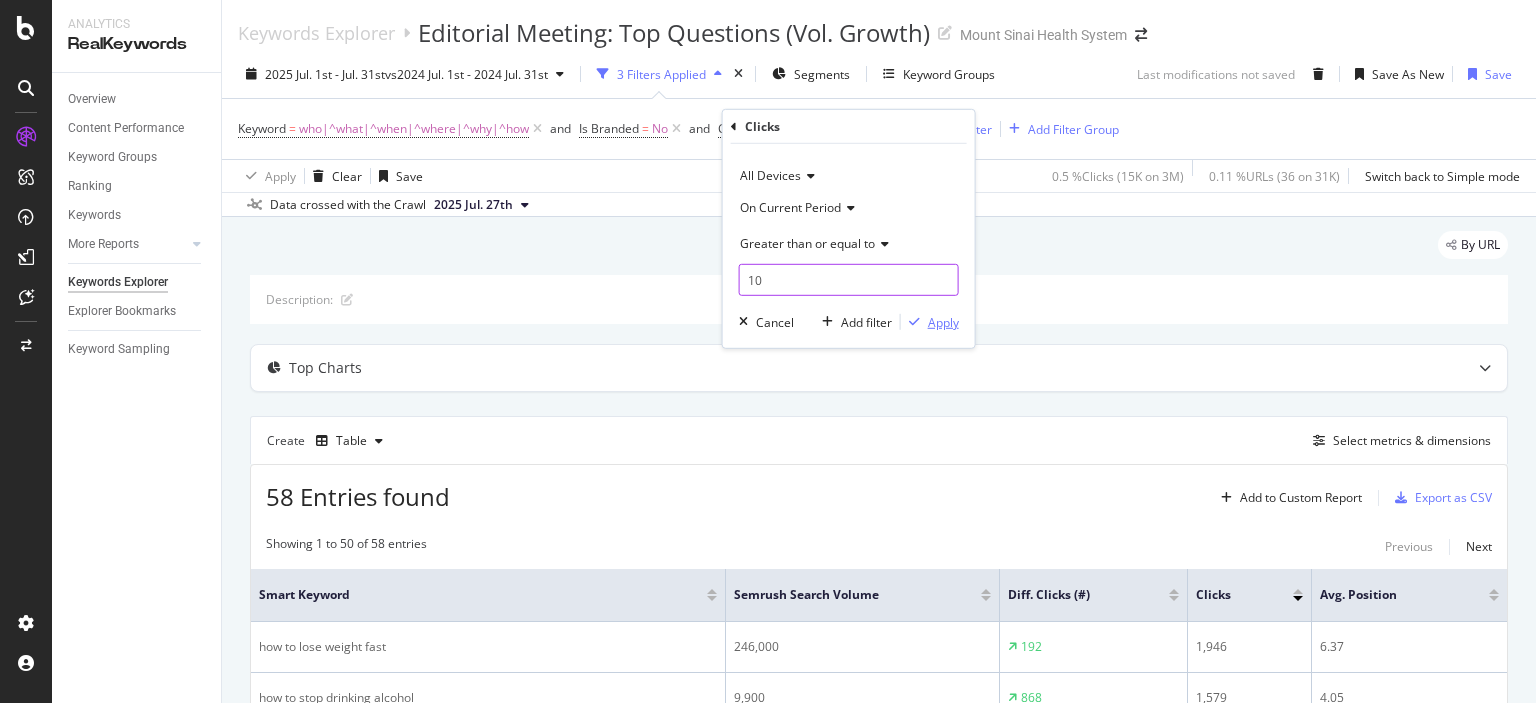 type on "10" 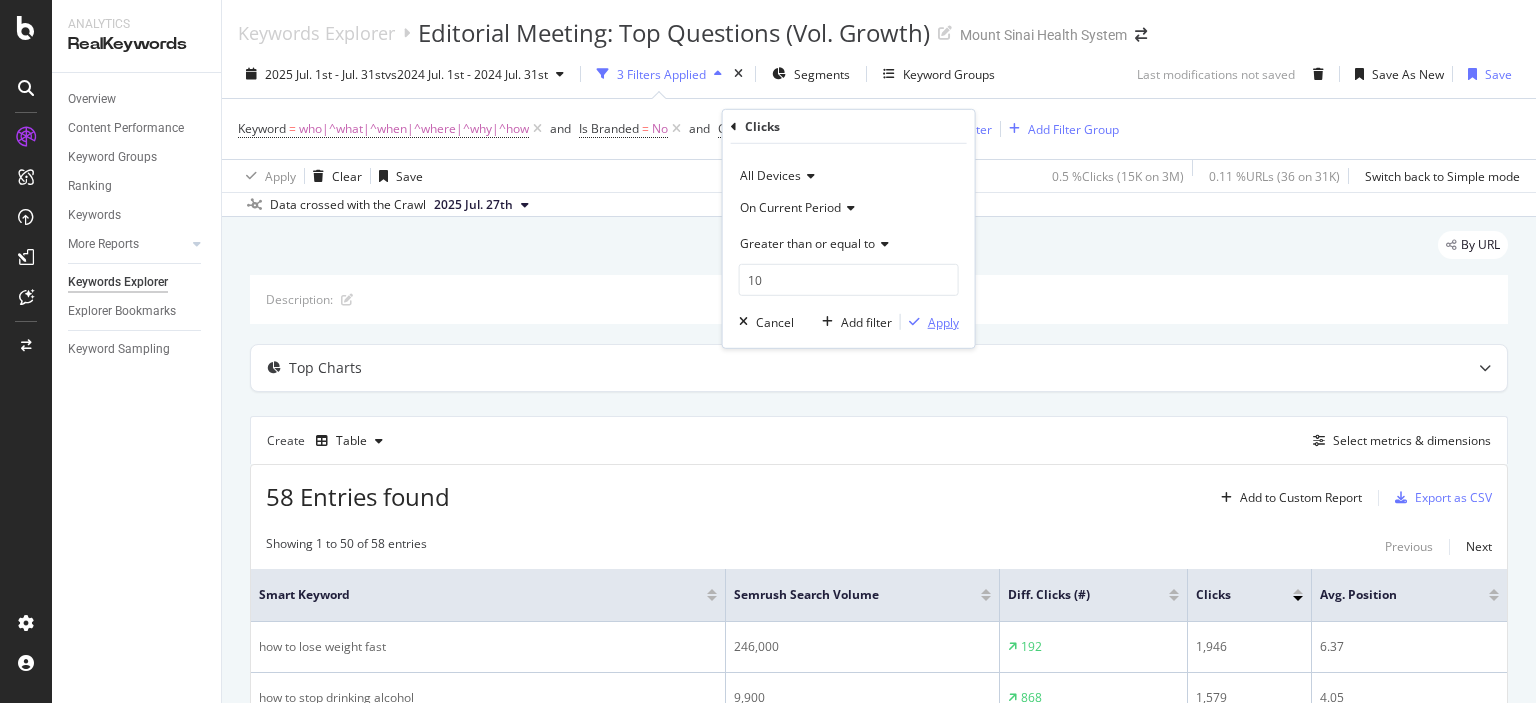 click on "Apply" at bounding box center [943, 321] 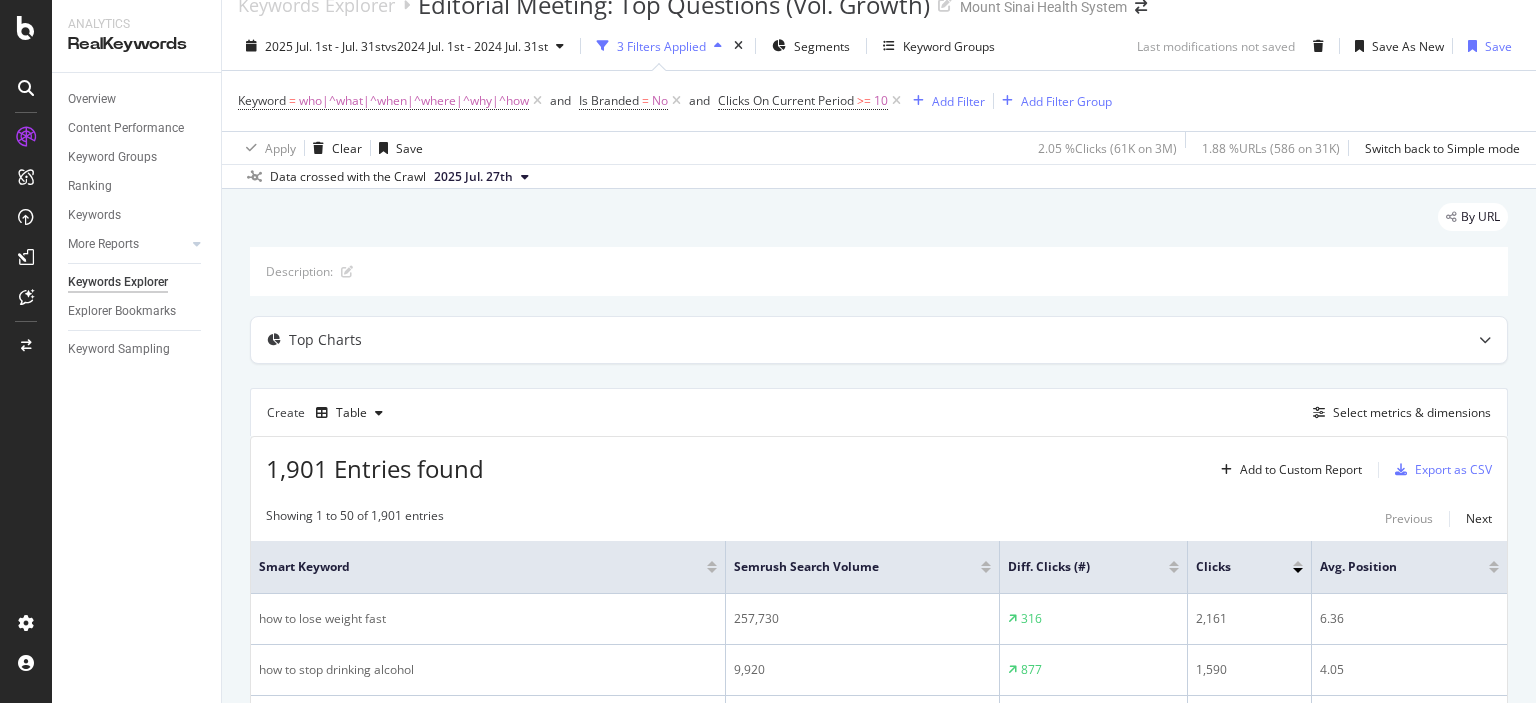 scroll, scrollTop: 0, scrollLeft: 0, axis: both 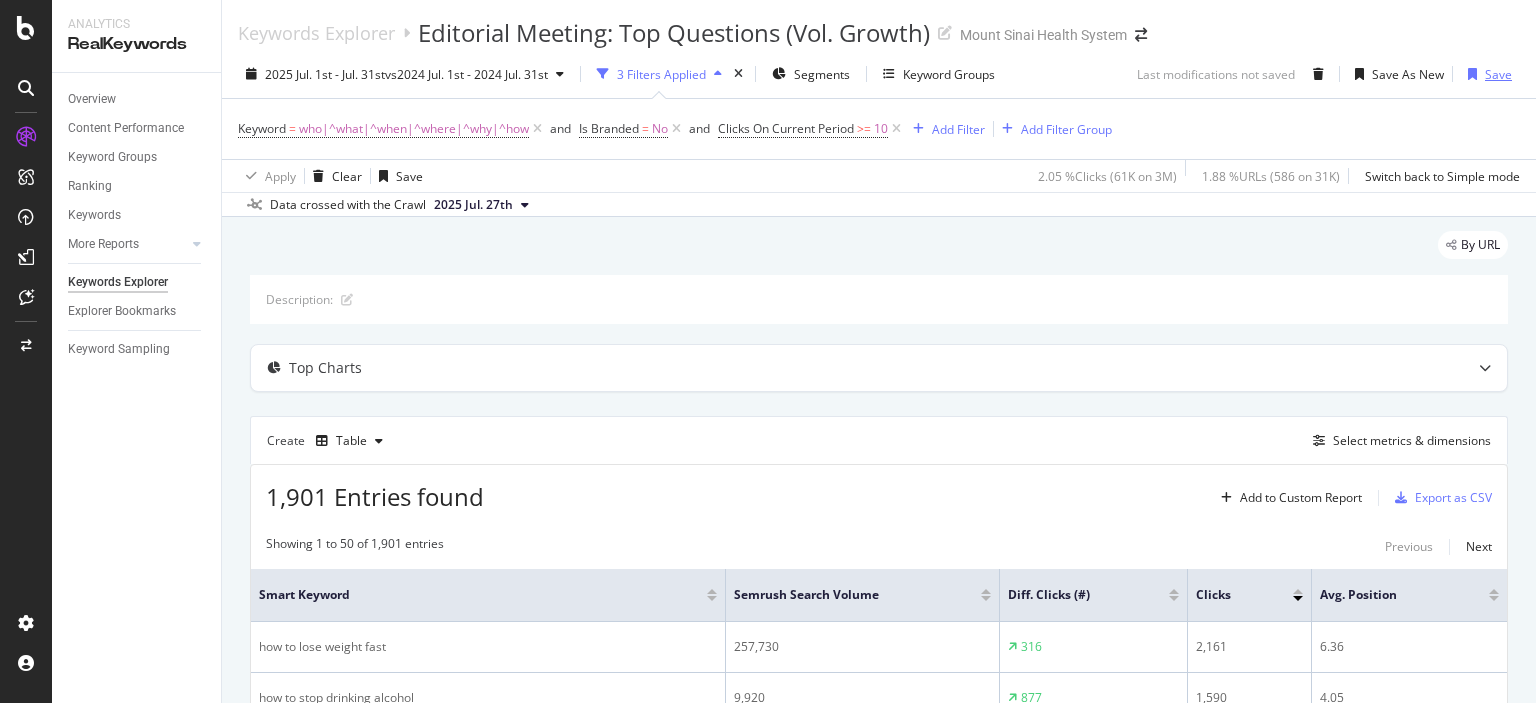 click on "Save" at bounding box center [1498, 74] 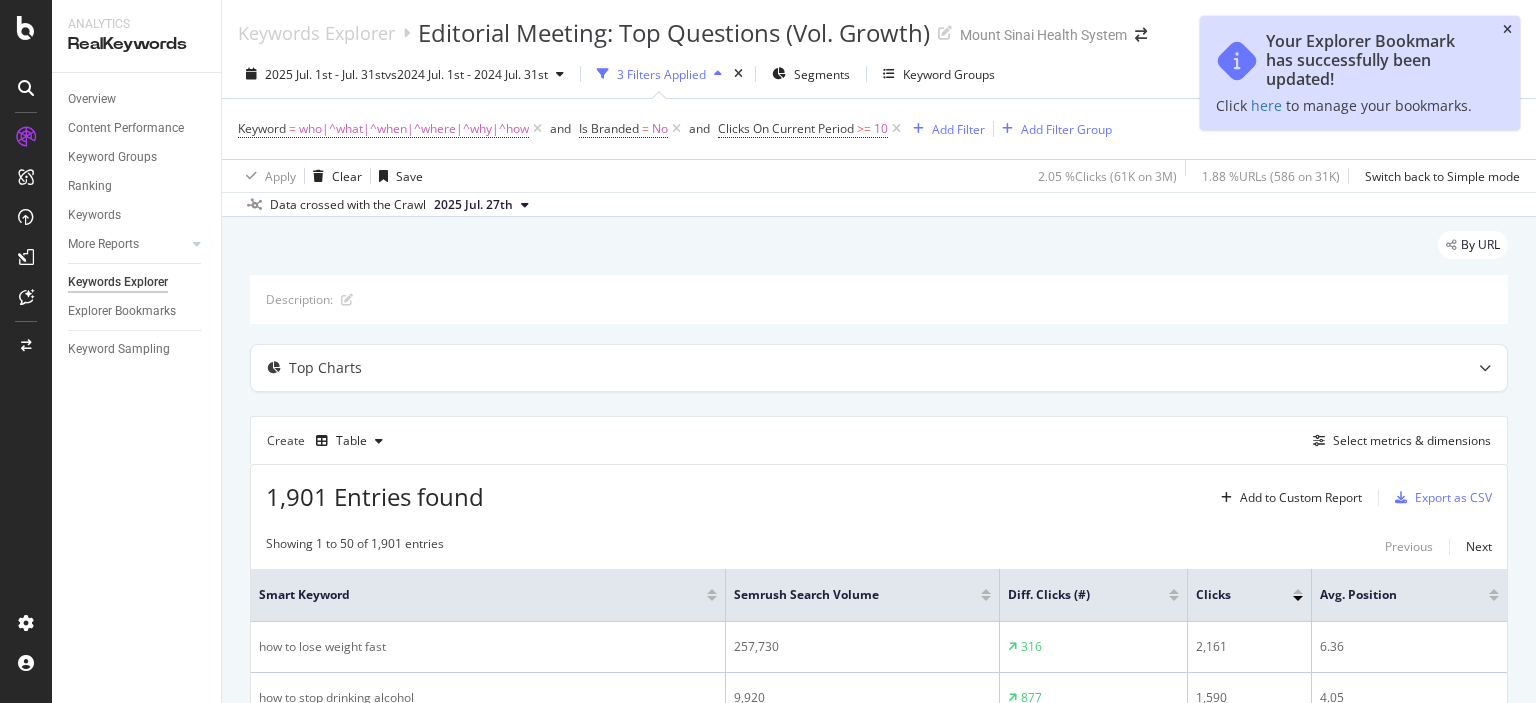 click at bounding box center [1507, 30] 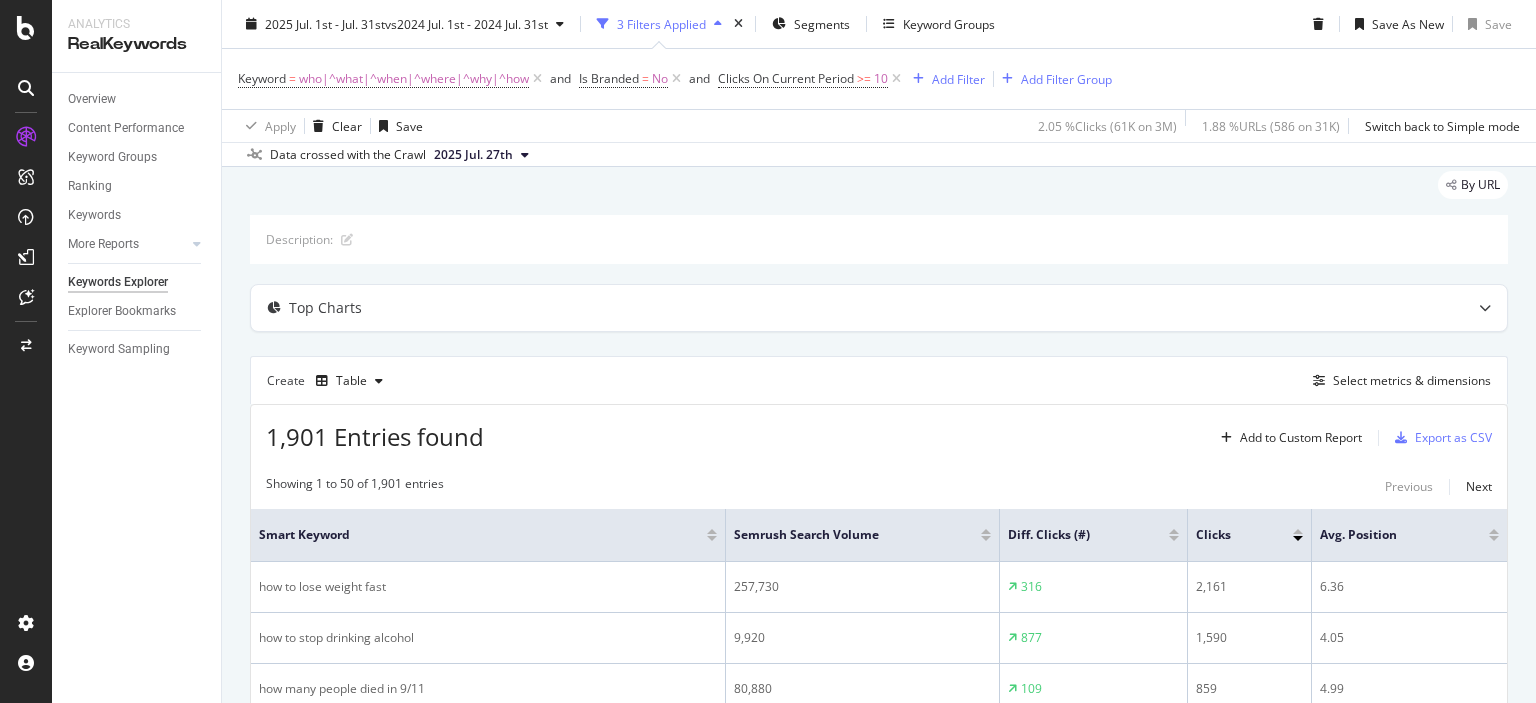 scroll, scrollTop: 0, scrollLeft: 0, axis: both 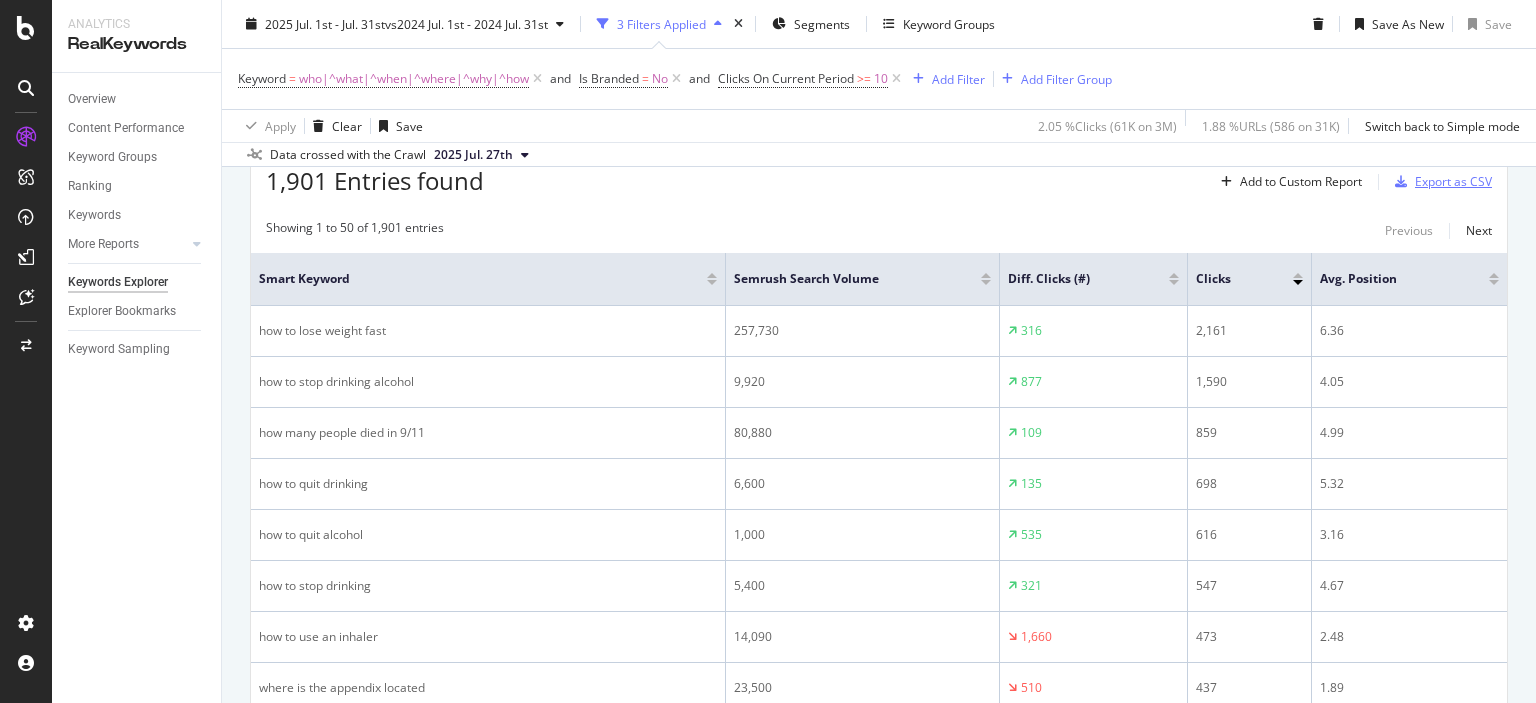 click on "Export as CSV" at bounding box center (1453, 181) 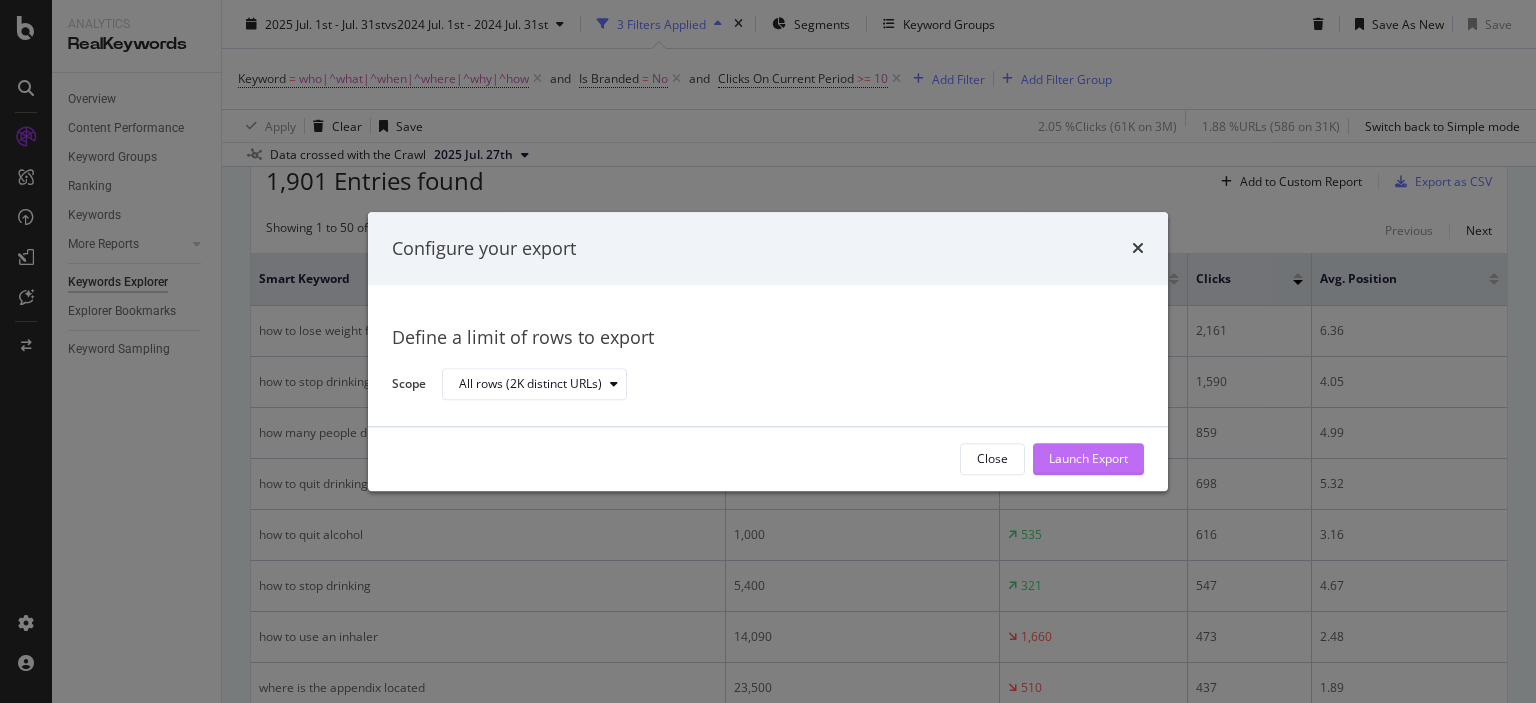 click on "Launch Export" at bounding box center [1088, 459] 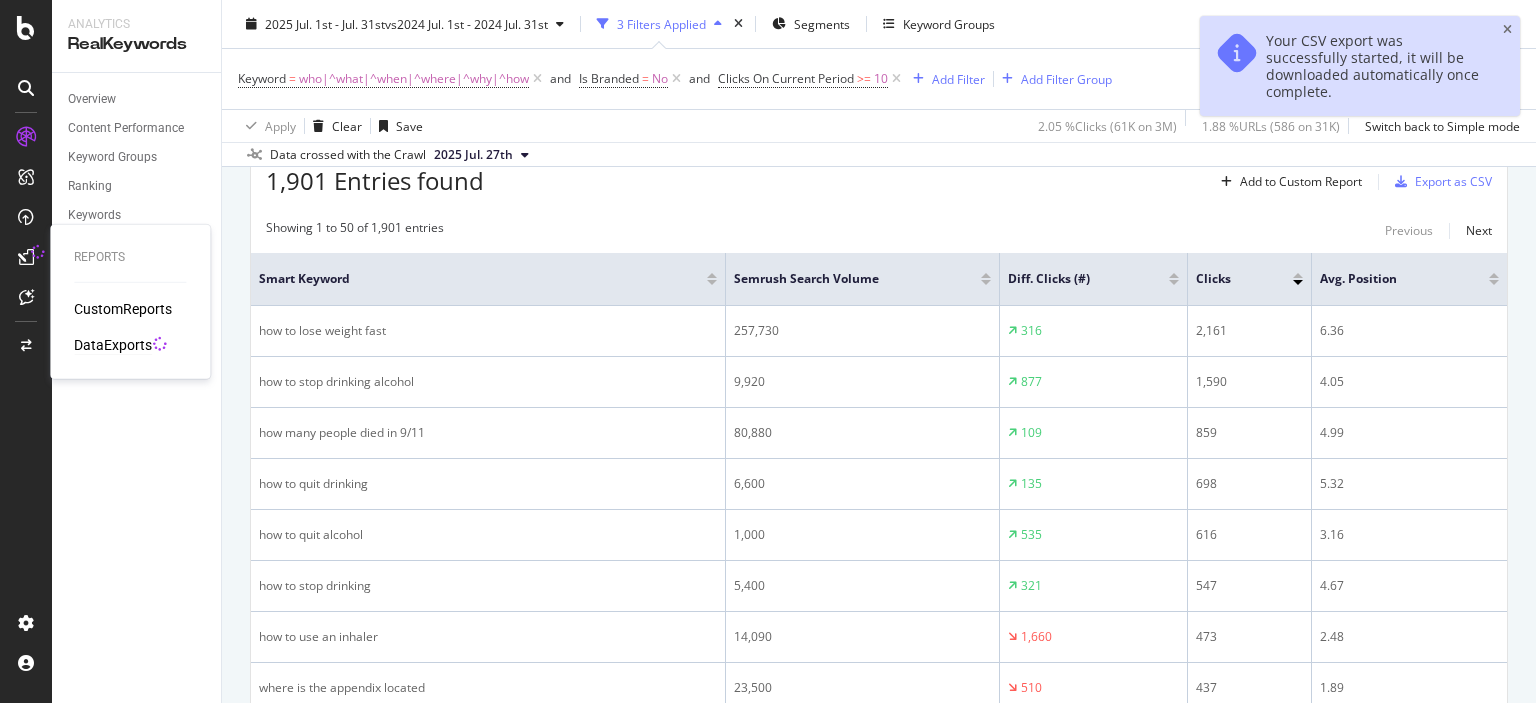 click on "DataExports" at bounding box center [113, 345] 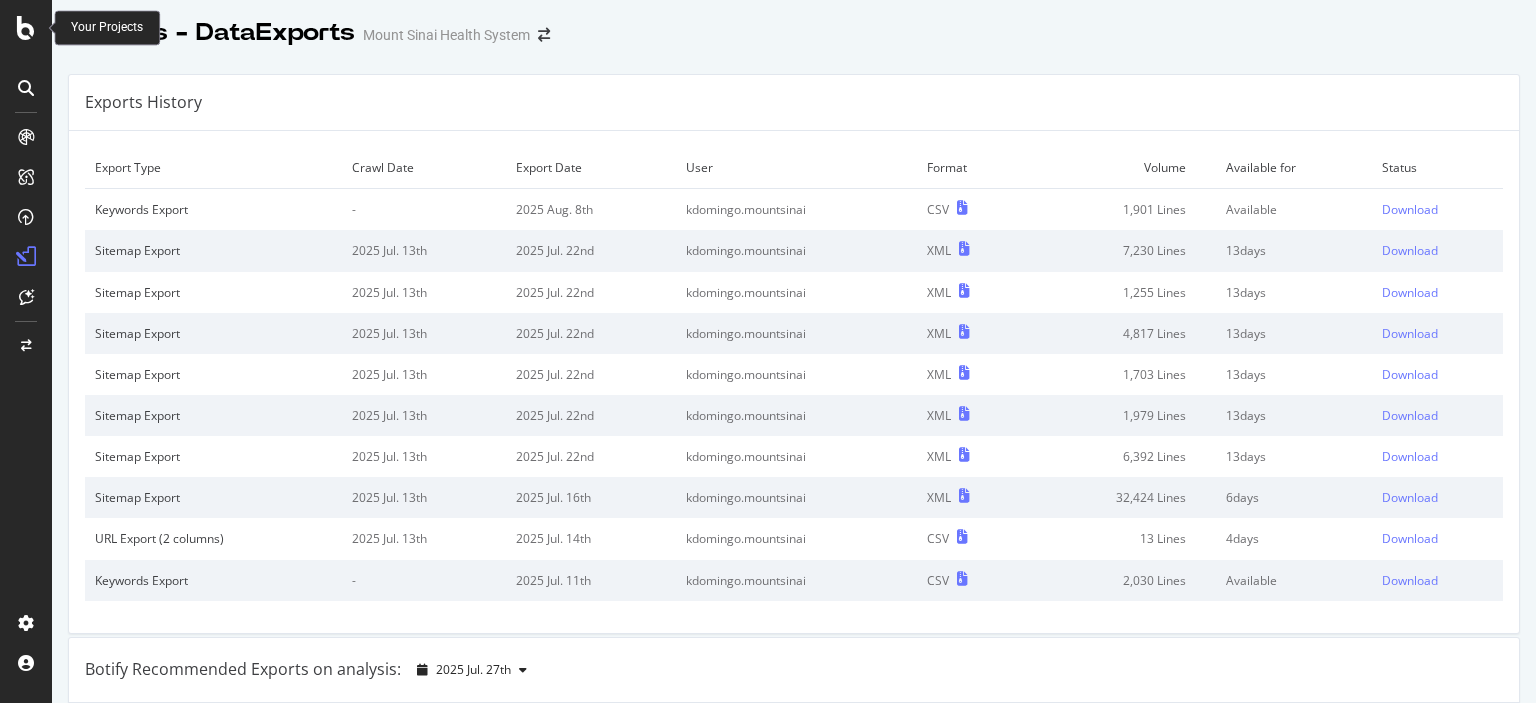 click at bounding box center (26, 28) 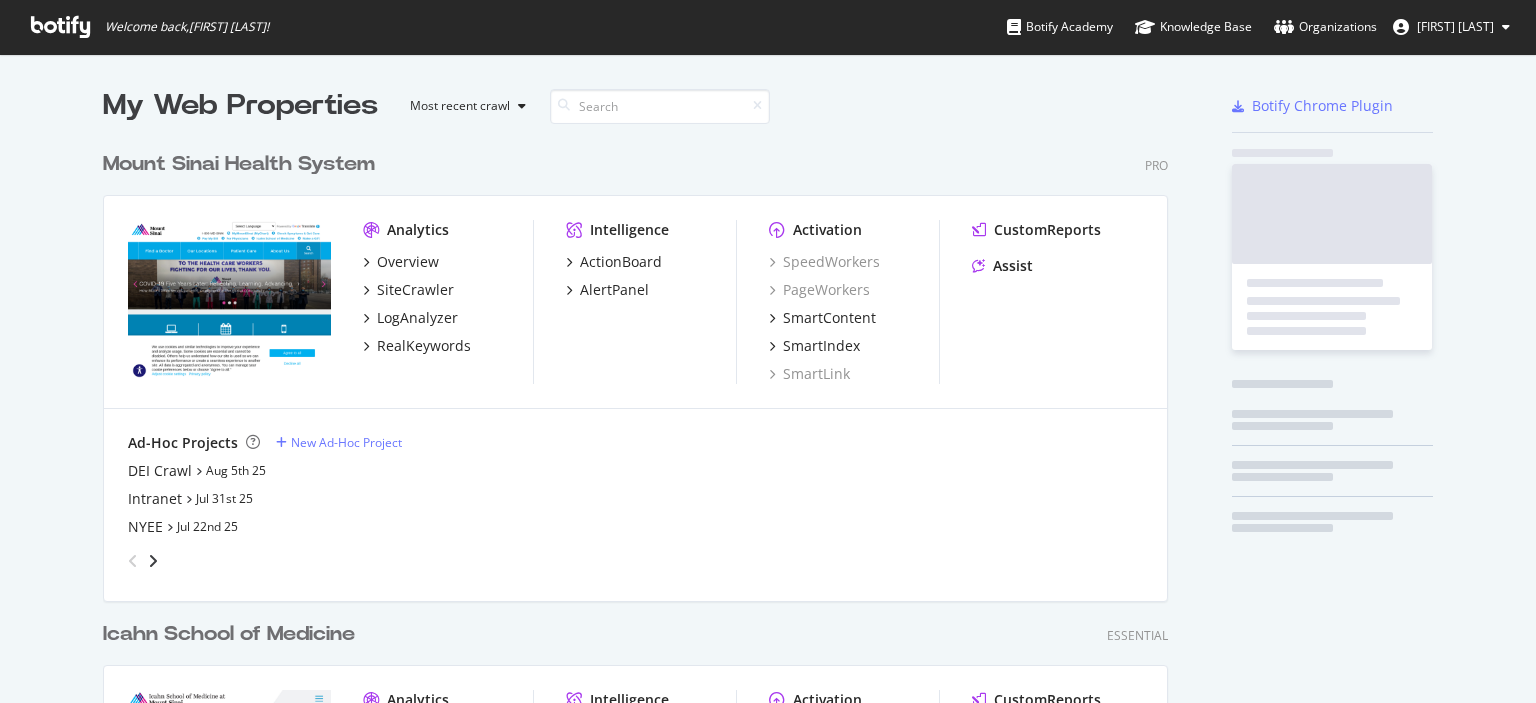 scroll, scrollTop: 16, scrollLeft: 16, axis: both 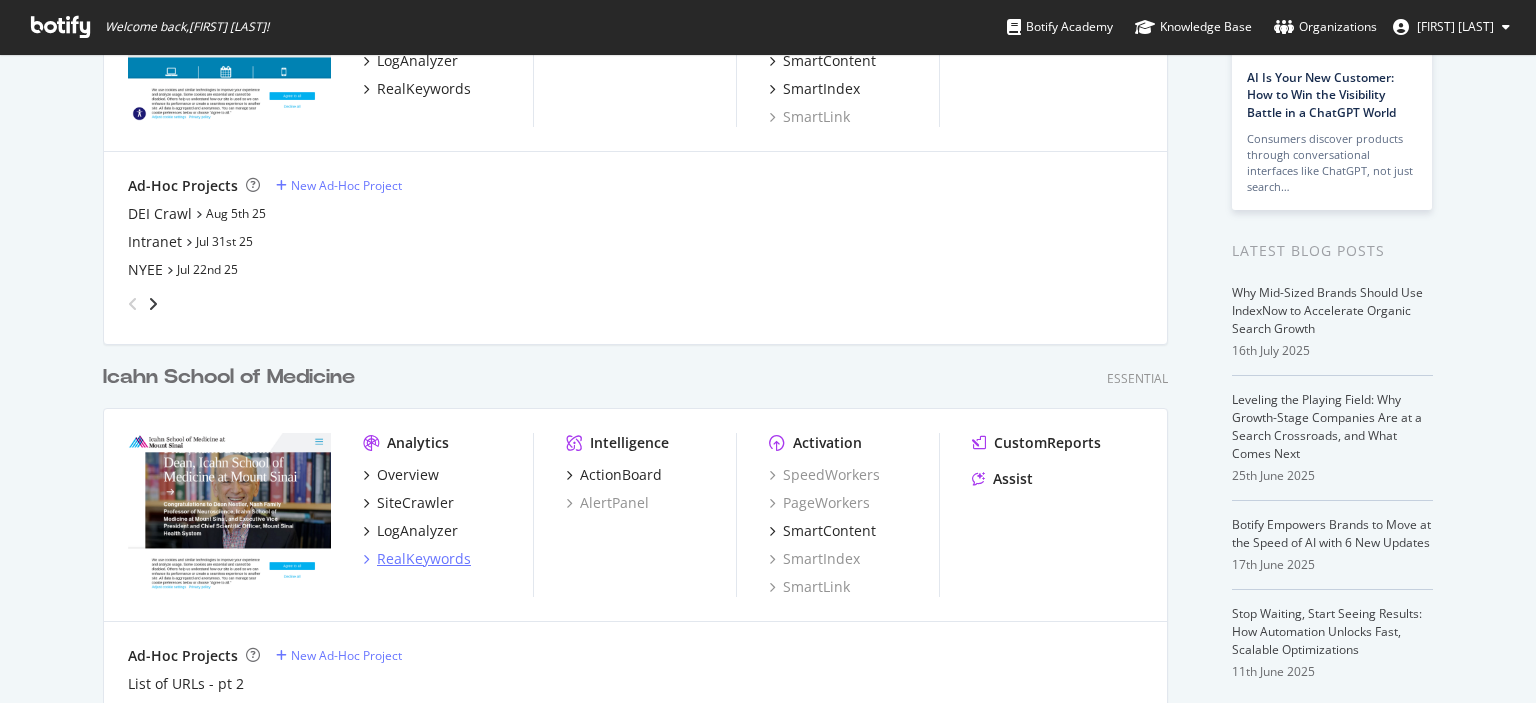 click on "RealKeywords" at bounding box center [424, 559] 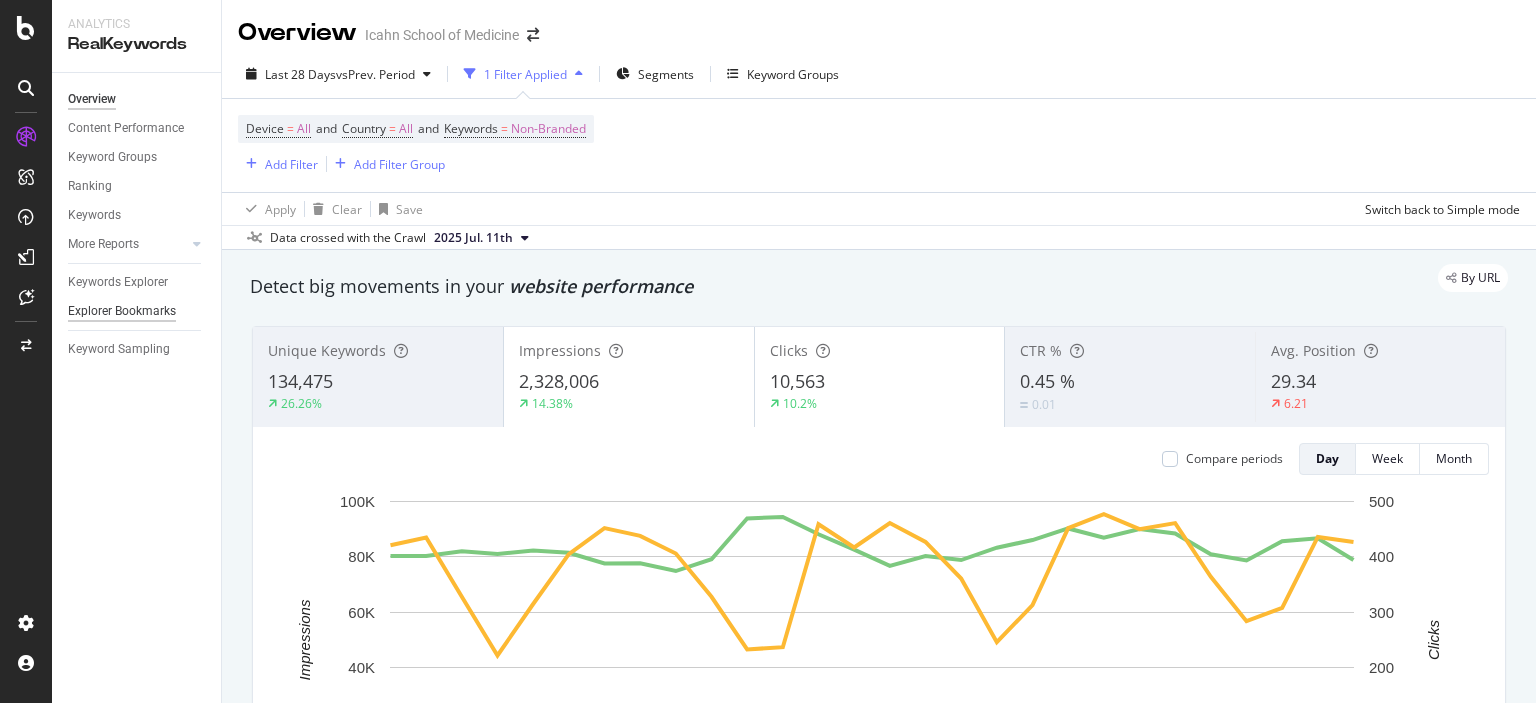 click on "Explorer Bookmarks" at bounding box center [122, 311] 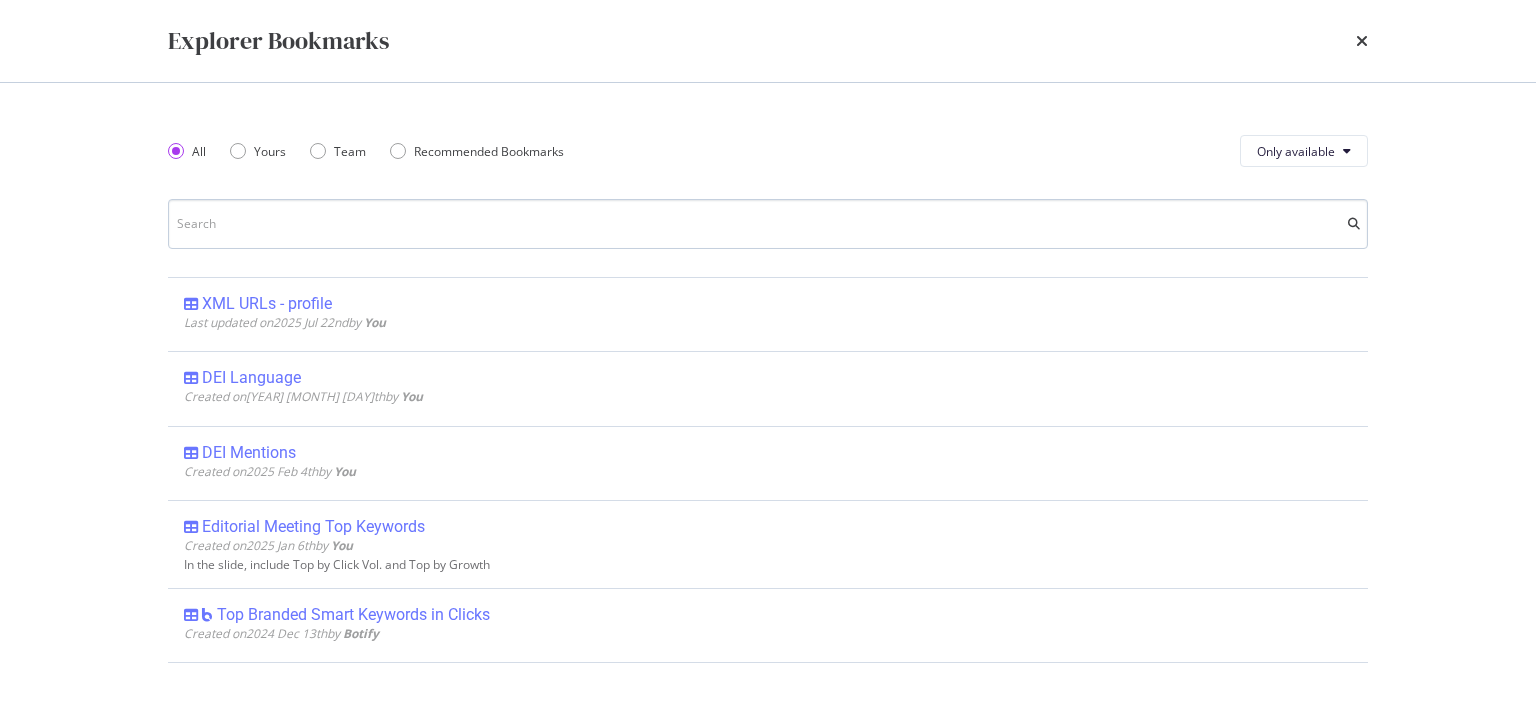 click at bounding box center [768, 224] 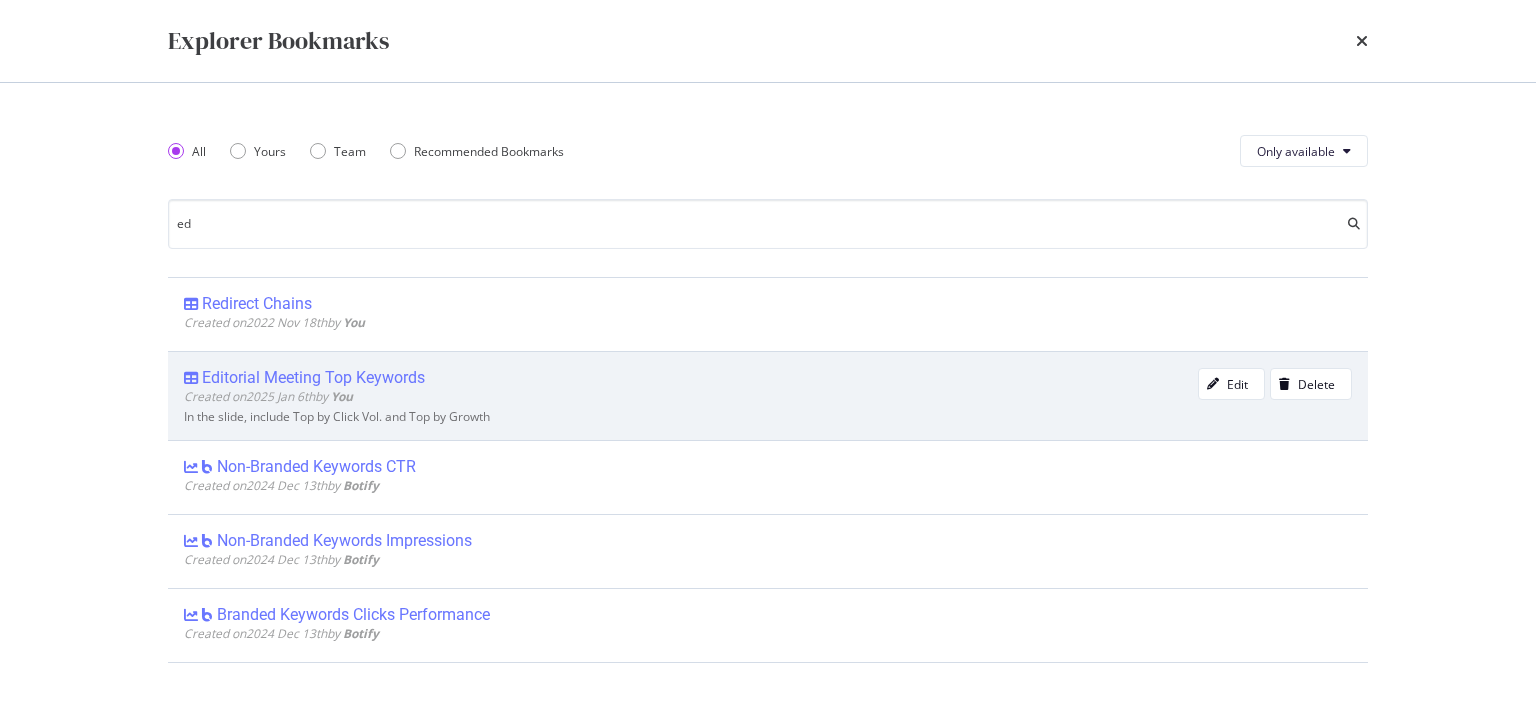 type on "ed" 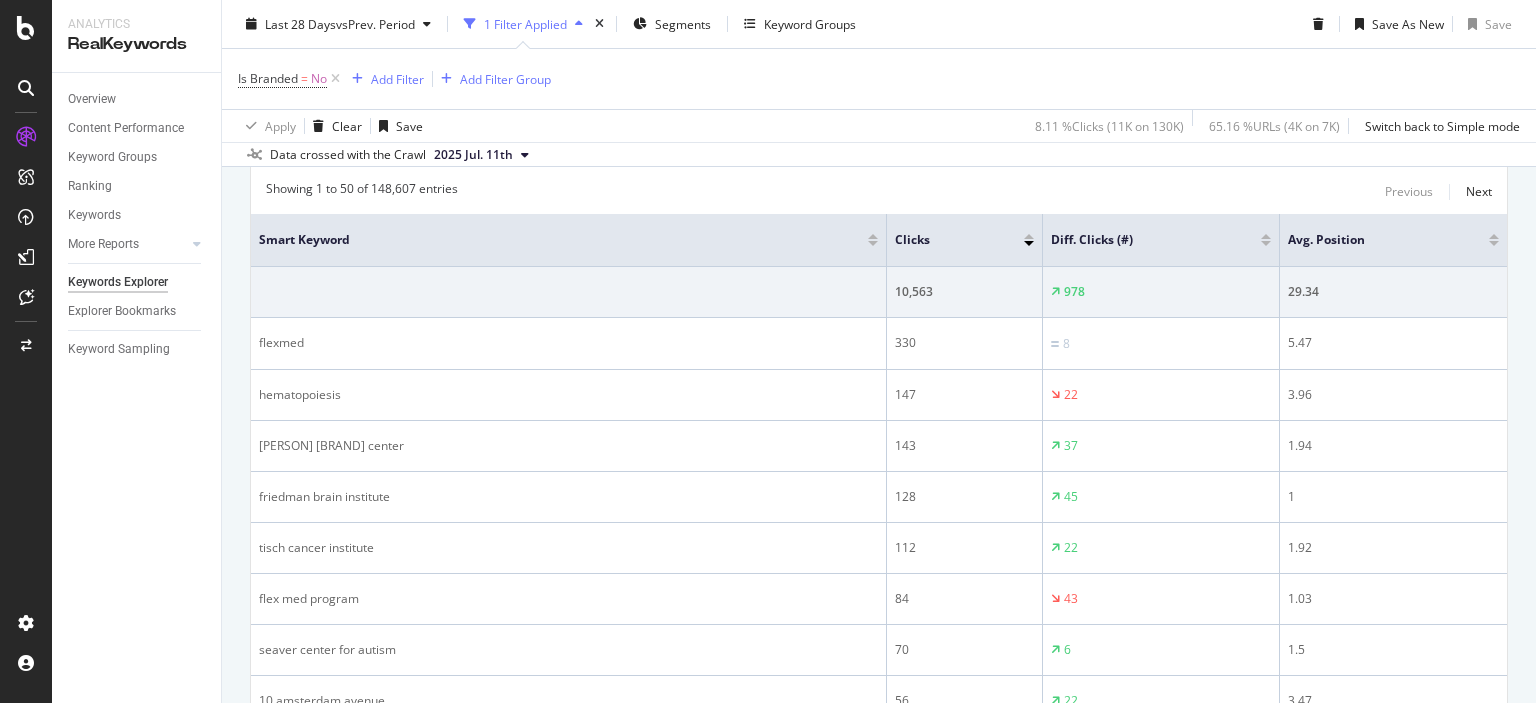 scroll, scrollTop: 376, scrollLeft: 0, axis: vertical 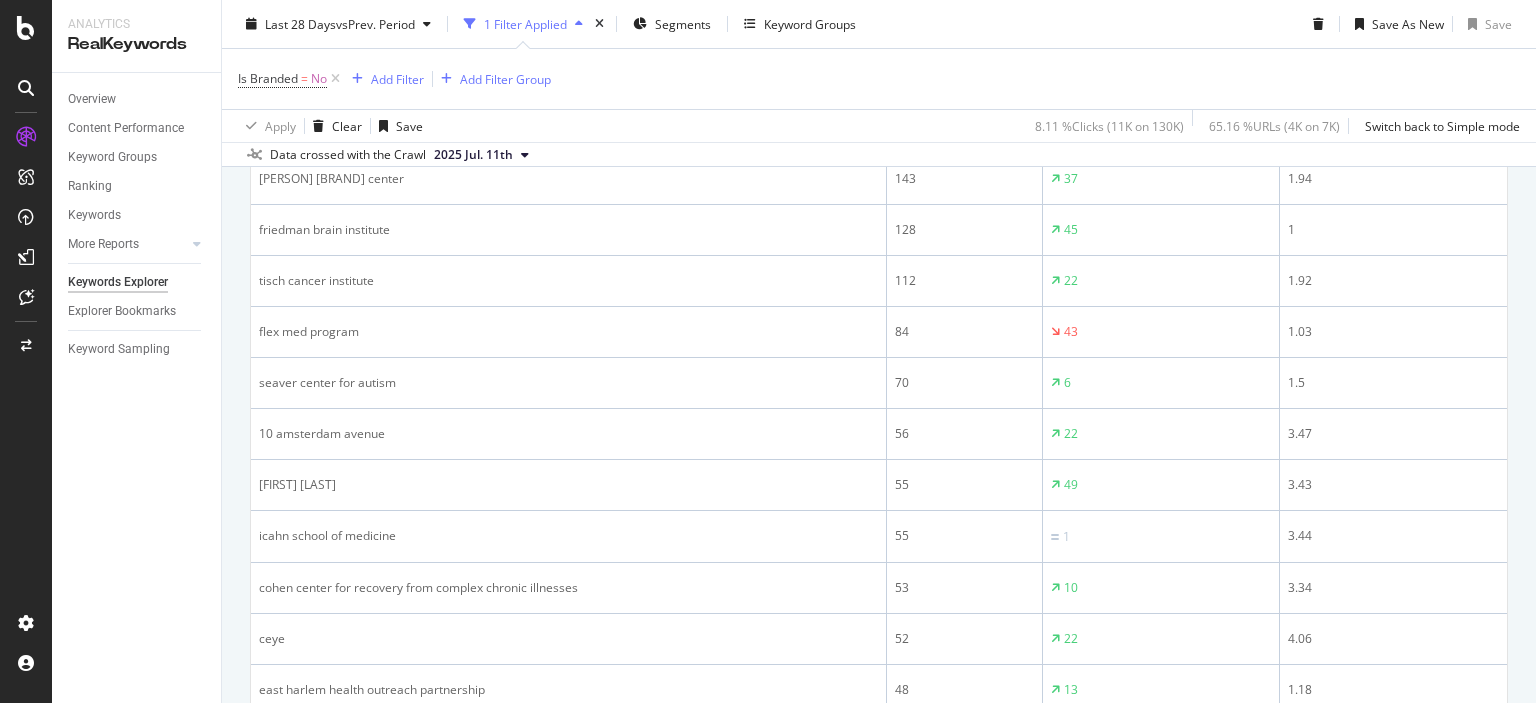 drag, startPoint x: 392, startPoint y: 486, endPoint x: 247, endPoint y: 492, distance: 145.12408 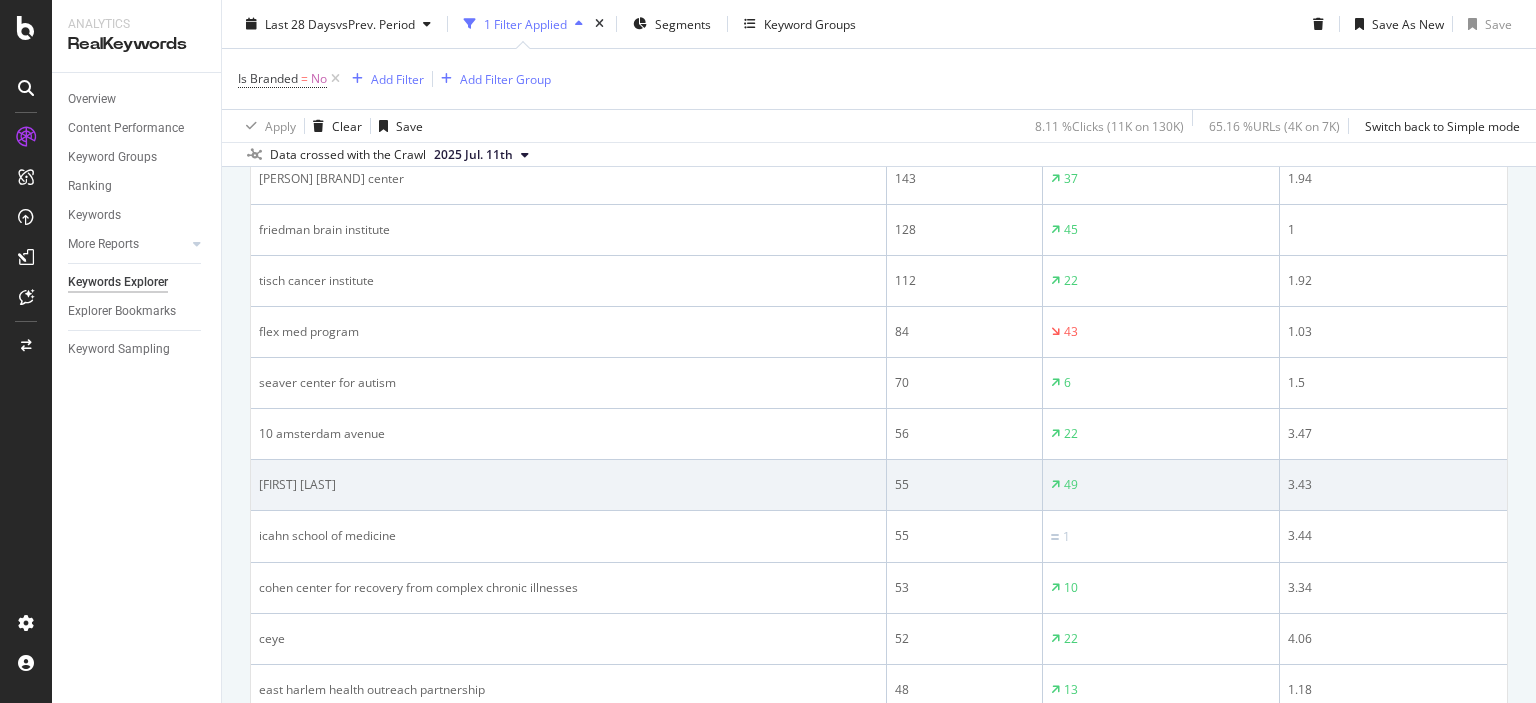 click on "[FIRST] [LAST]" at bounding box center [568, 485] 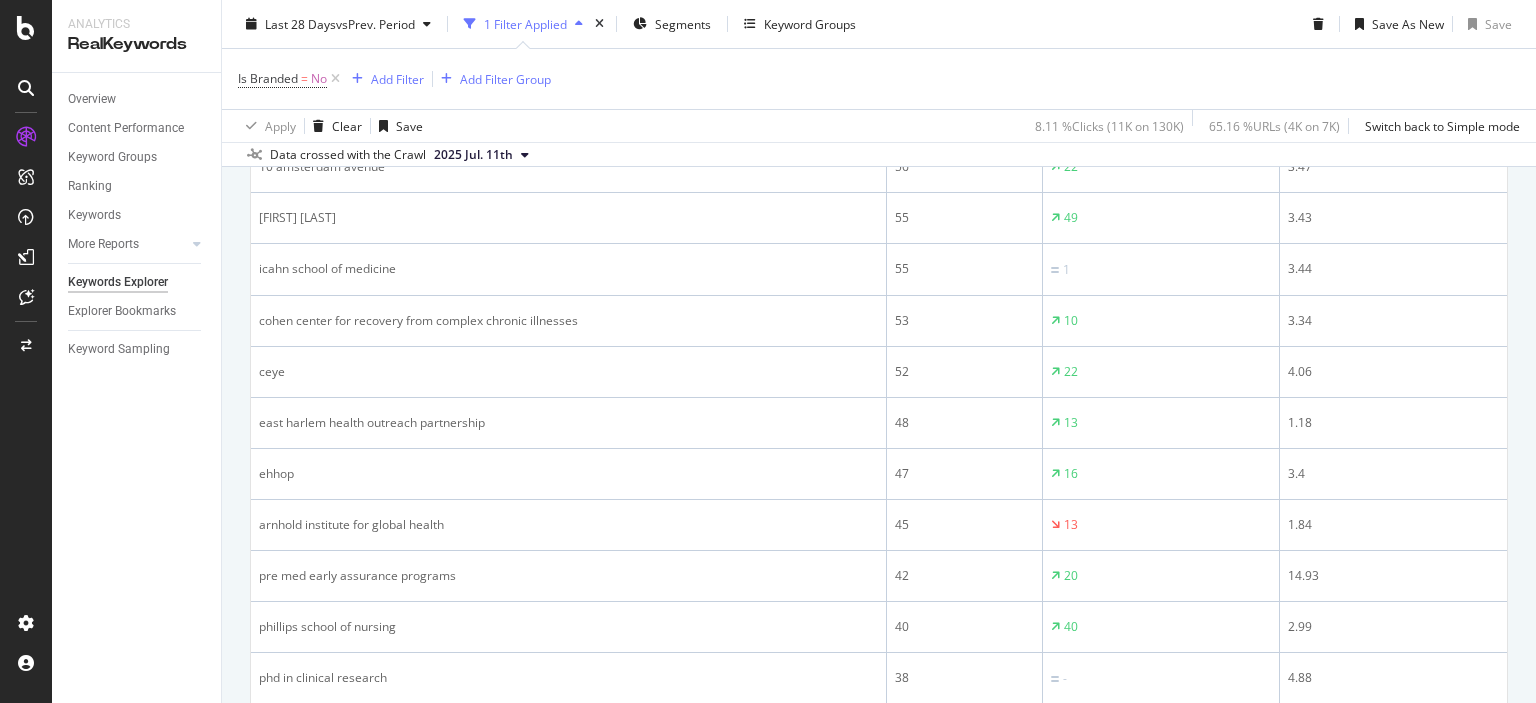 scroll, scrollTop: 958, scrollLeft: 0, axis: vertical 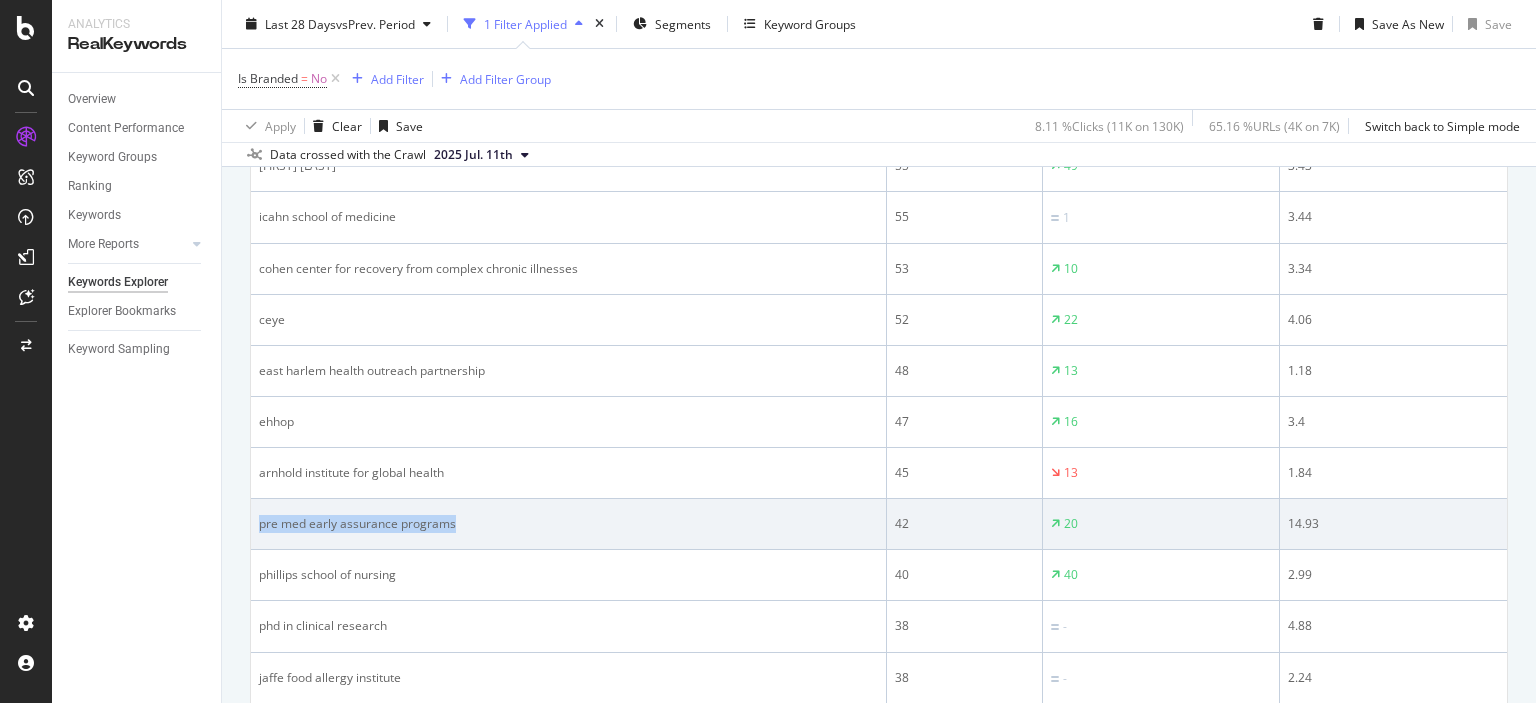 drag, startPoint x: 491, startPoint y: 530, endPoint x: 257, endPoint y: 535, distance: 234.0534 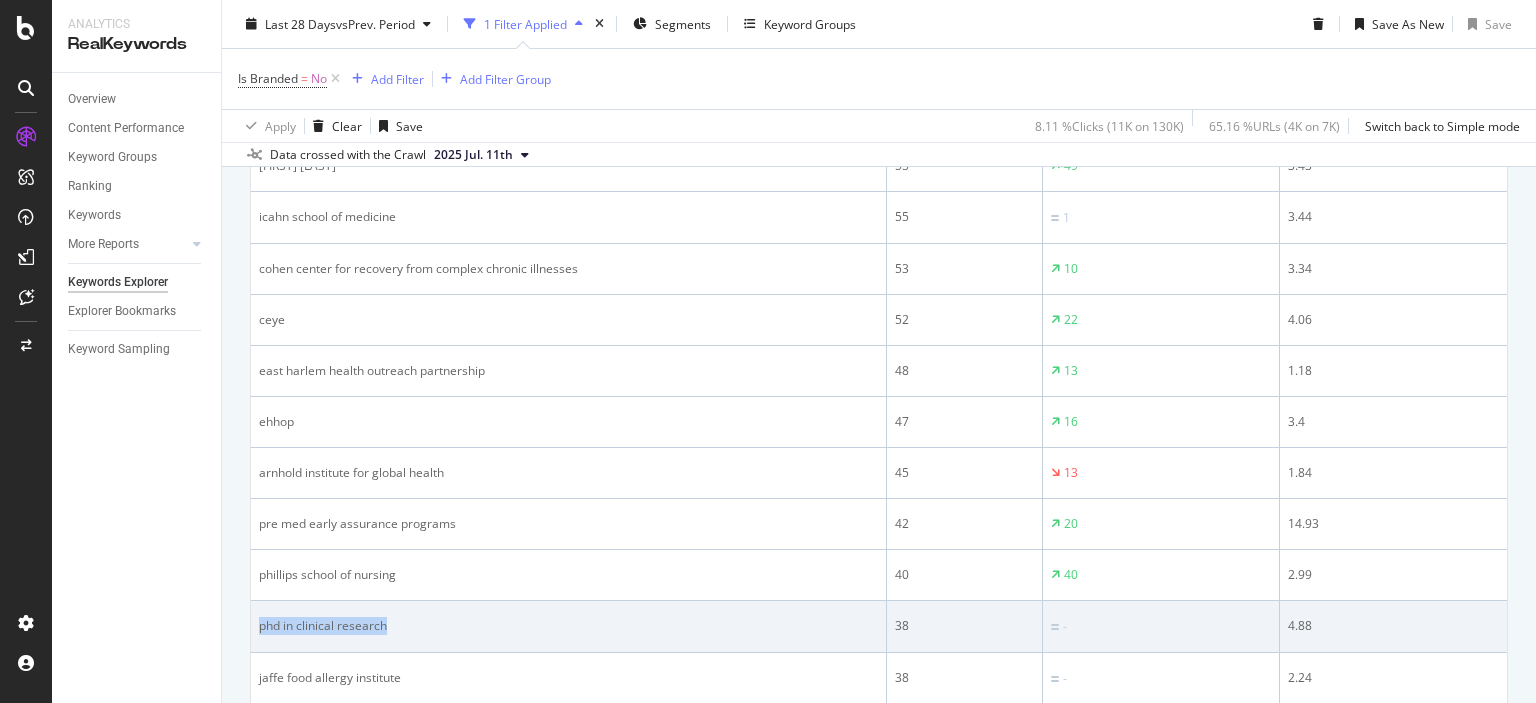 drag, startPoint x: 447, startPoint y: 635, endPoint x: 256, endPoint y: 626, distance: 191.21193 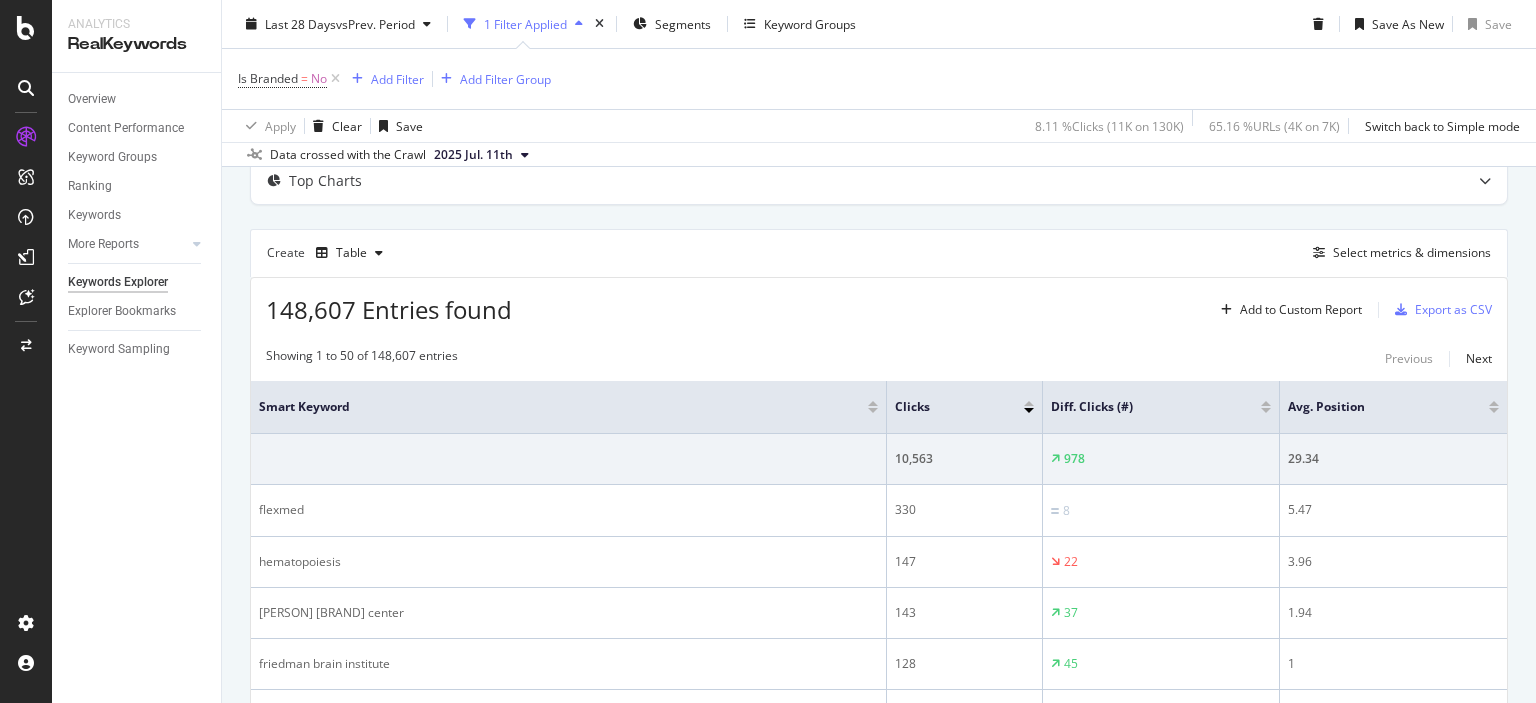 scroll, scrollTop: 318, scrollLeft: 0, axis: vertical 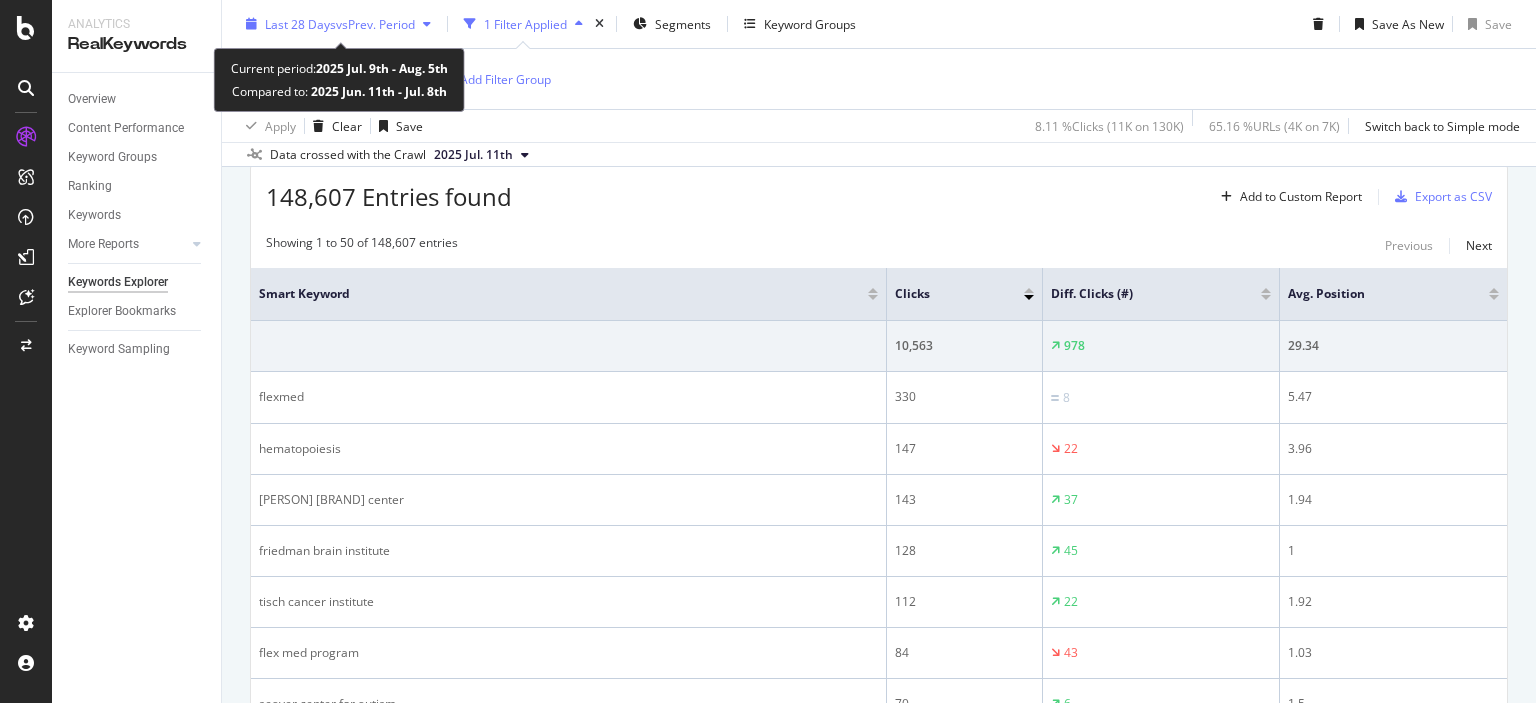 click on "Last 28 Days  vs  Prev. Period" at bounding box center [338, 24] 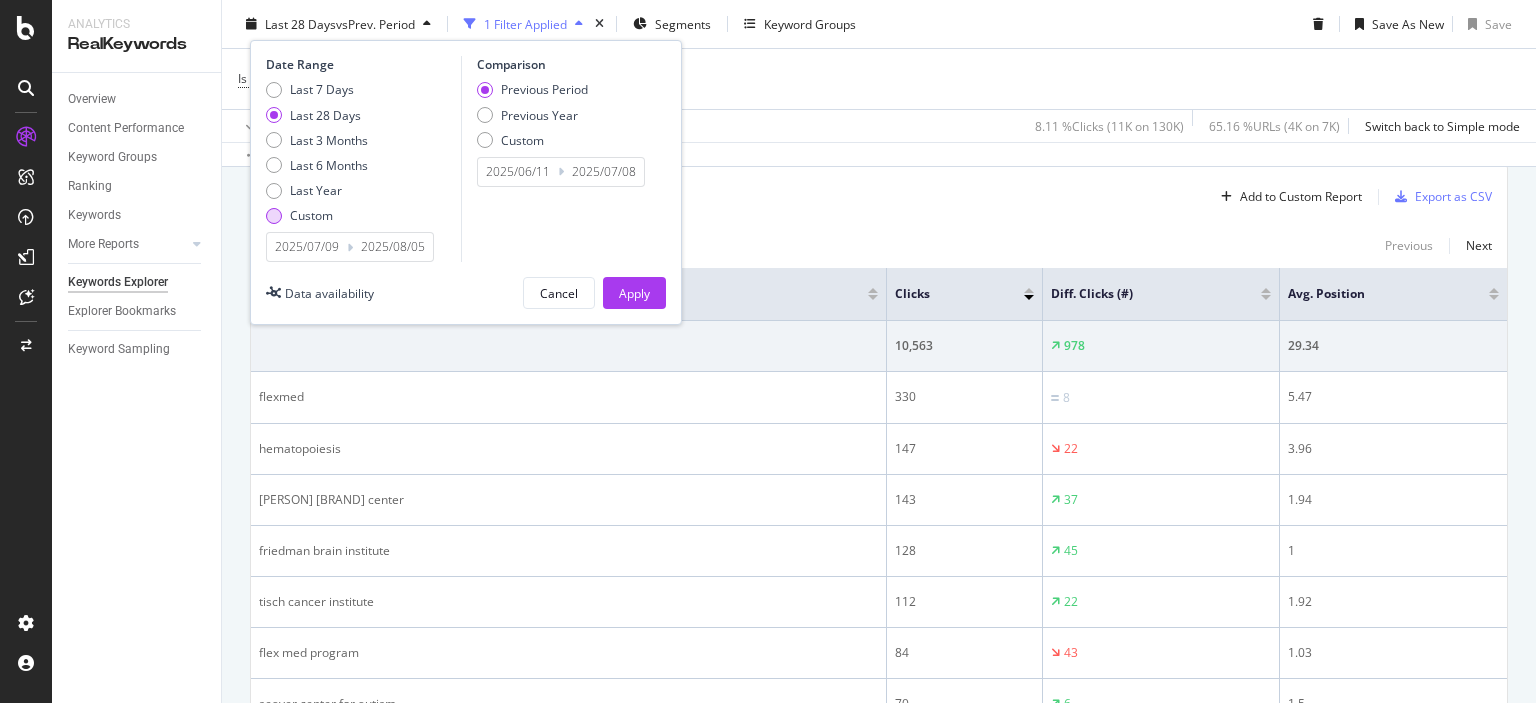 click at bounding box center (274, 215) 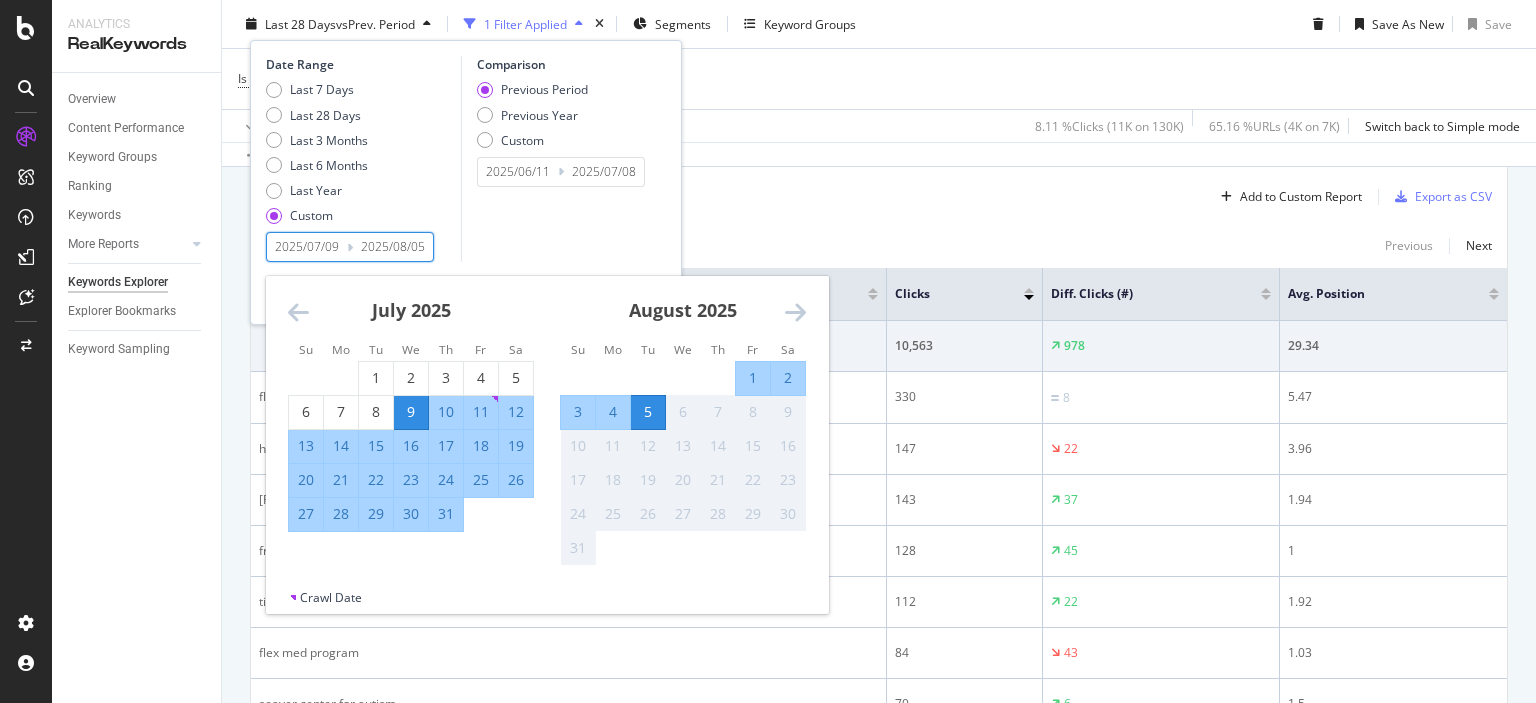 click on "2025/07/09" at bounding box center [307, 247] 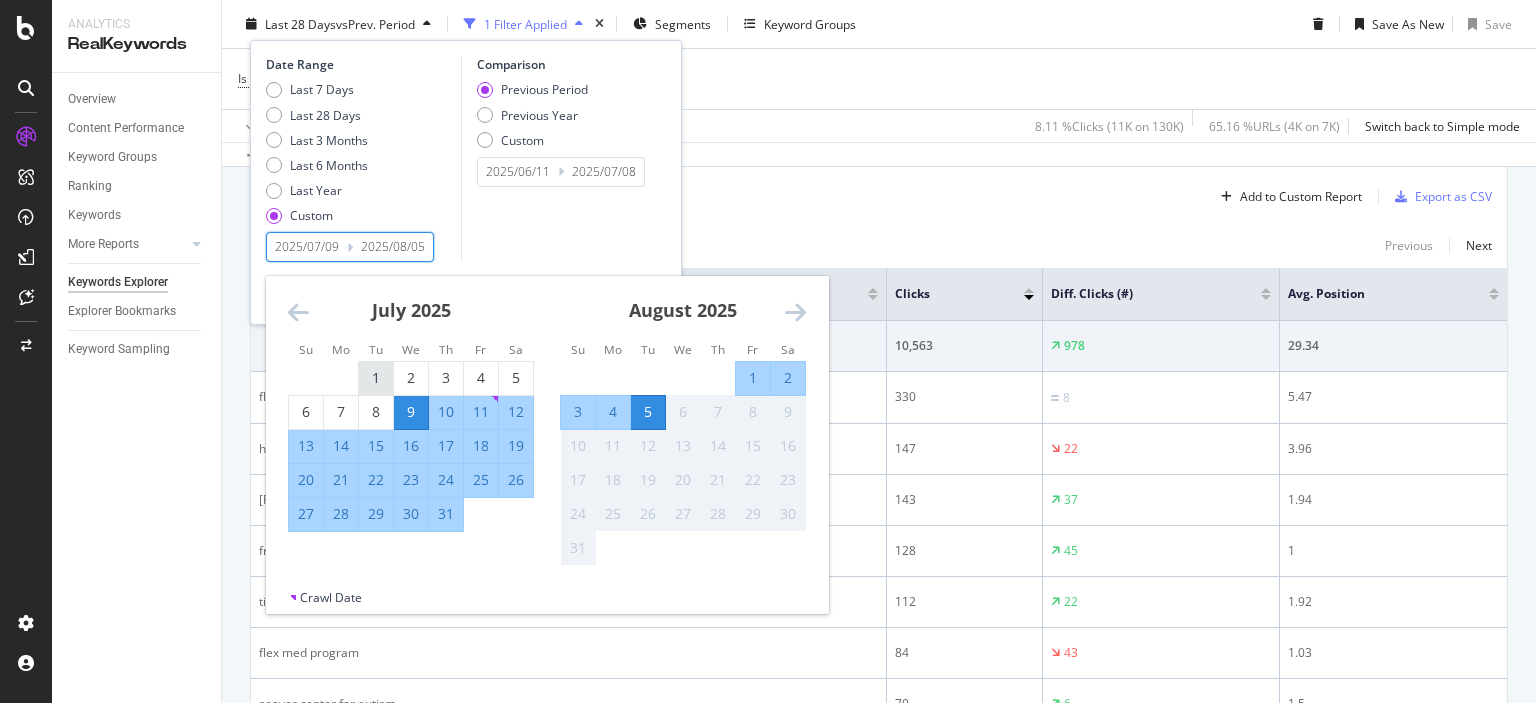 click on "1" at bounding box center (376, 378) 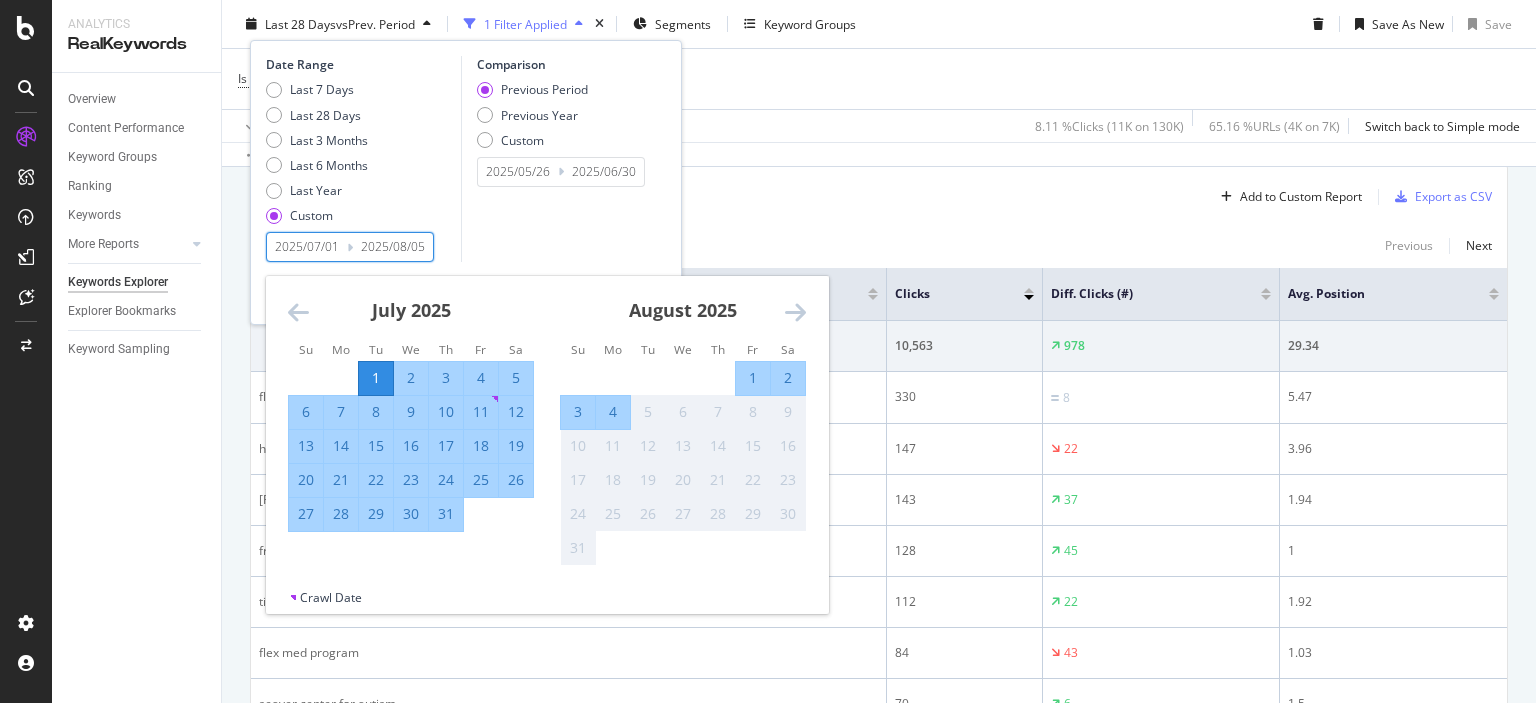 click on "31" at bounding box center [446, 514] 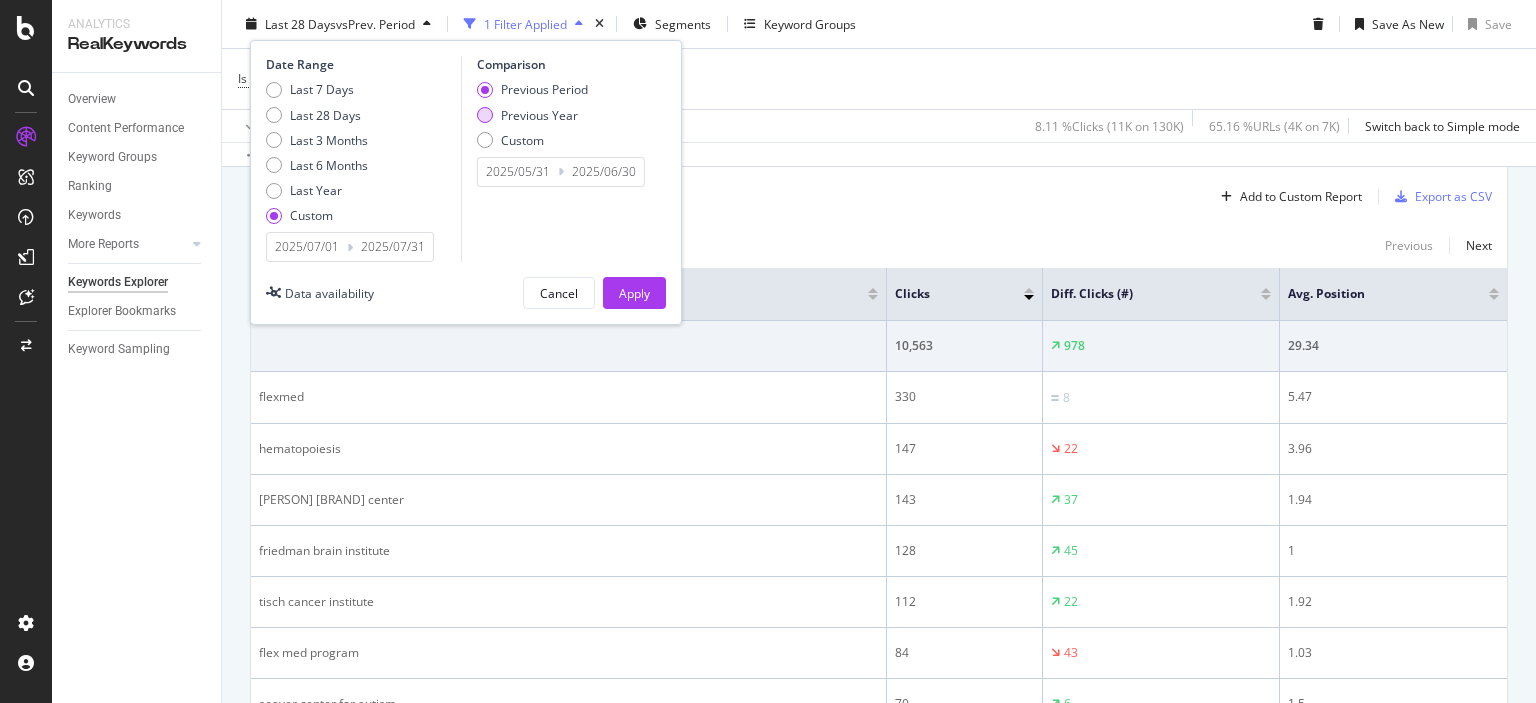 click on "Previous Year" at bounding box center [532, 114] 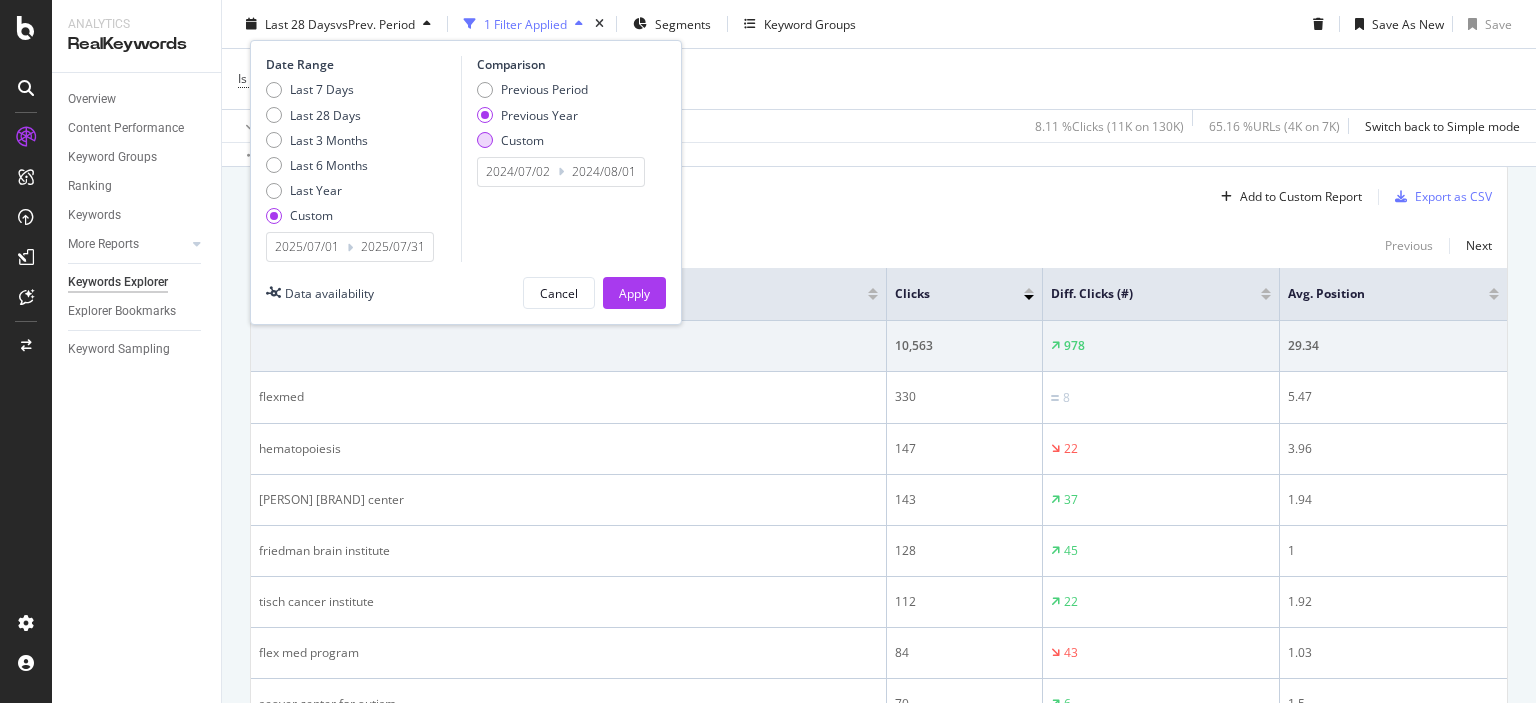 click at bounding box center [485, 140] 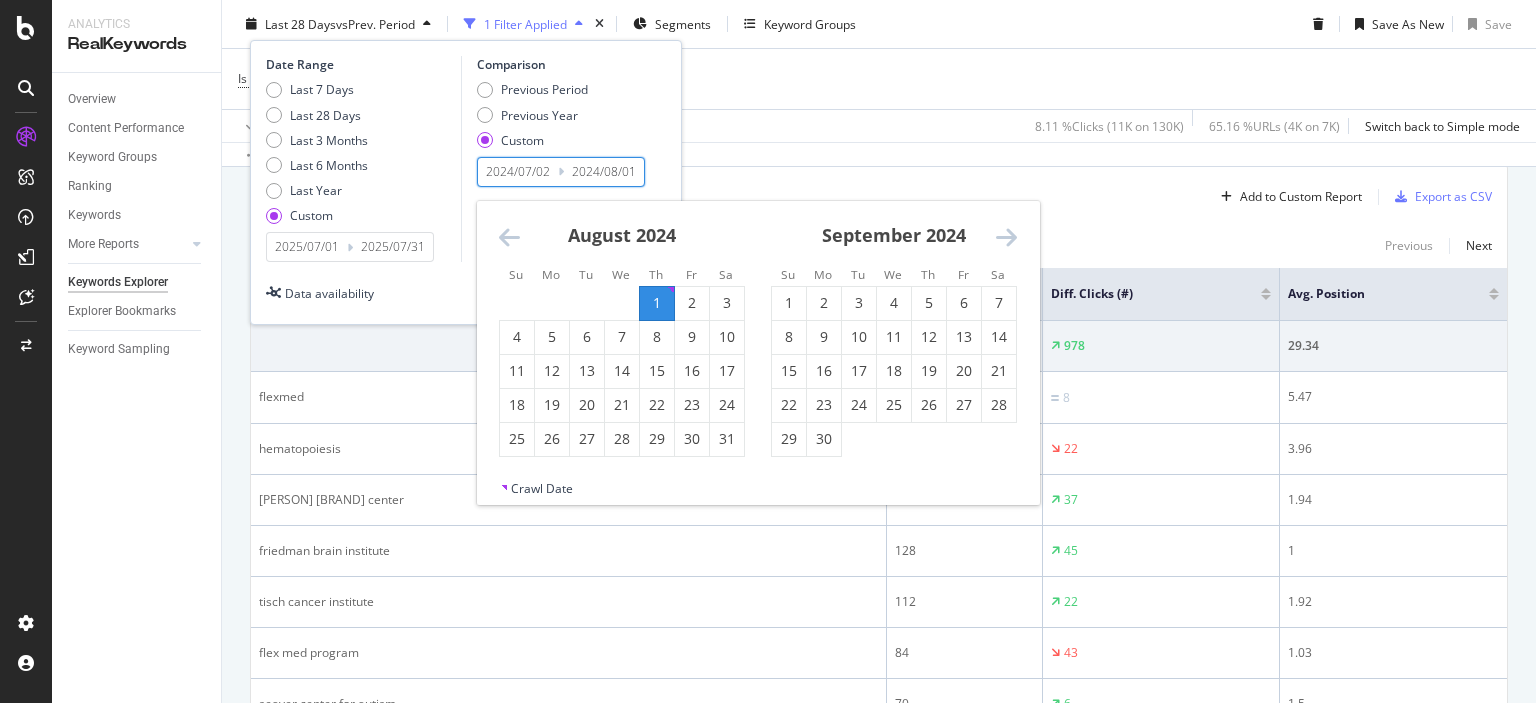 click on "2024/07/02" at bounding box center [518, 172] 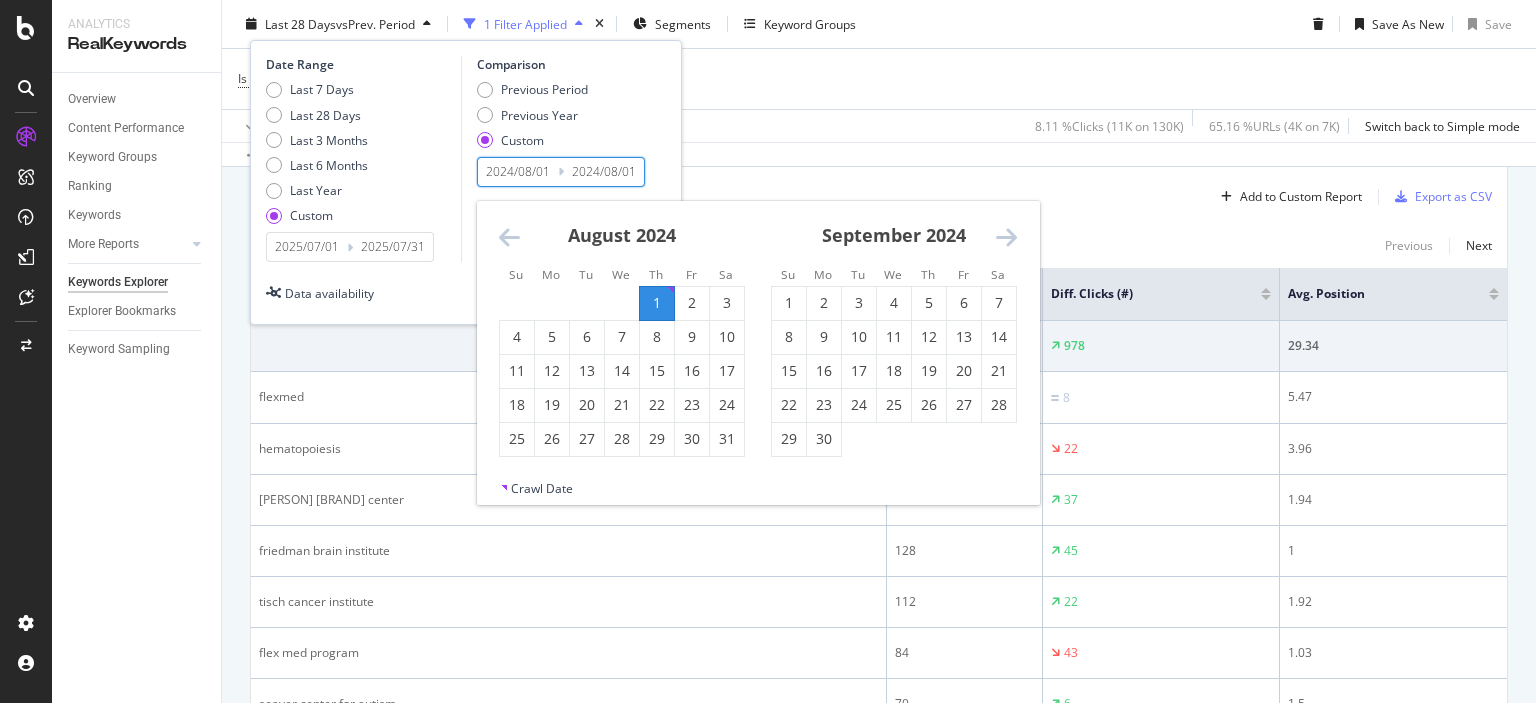 click at bounding box center (509, 237) 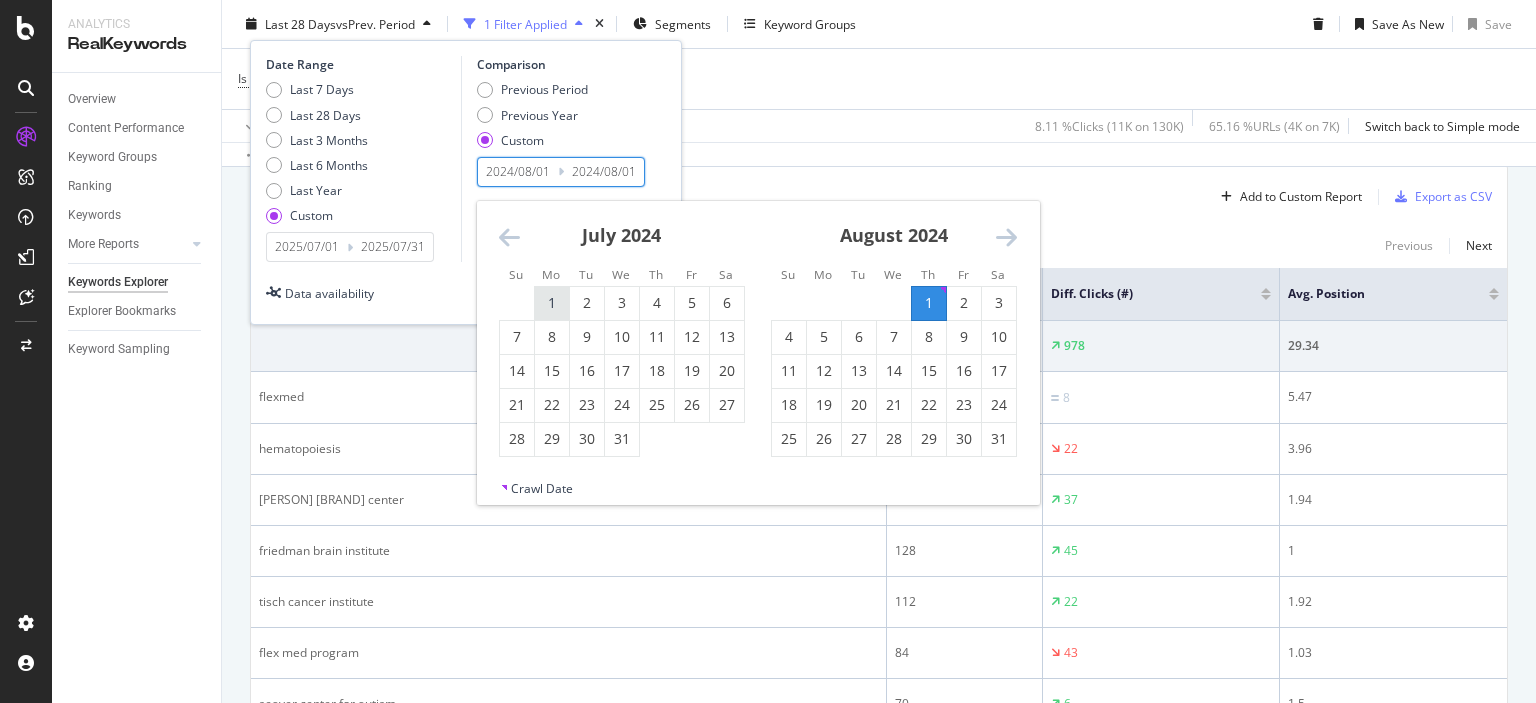 click on "1" at bounding box center [552, 303] 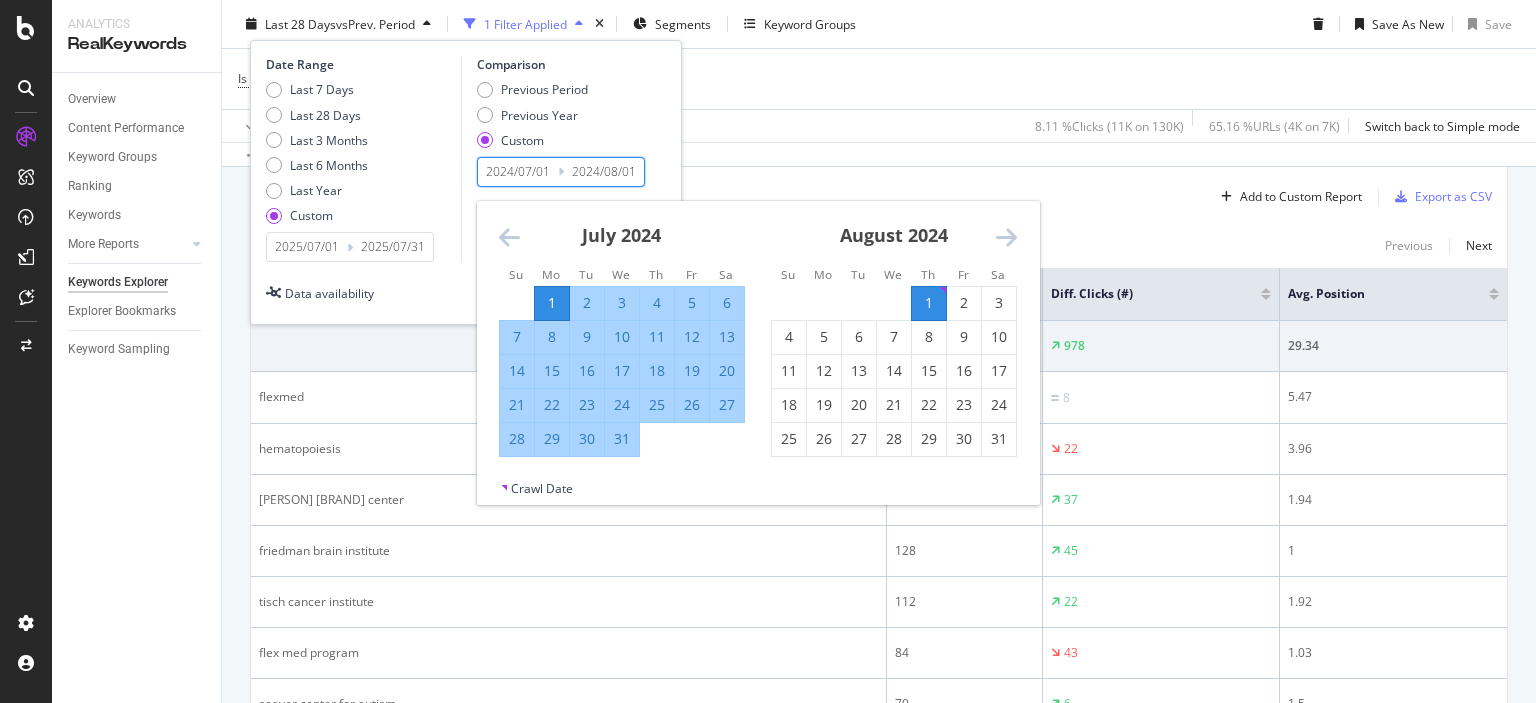 click on "31" at bounding box center (622, 438) 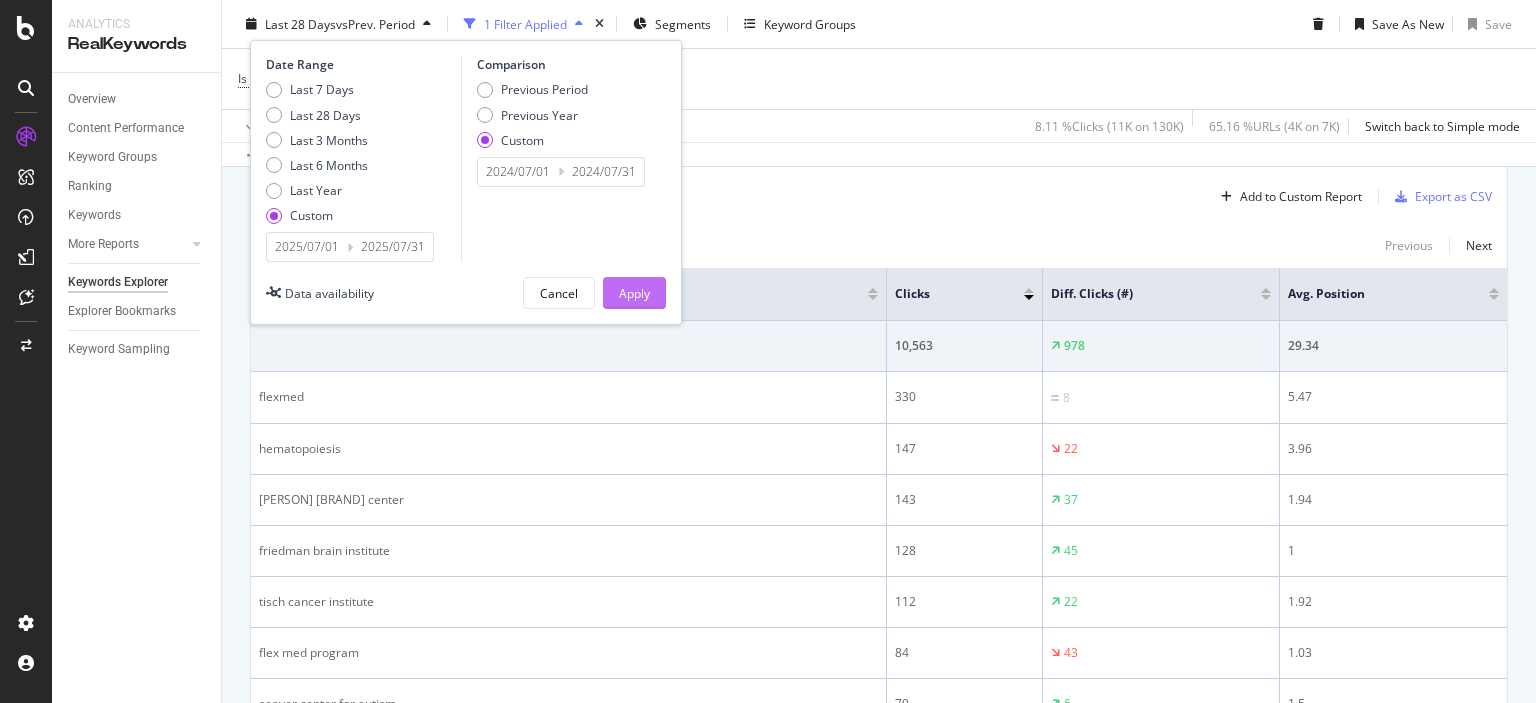click on "Apply" at bounding box center [634, 292] 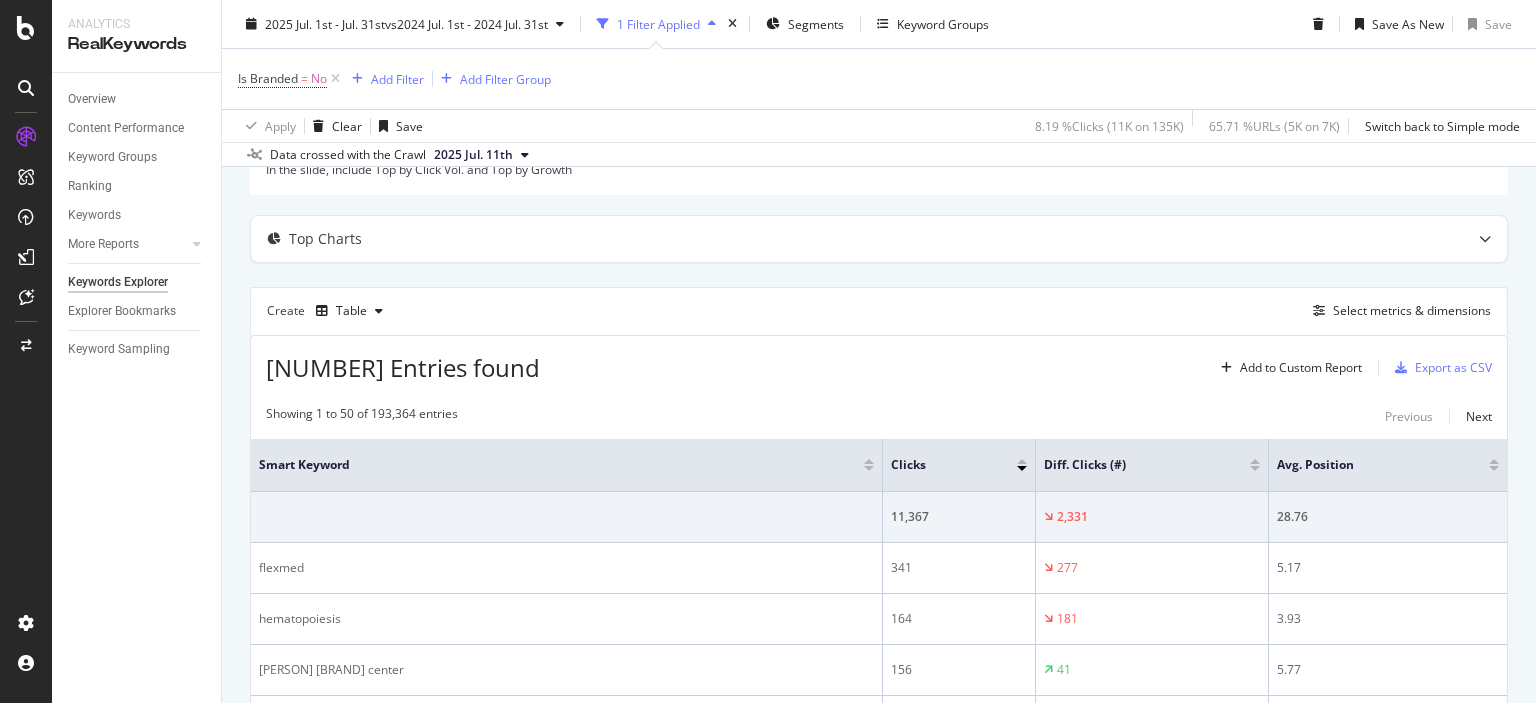 scroll, scrollTop: 318, scrollLeft: 0, axis: vertical 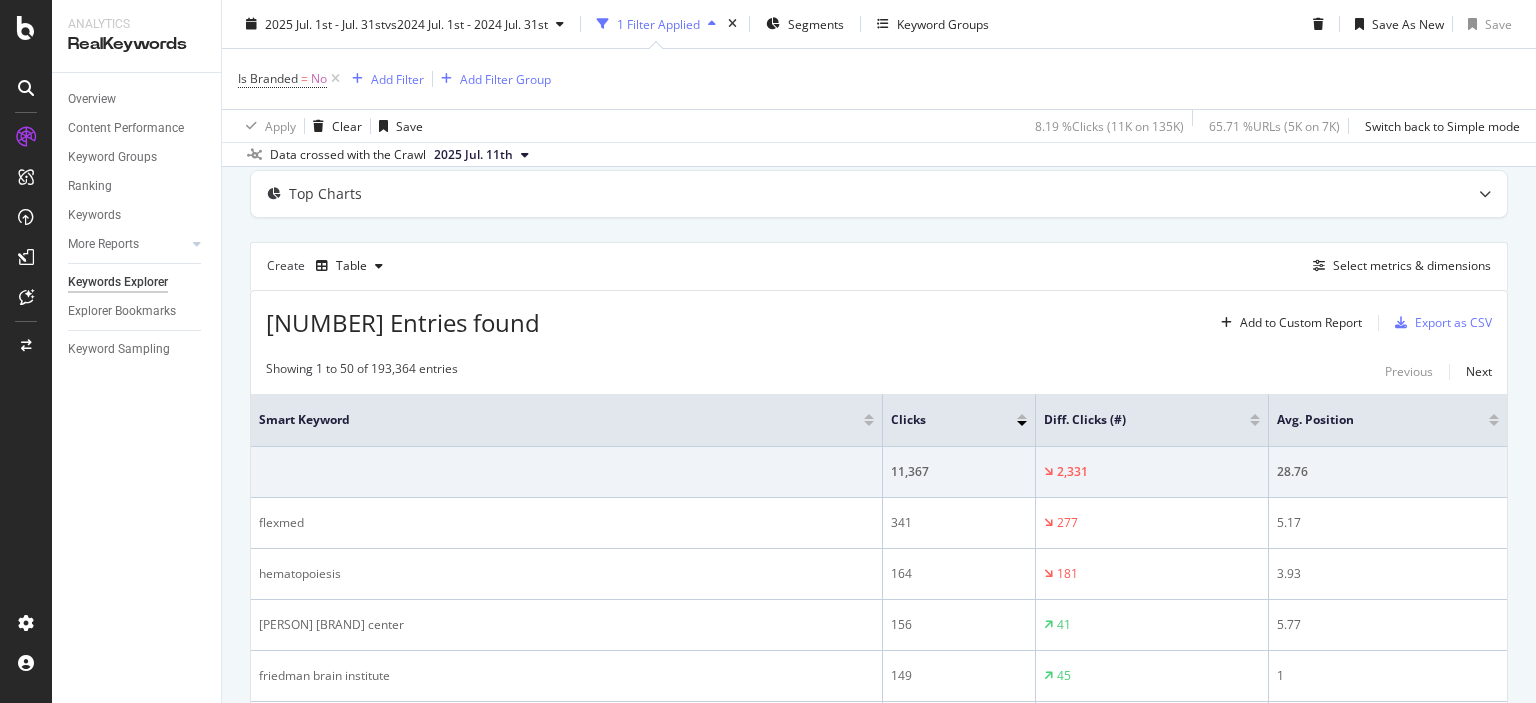 click on "Diff. Clicks (#)" at bounding box center [1152, 420] 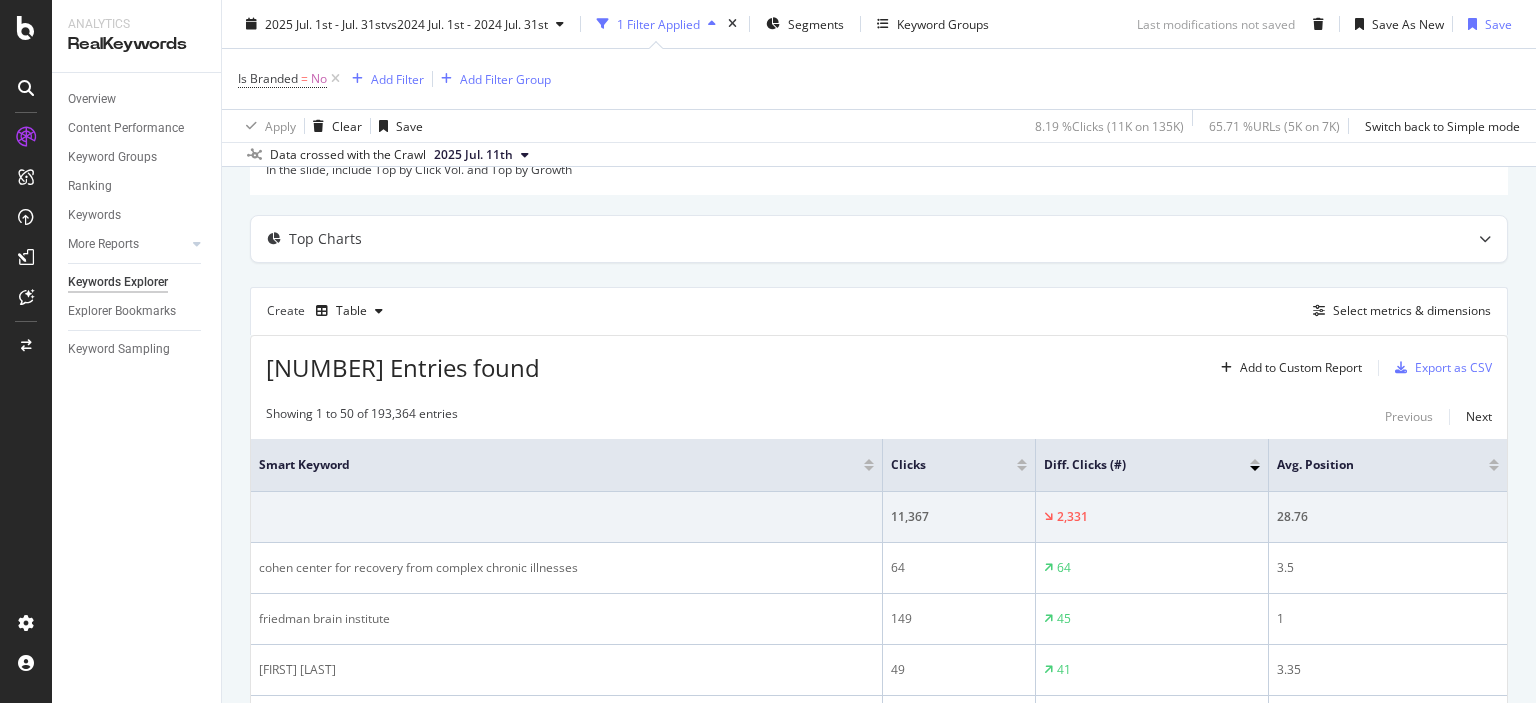 scroll, scrollTop: 192, scrollLeft: 0, axis: vertical 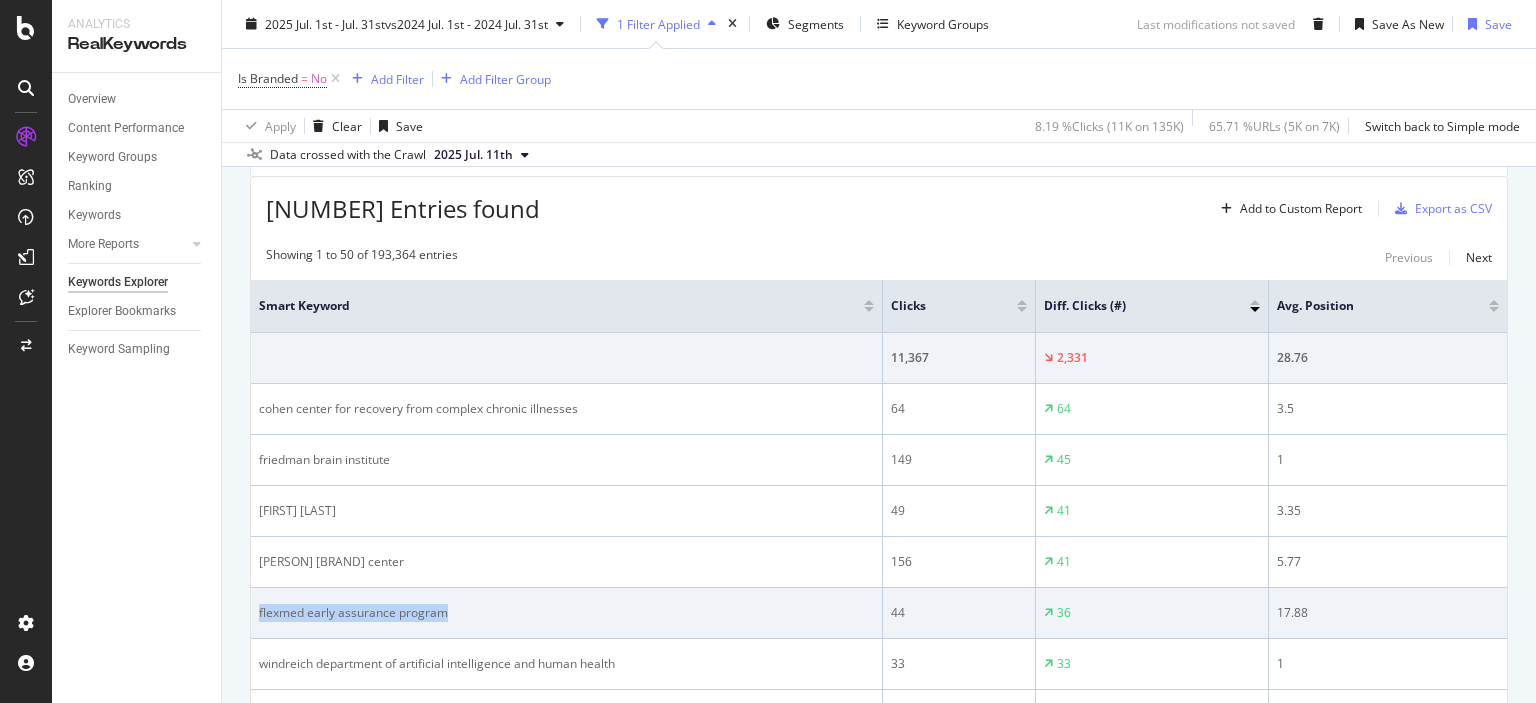 drag, startPoint x: 468, startPoint y: 615, endPoint x: 252, endPoint y: 607, distance: 216.1481 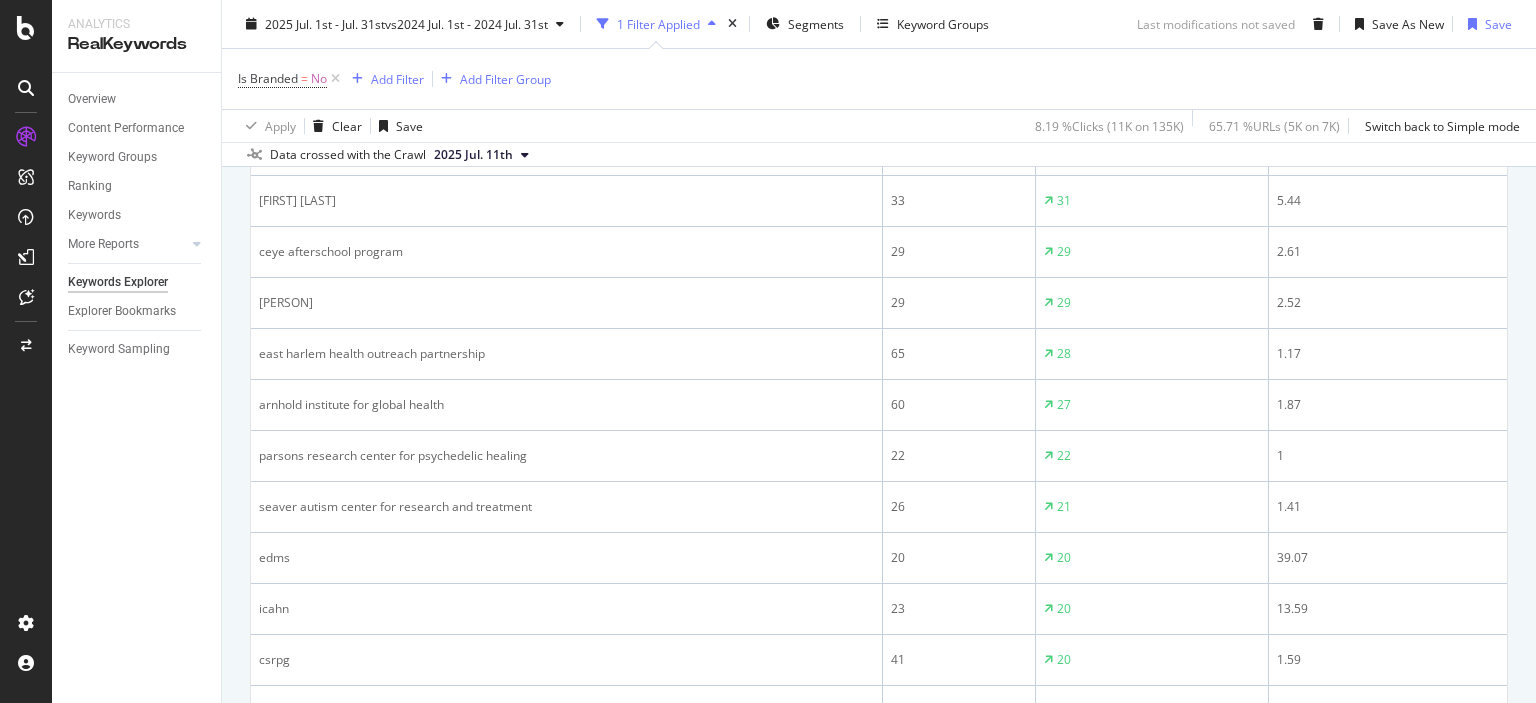 scroll, scrollTop: 911, scrollLeft: 0, axis: vertical 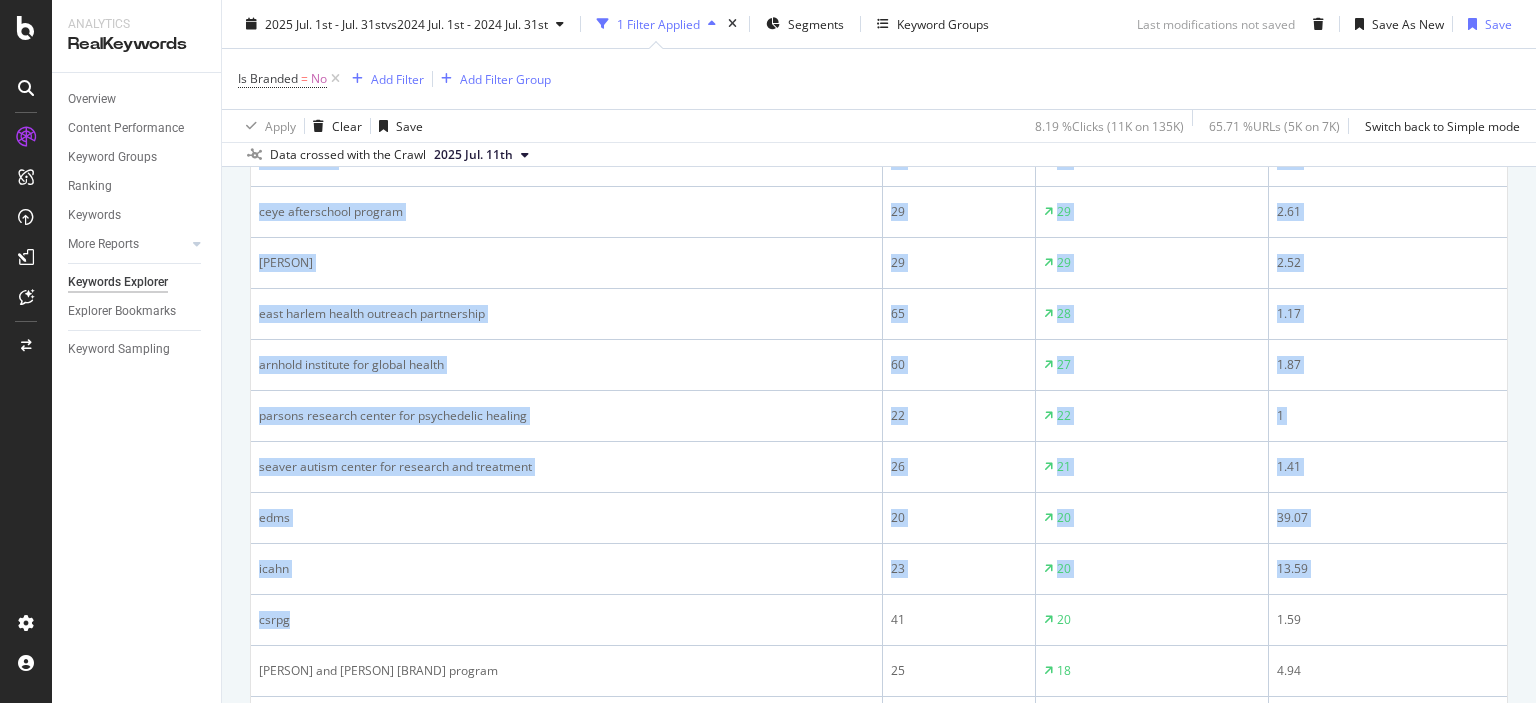 drag, startPoint x: 293, startPoint y: 621, endPoint x: 240, endPoint y: 621, distance: 53 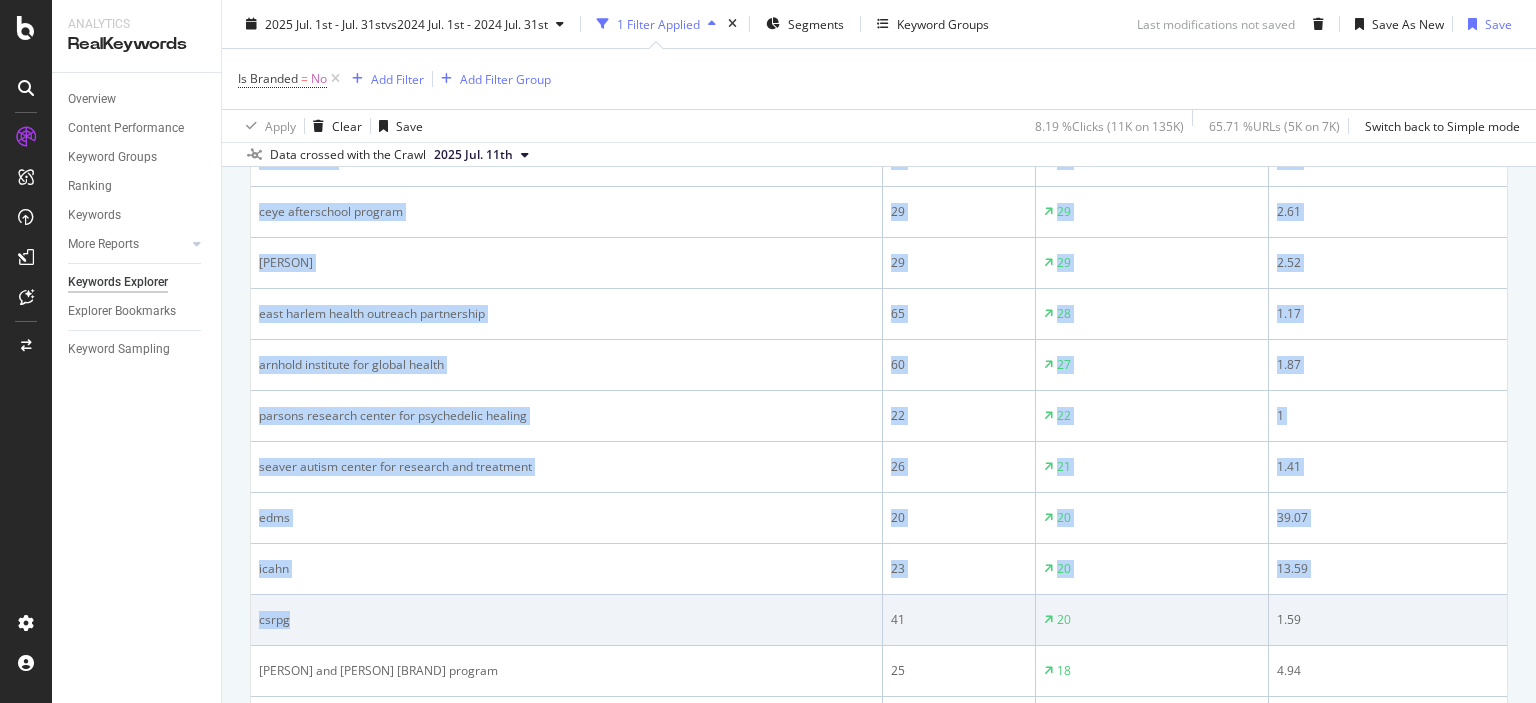 click on "csrpg" at bounding box center [566, 620] 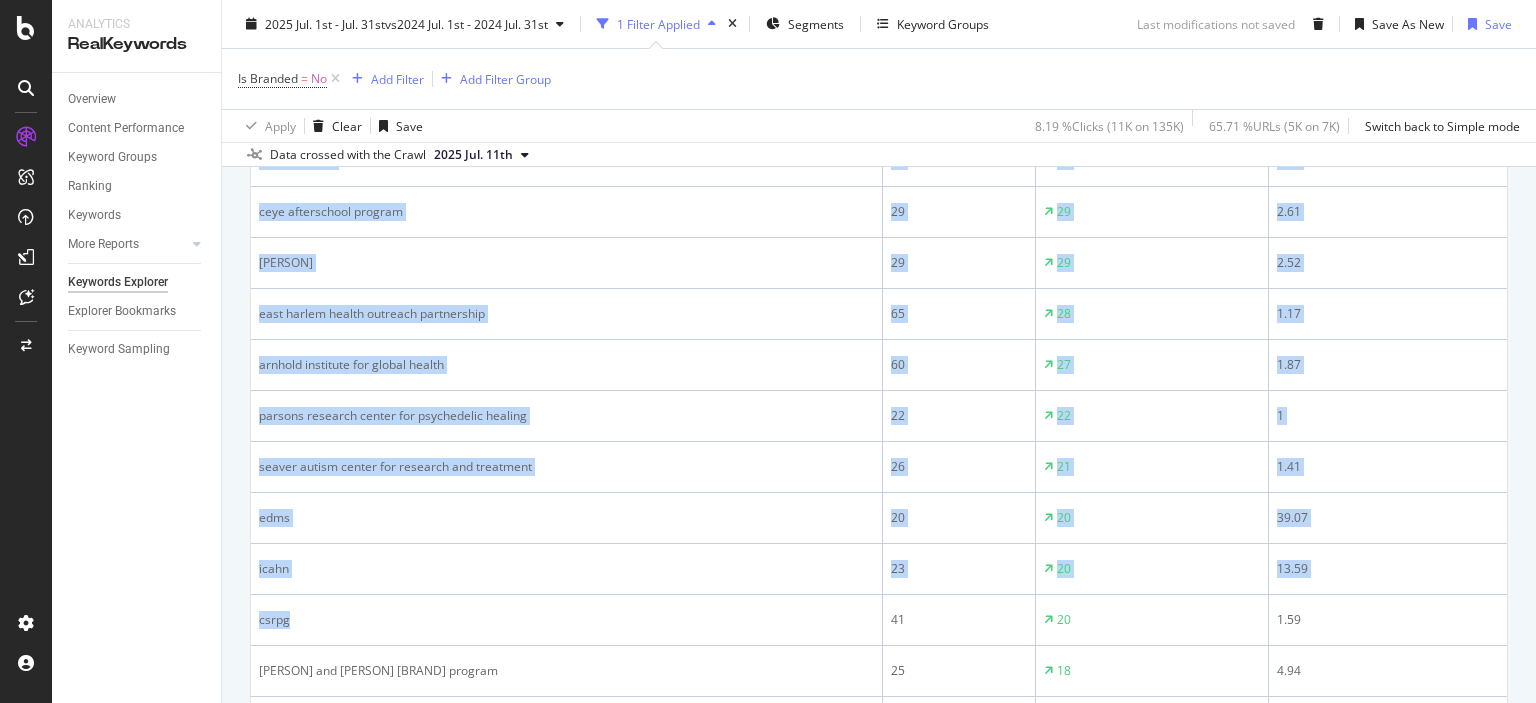 drag, startPoint x: 312, startPoint y: 627, endPoint x: 246, endPoint y: 624, distance: 66.068146 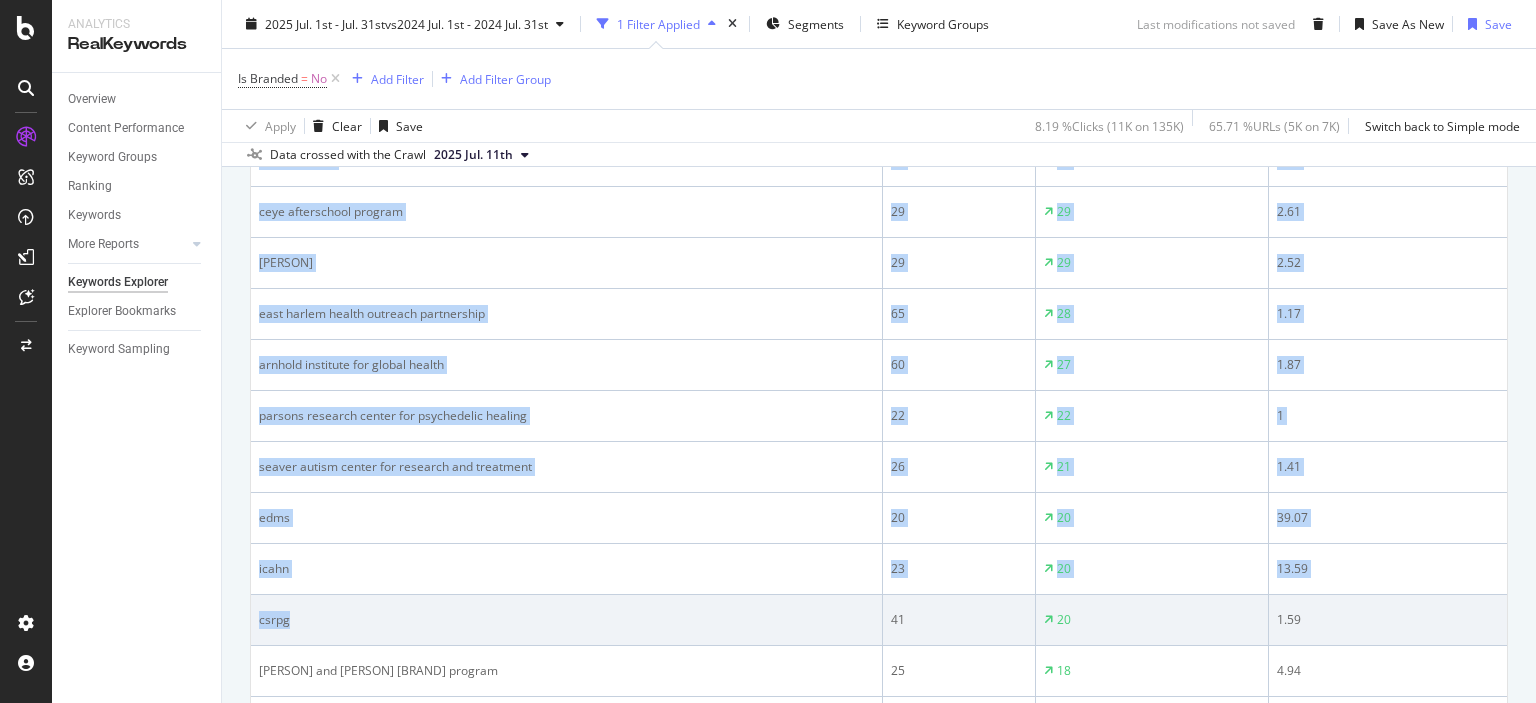 click on "csrpg" at bounding box center (566, 620) 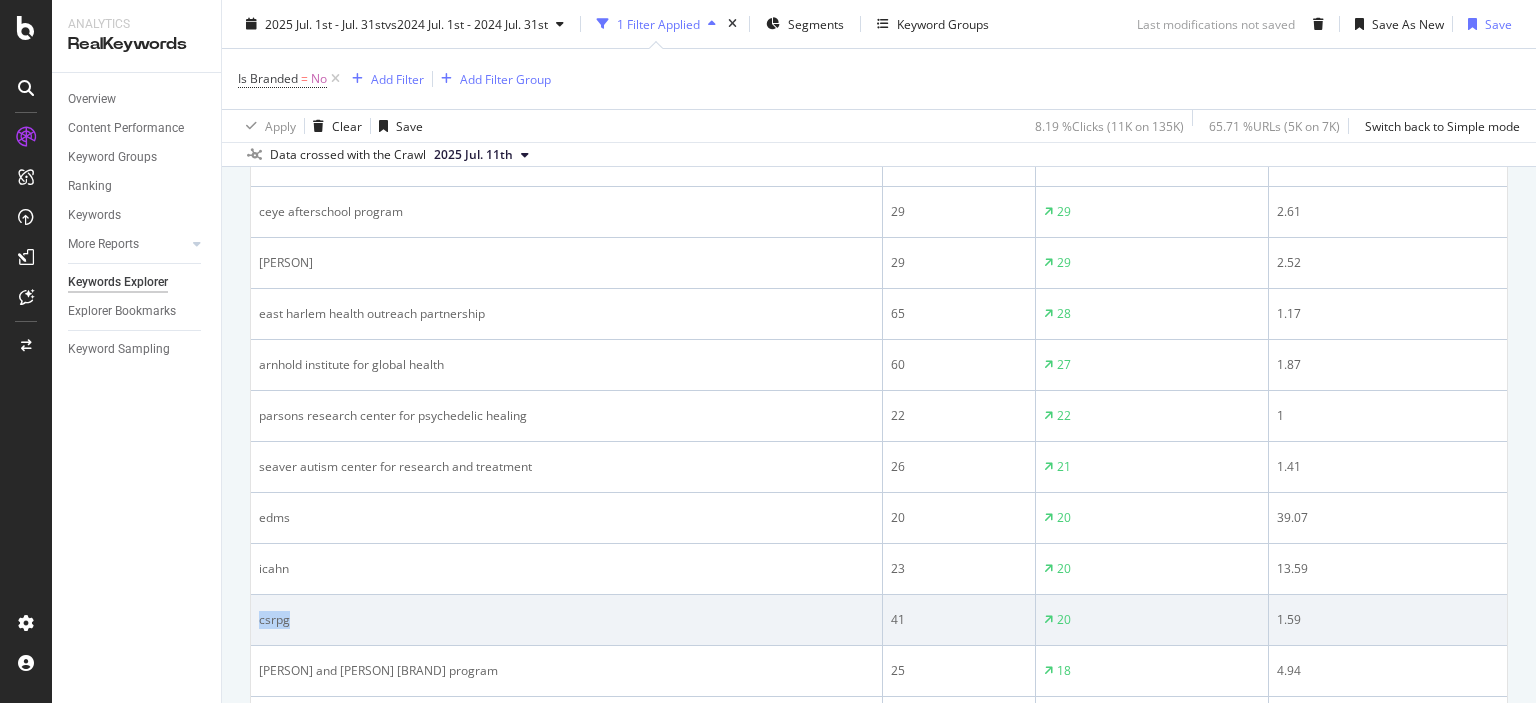 drag, startPoint x: 312, startPoint y: 623, endPoint x: 261, endPoint y: 623, distance: 51 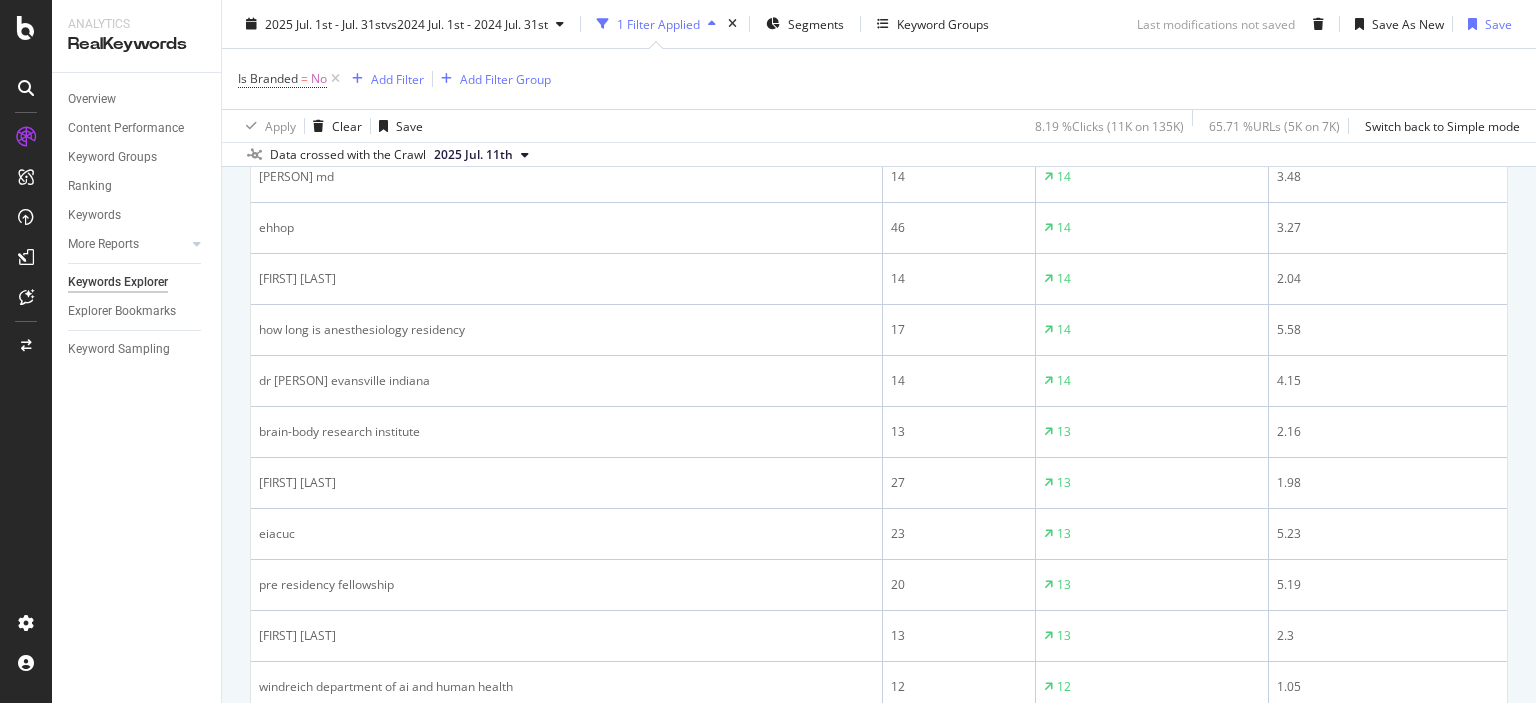 scroll, scrollTop: 1919, scrollLeft: 0, axis: vertical 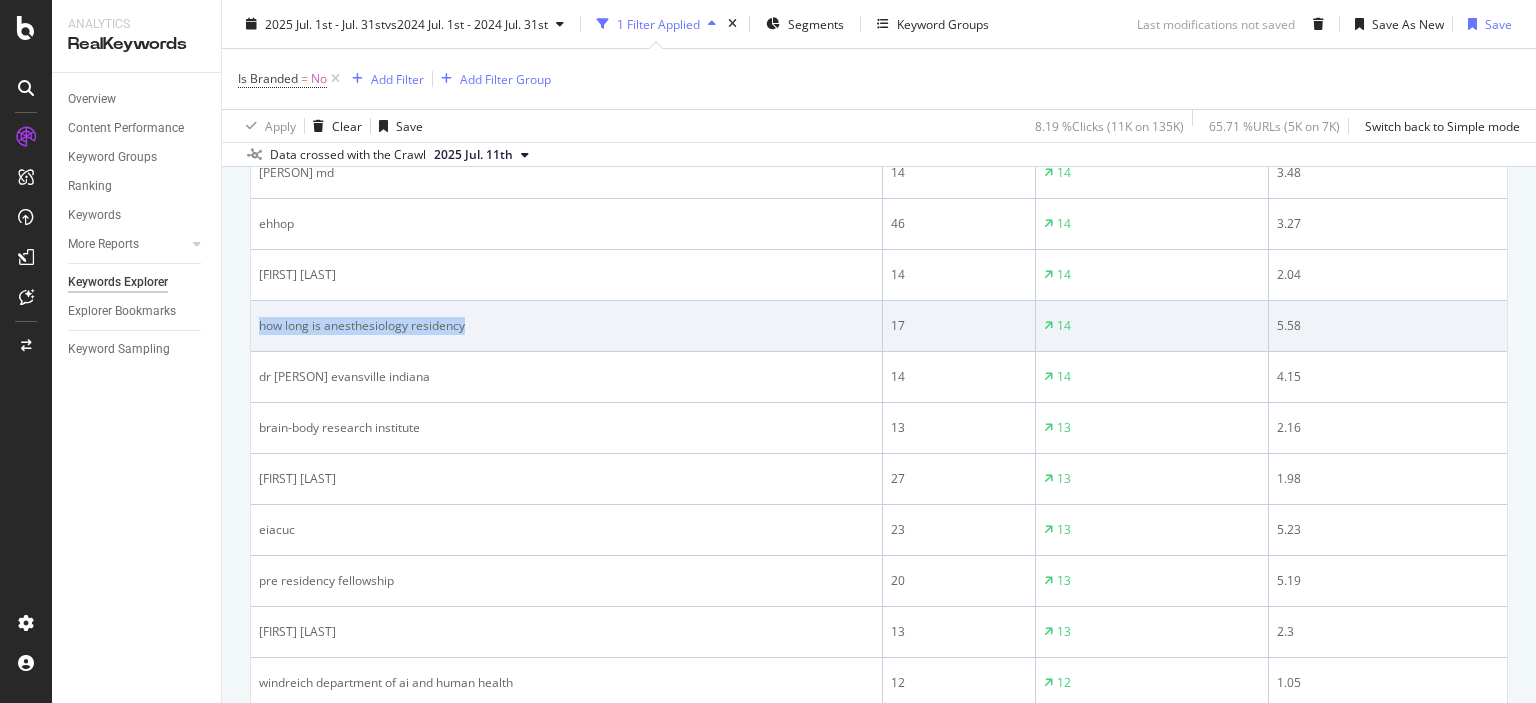 drag, startPoint x: 493, startPoint y: 331, endPoint x: 253, endPoint y: 319, distance: 240.29982 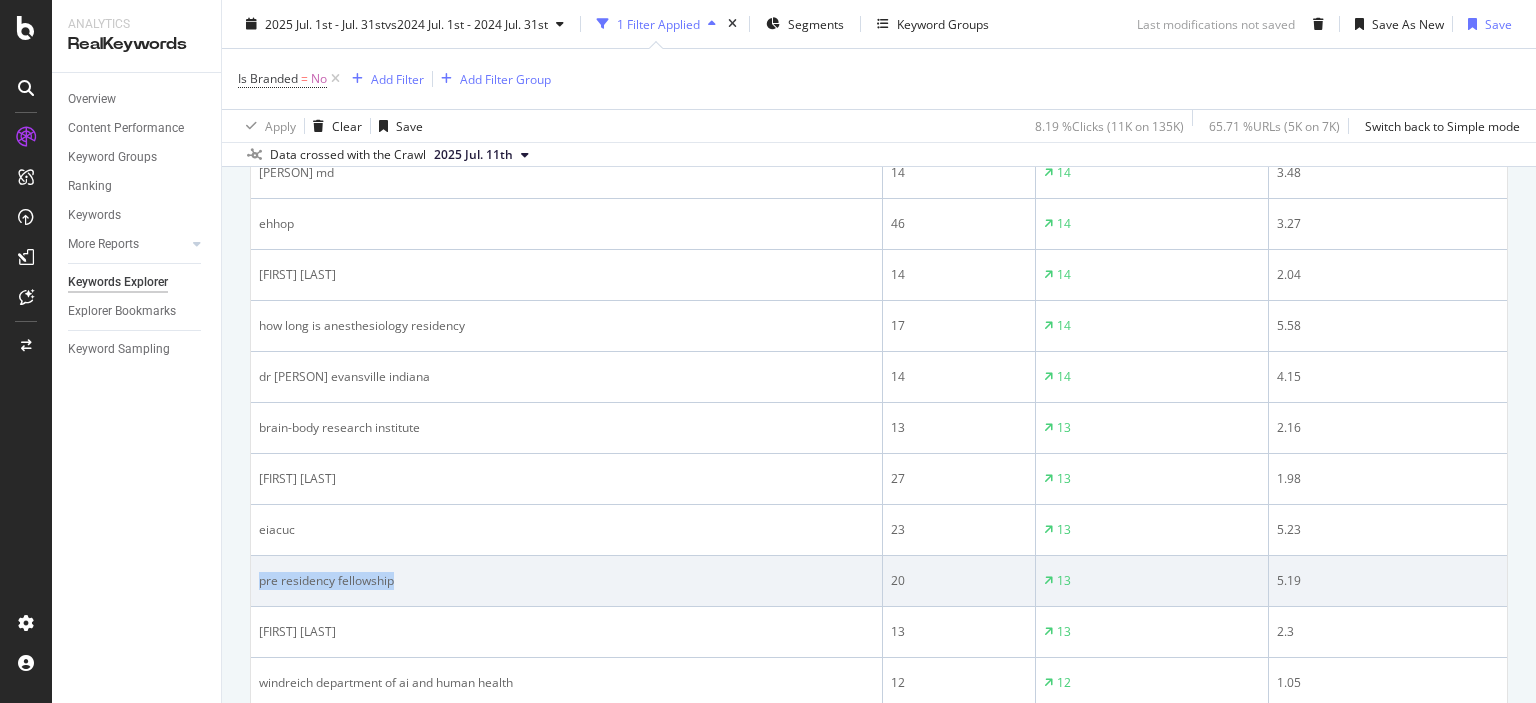 drag, startPoint x: 404, startPoint y: 580, endPoint x: 257, endPoint y: 587, distance: 147.16656 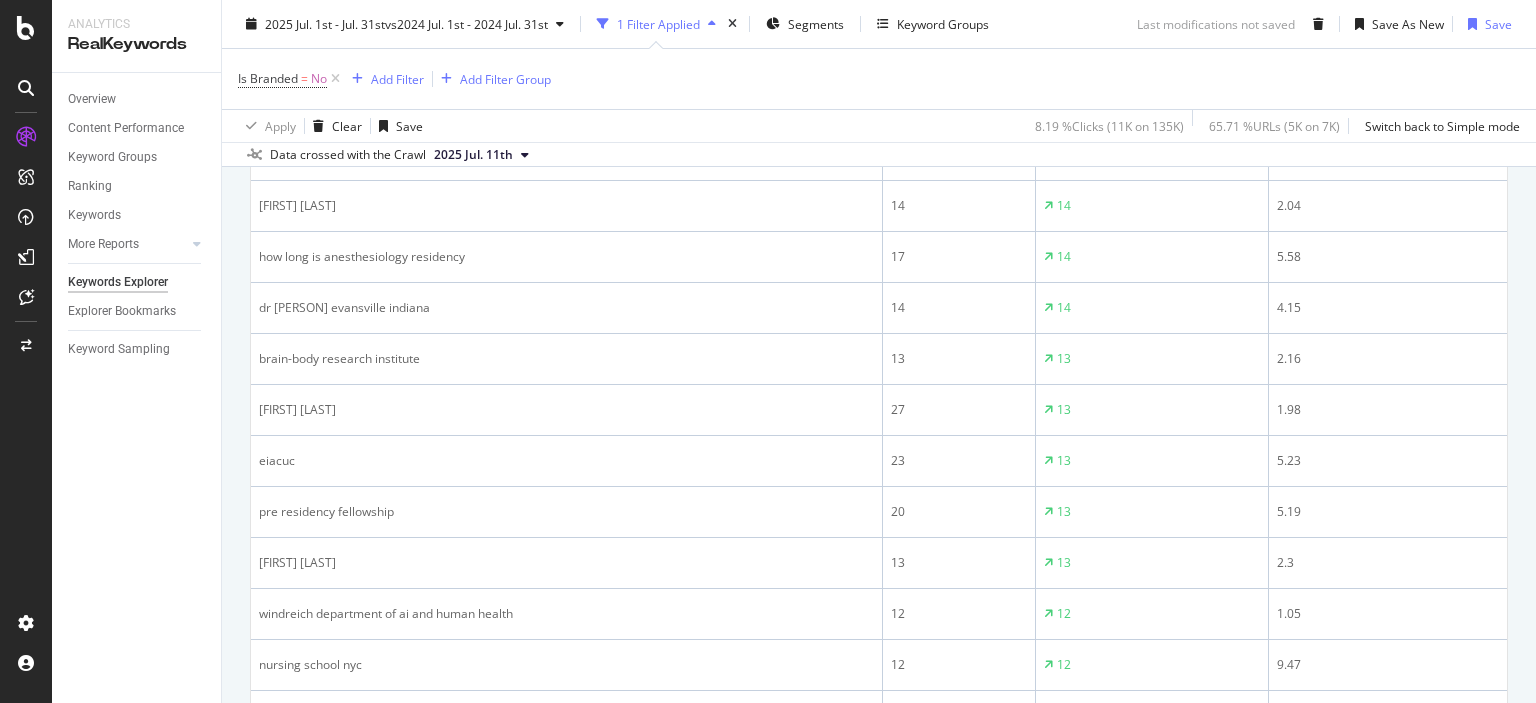 scroll, scrollTop: 2008, scrollLeft: 0, axis: vertical 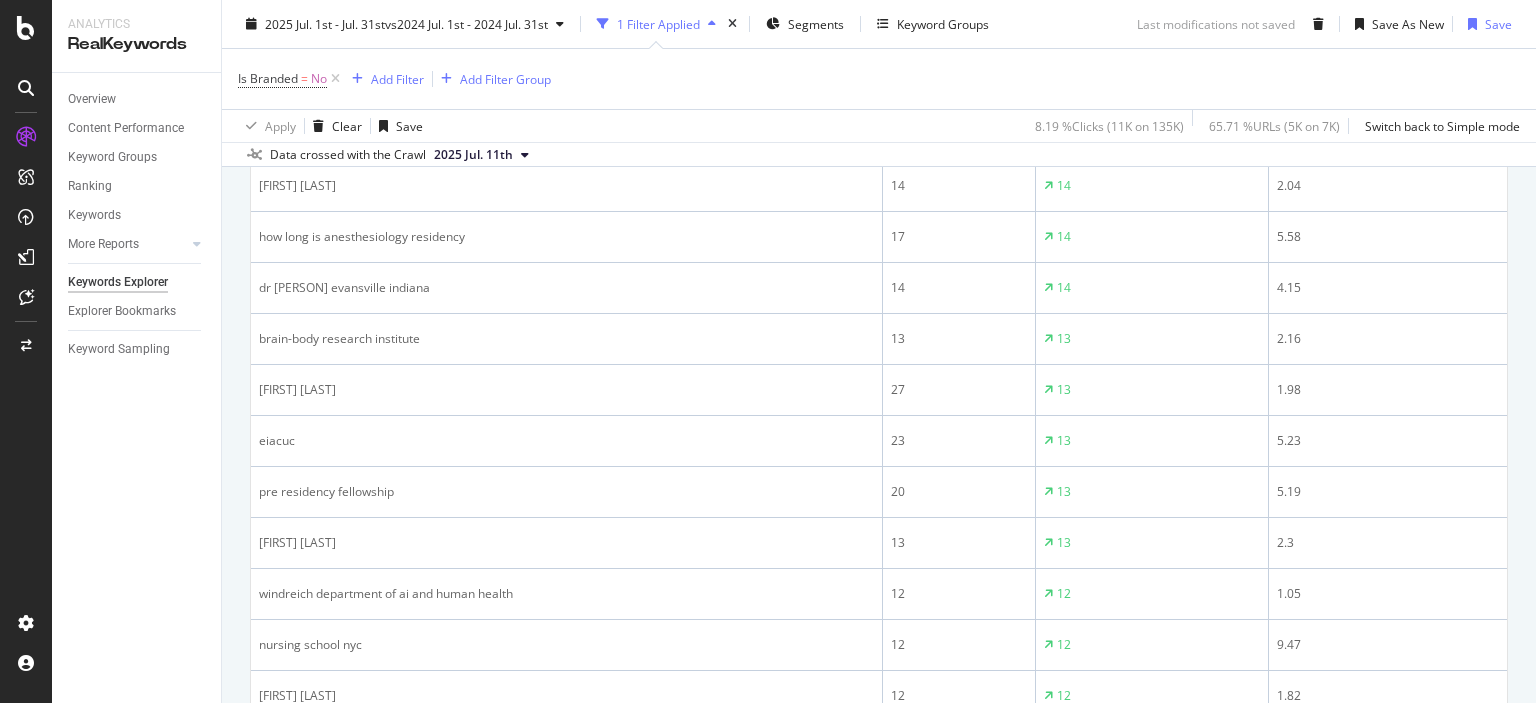 drag, startPoint x: 1535, startPoint y: 455, endPoint x: 1535, endPoint y: 474, distance: 19 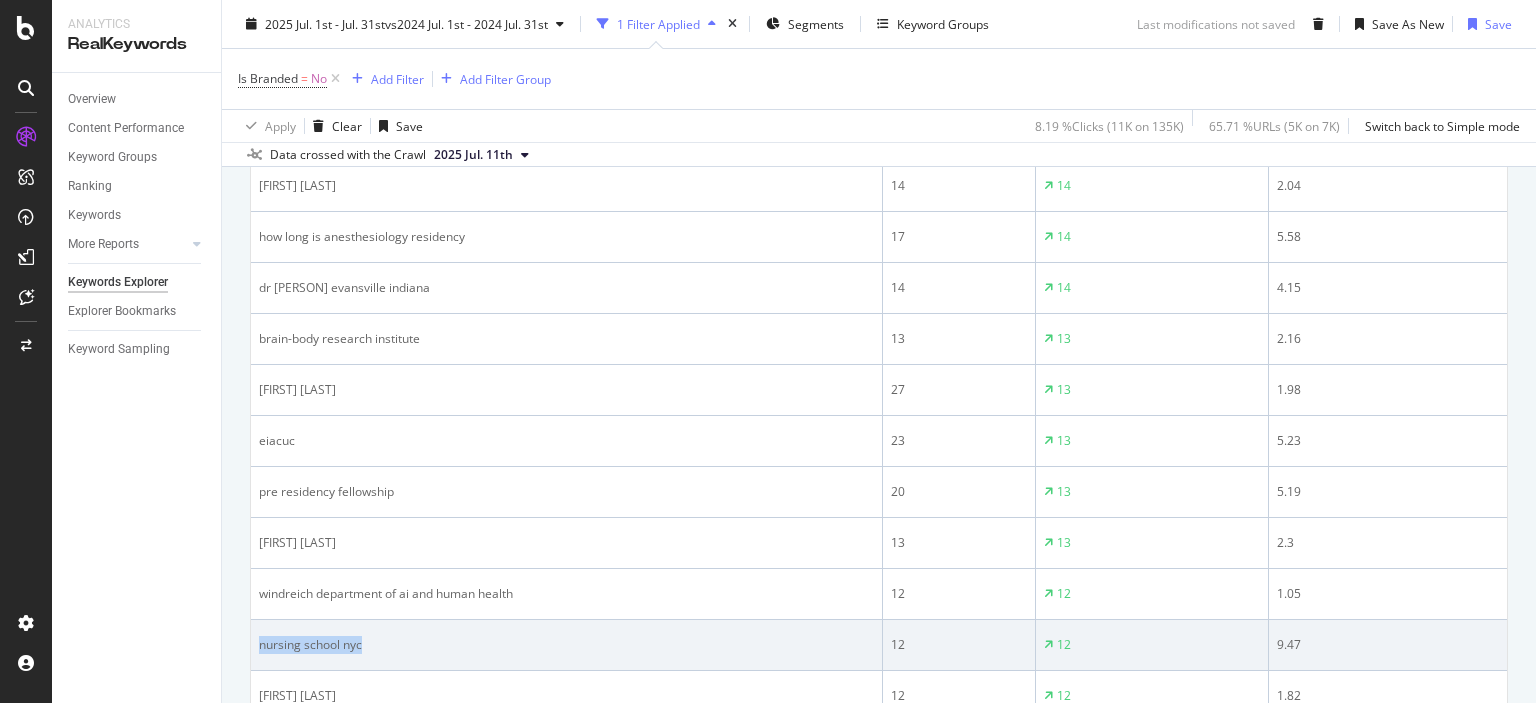 drag, startPoint x: 384, startPoint y: 642, endPoint x: 256, endPoint y: 649, distance: 128.19127 